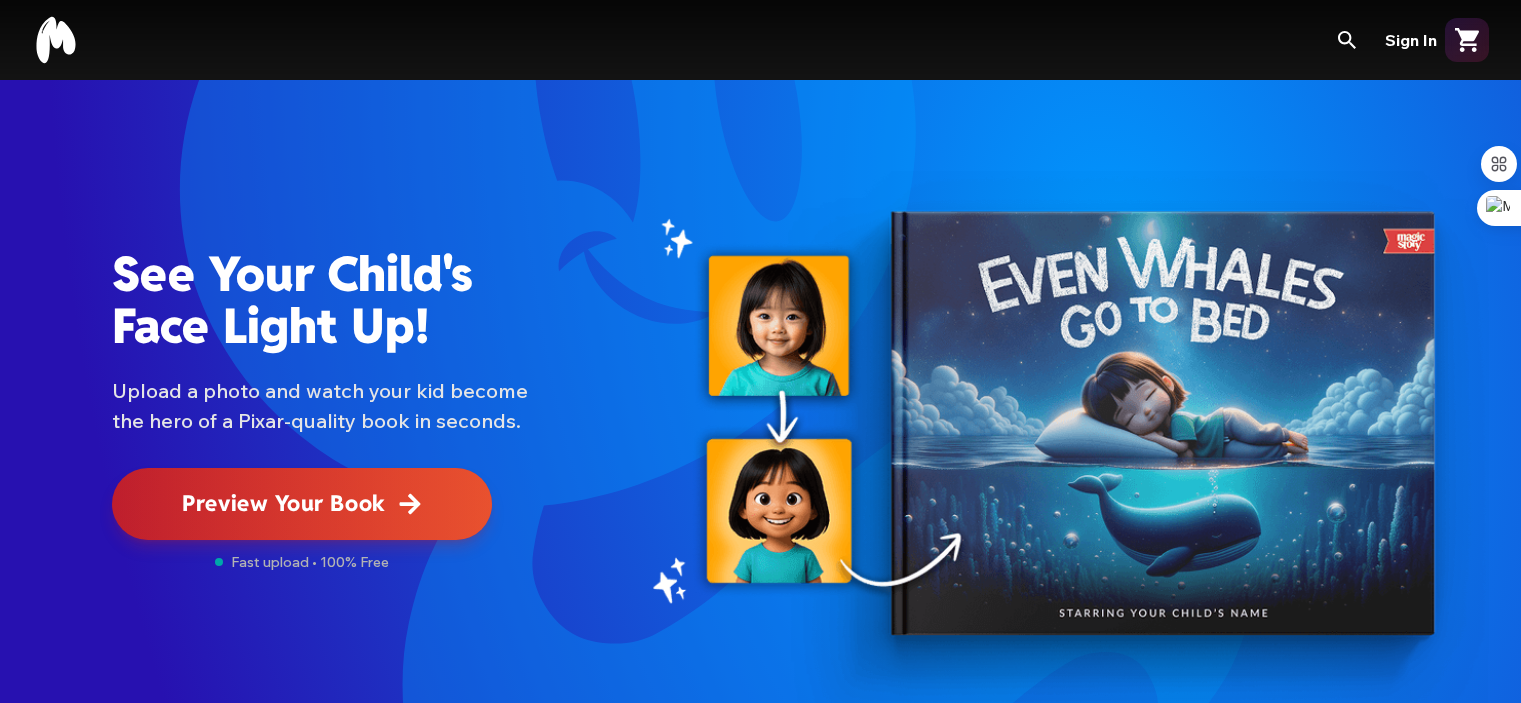 scroll, scrollTop: 0, scrollLeft: 0, axis: both 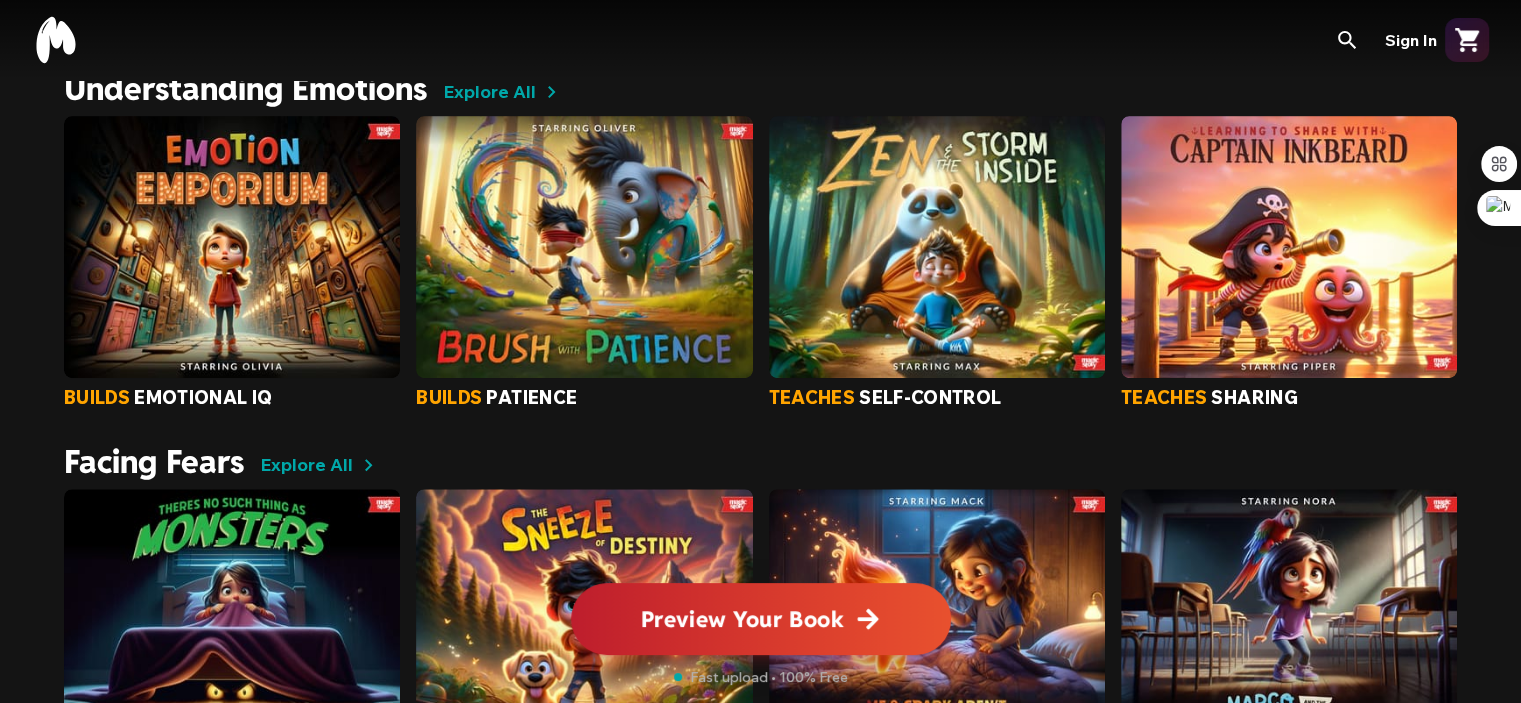 click on "Explore All" at bounding box center (489, 92) 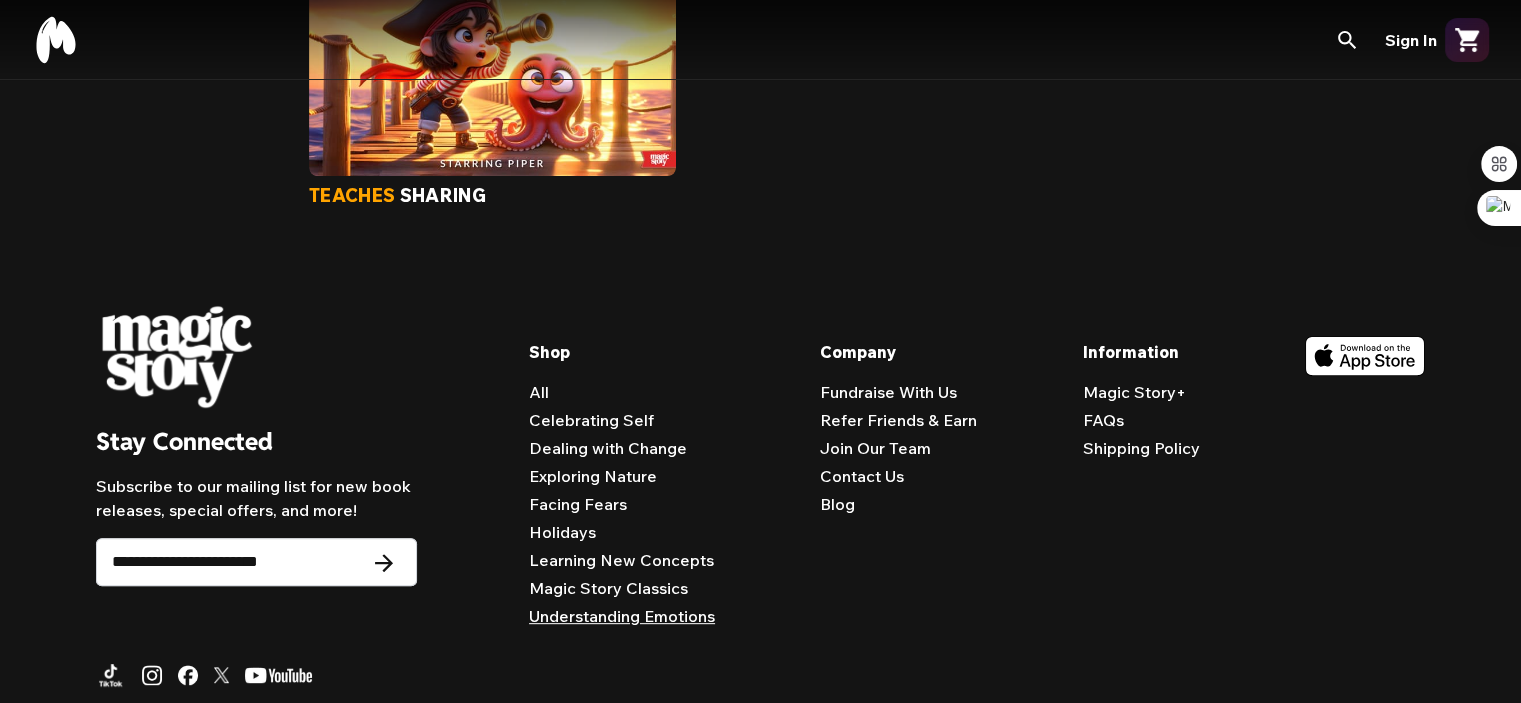 scroll, scrollTop: 0, scrollLeft: 0, axis: both 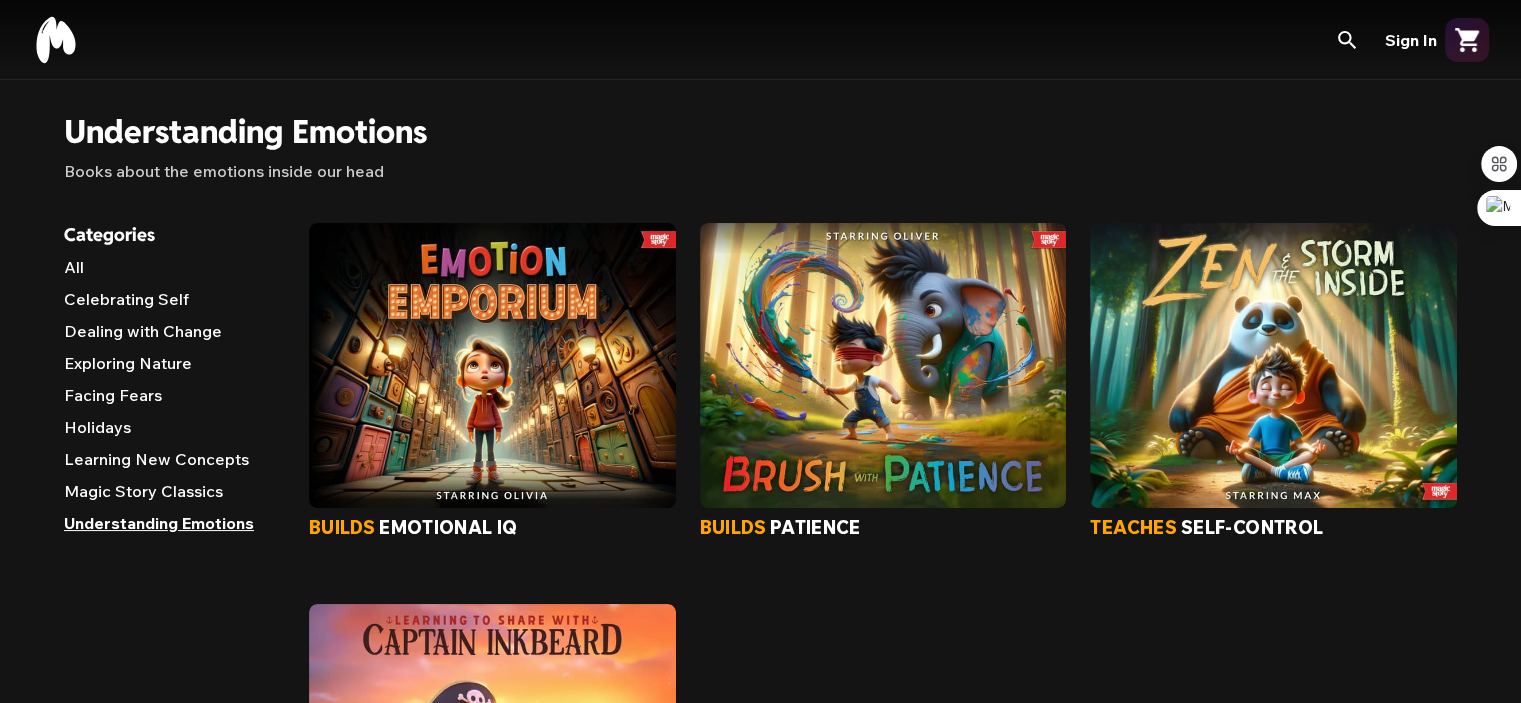 click on "All" at bounding box center (170, 271) 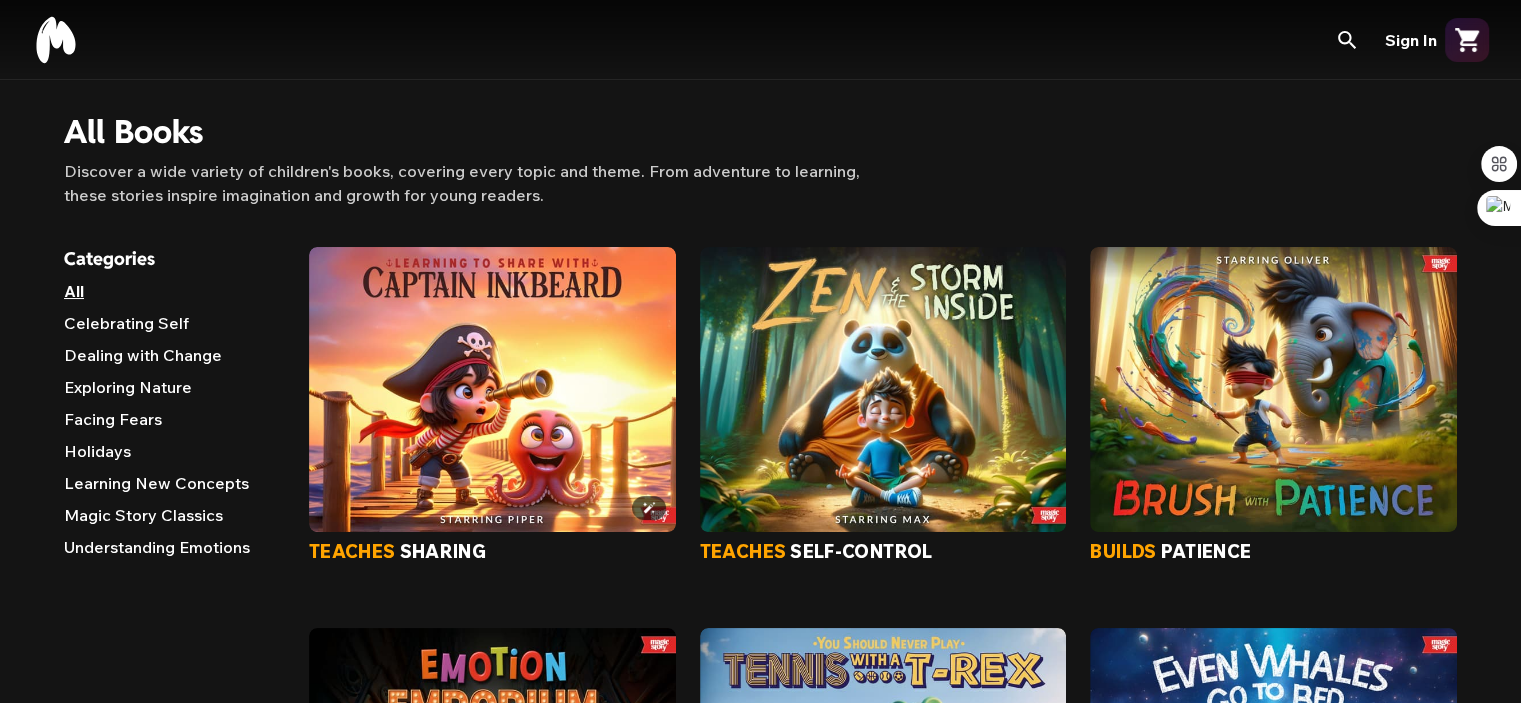 click at bounding box center [492, 389] 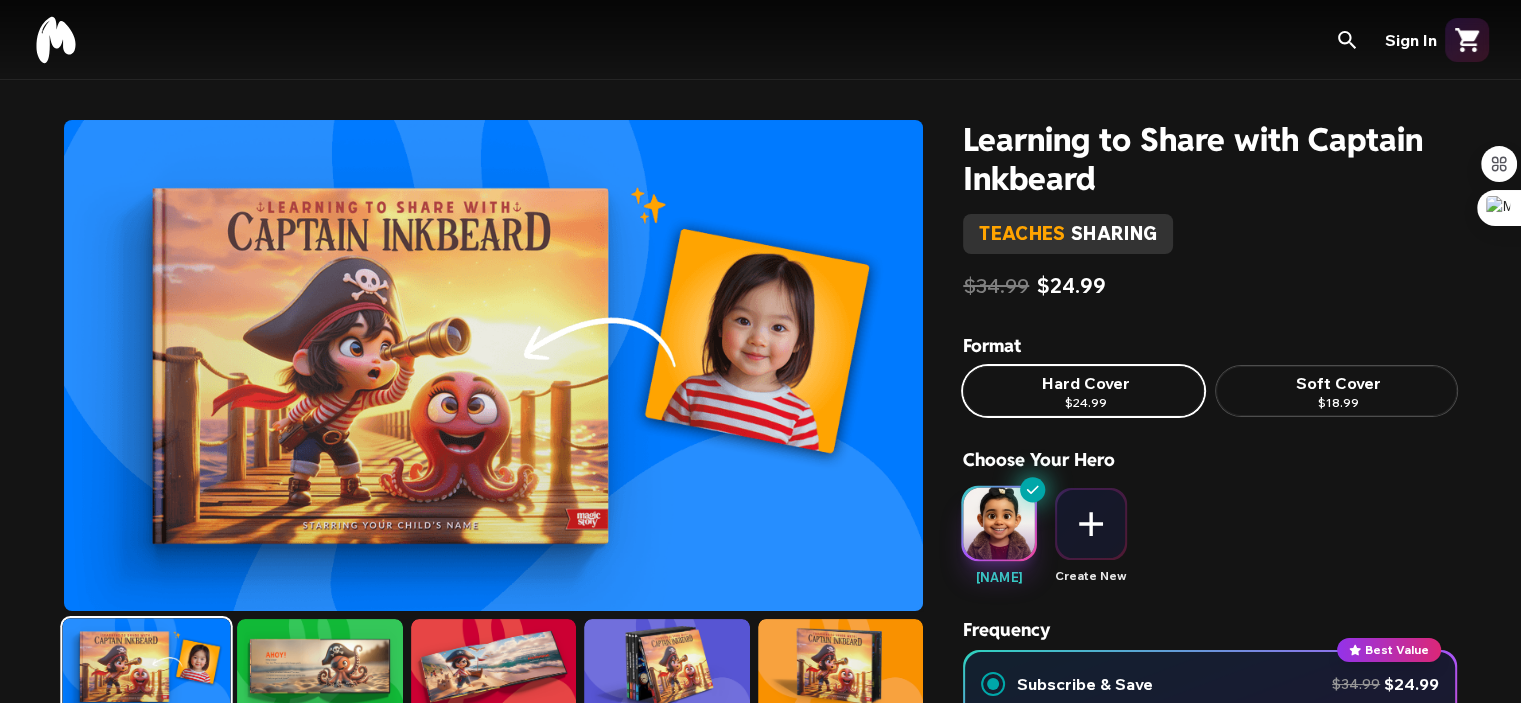 click on "Learning to Share with Captain Inkbeard" at bounding box center [1210, 159] 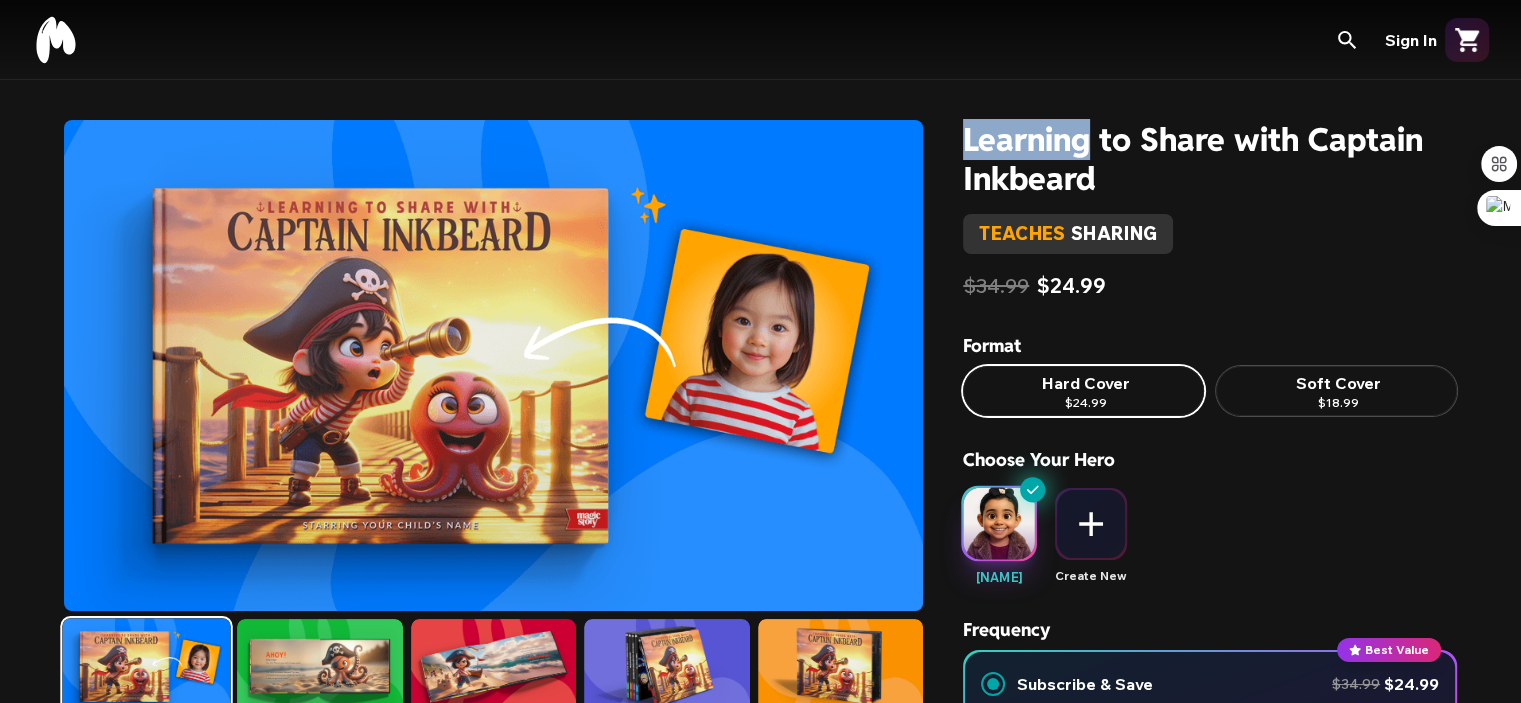 click on "Learning to Share with Captain Inkbeard" at bounding box center (1210, 159) 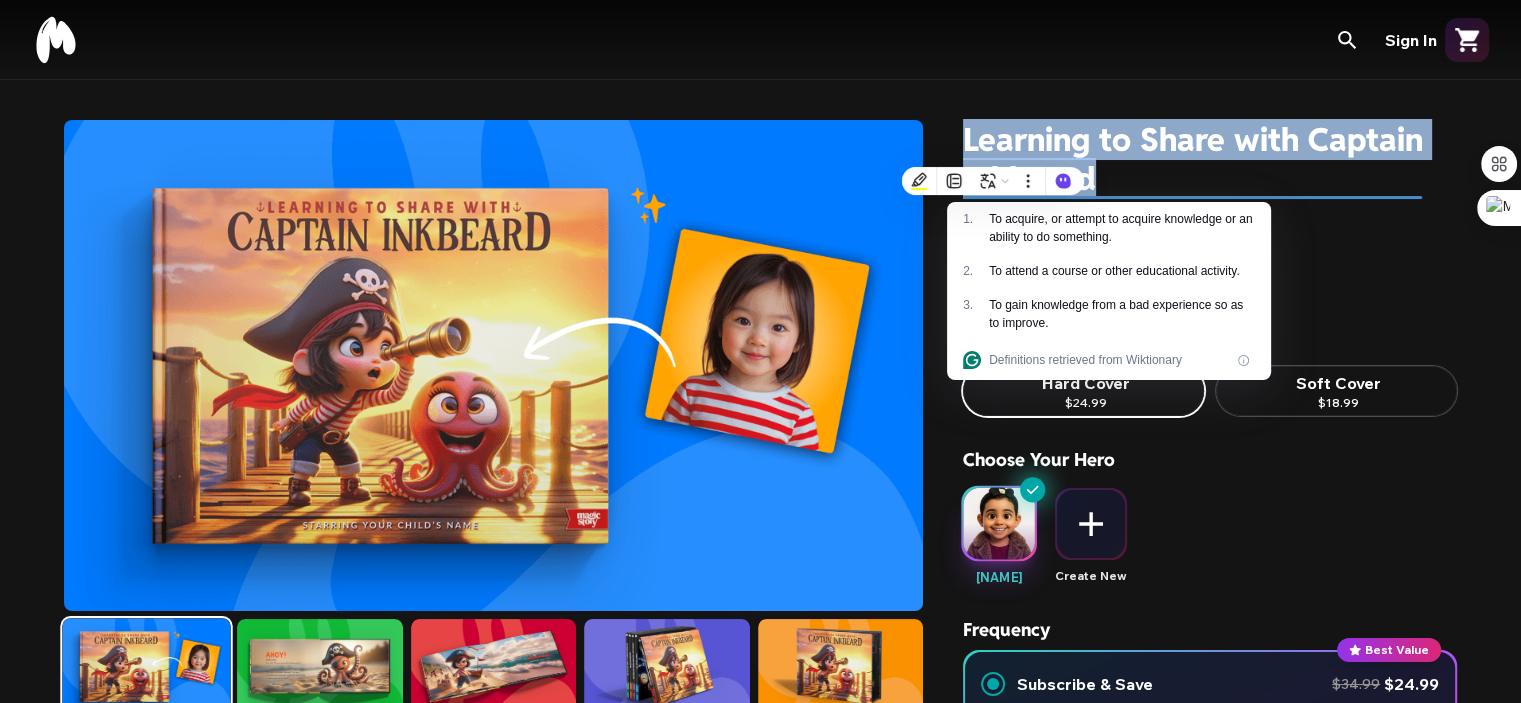 copy on "Learning to Share with Captain Inkbeard" 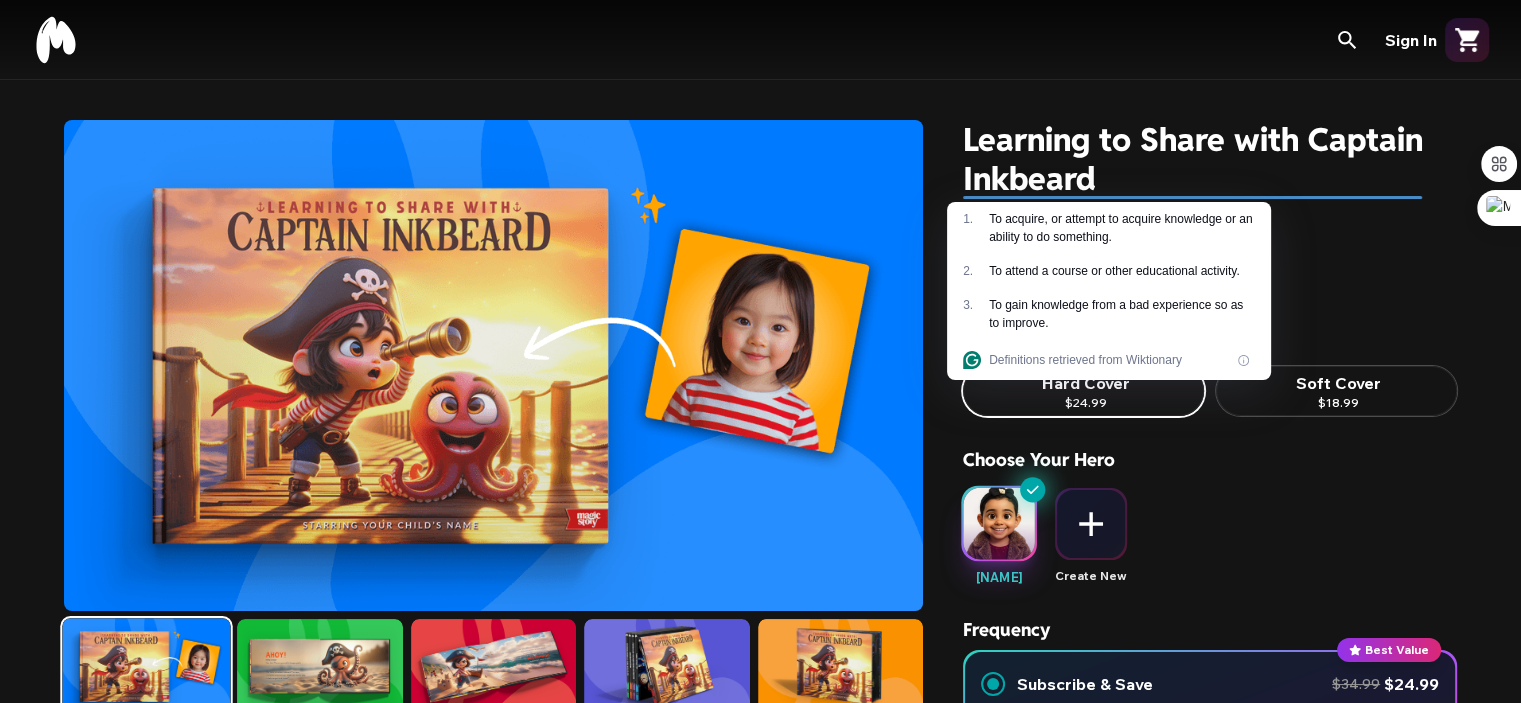 click on "Preview Featured Music Enjoy a short preview of the music that brings this story to life. For full access to the complete soundtrack and even more exclusive songs, download our   mobile app   today! Even Pirates Share! by Magic Story What Makes Magic Story Special? ✨ Every book is uniquely crafted for your child Personalized Artwork Every illustration is customized to look like your child Premium Quality Durable hardcover books that last a lifetime Treasured Keepsake A one-of-a-kind gift they'll cherish forever Monthly Magic Personalized adventures delivered each month 5,000+ families creating magical memories ✨ Learning to Share with Captain Inkbeard teaches   sharing $34.99 $24.99 Format Hard Cover   $24.99 Soft Cover   $18.99 Choose Your Hero Ghazal Create New Frequency Best Value Subscribe & Save $34.99 $24.99 Get a new personalized book every month Save up to 30% with subscriber pricing Access your book in-app, anywhere Cancel anytime One-time Purchase $34.99 Add to Cart & Subscribe Book Preview" at bounding box center [760, 1622] 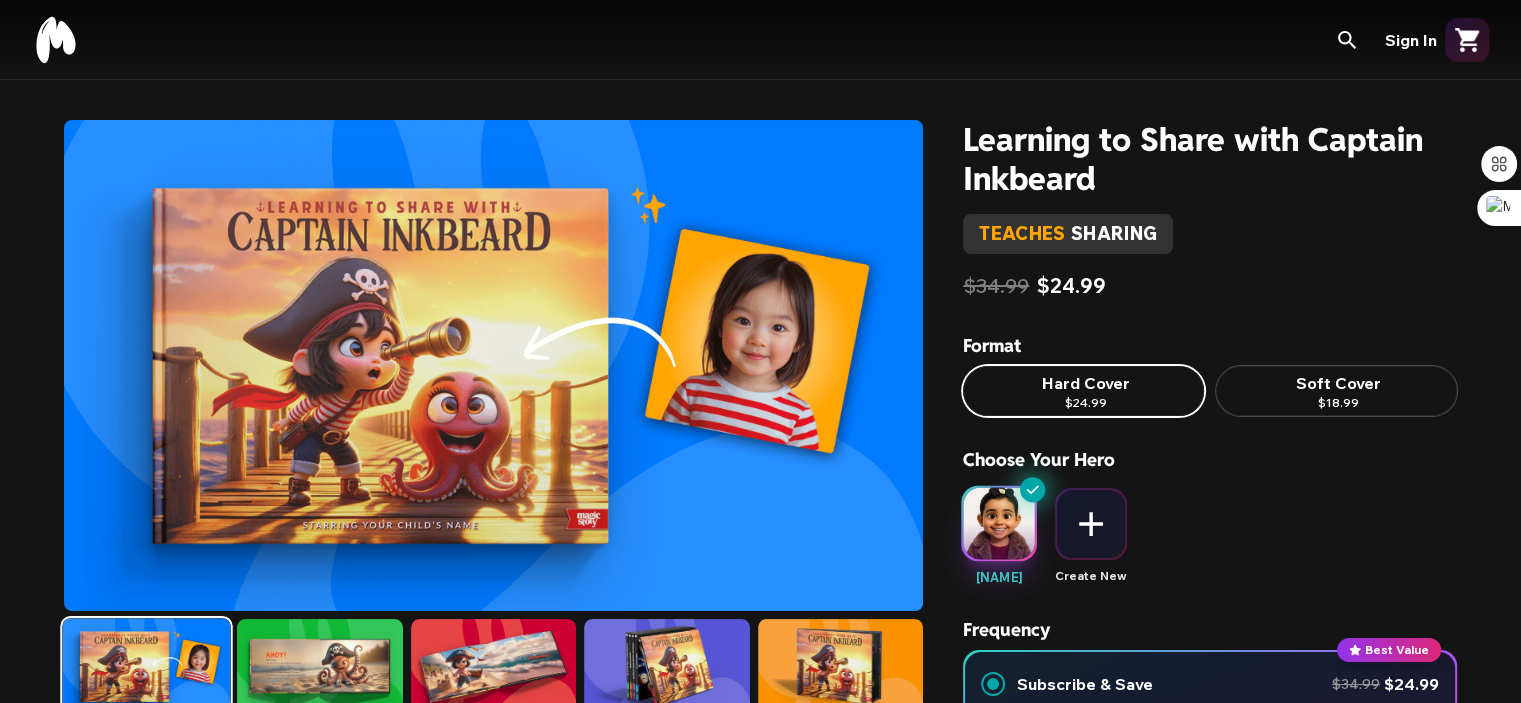 click at bounding box center [998, 523] 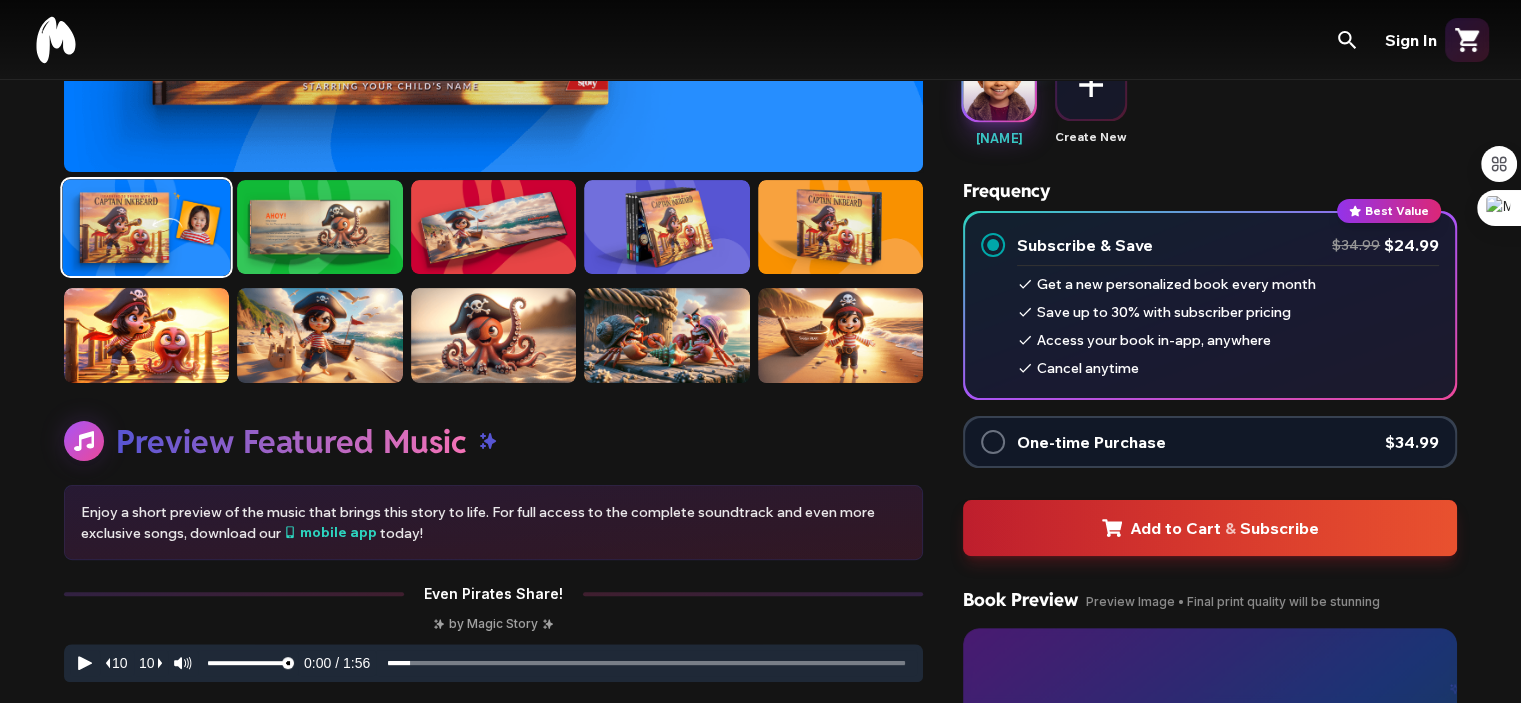 scroll, scrollTop: 438, scrollLeft: 0, axis: vertical 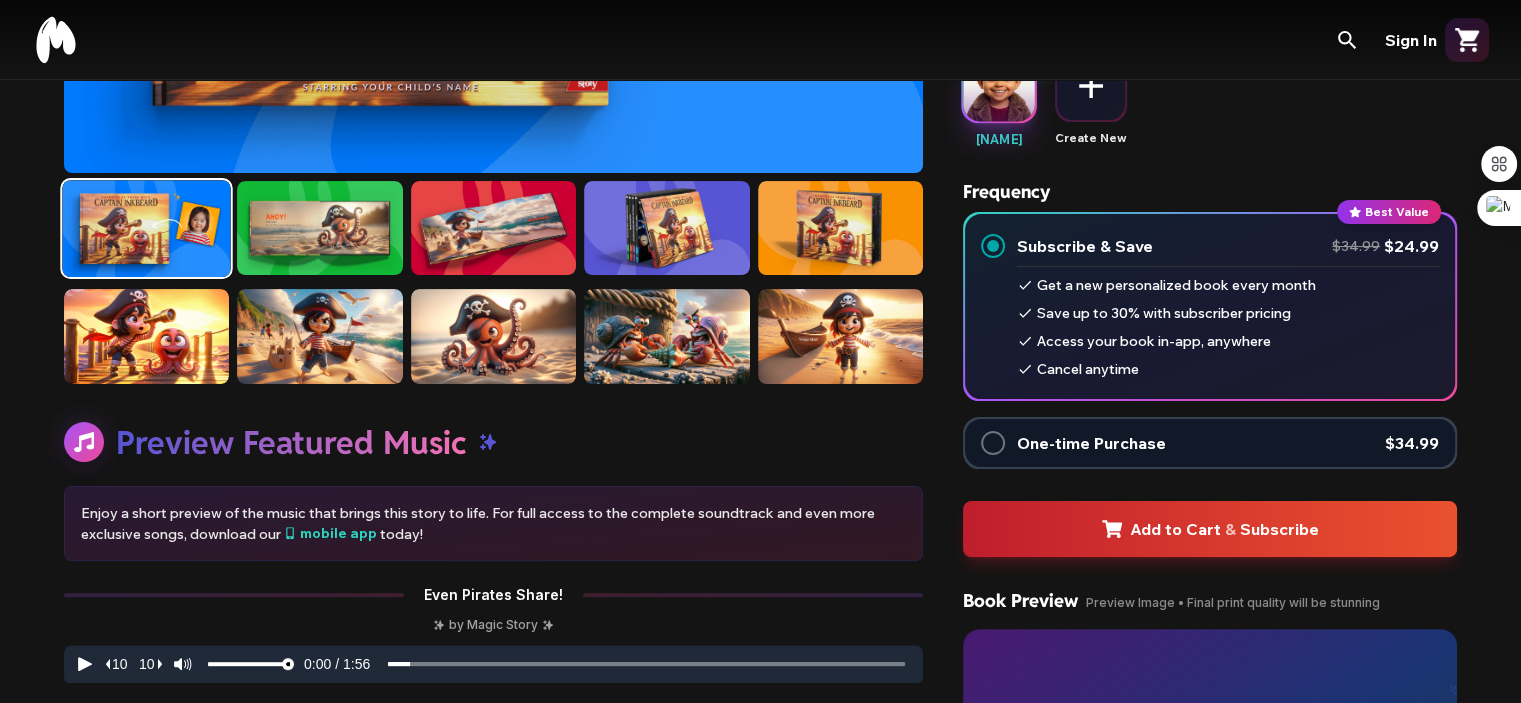 click on "One-time Purchase" at bounding box center (1091, 443) 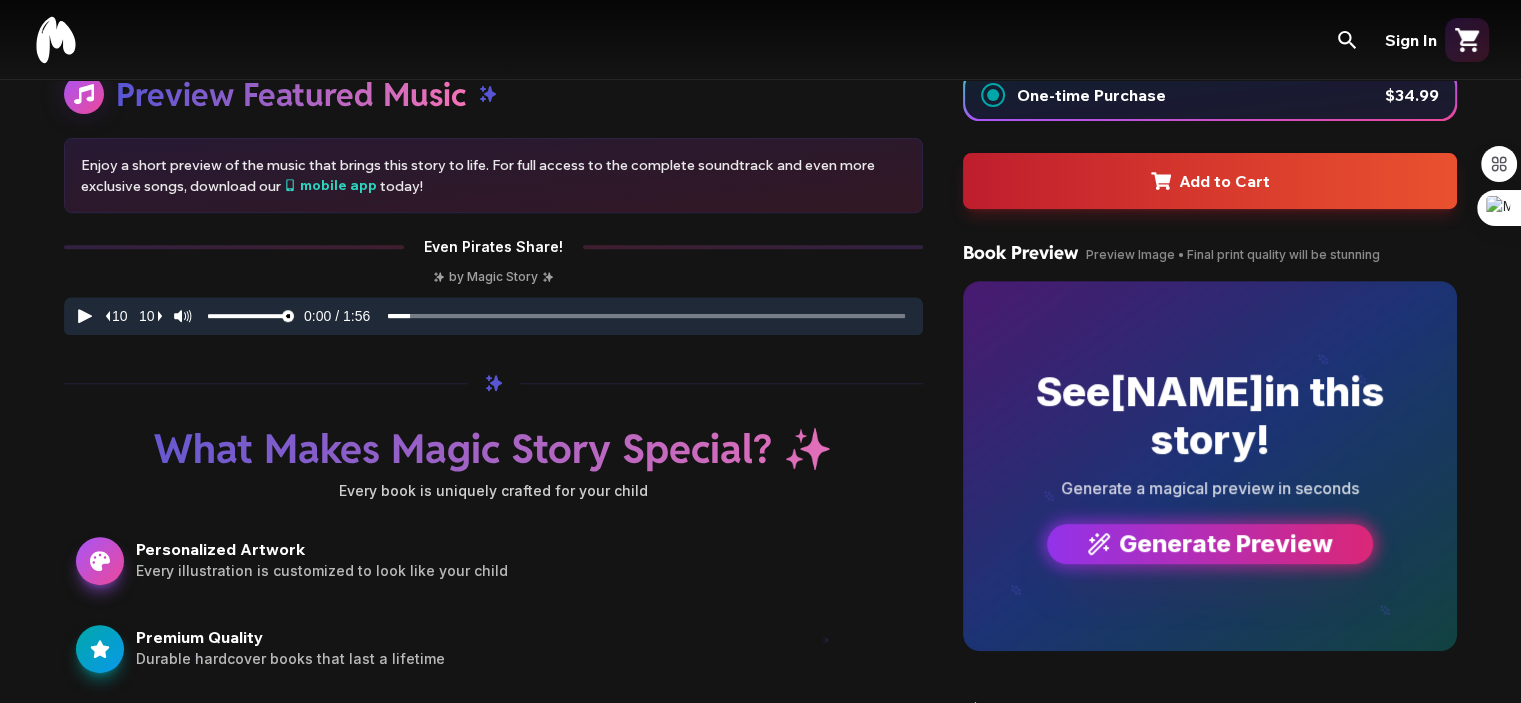 scroll, scrollTop: 787, scrollLeft: 0, axis: vertical 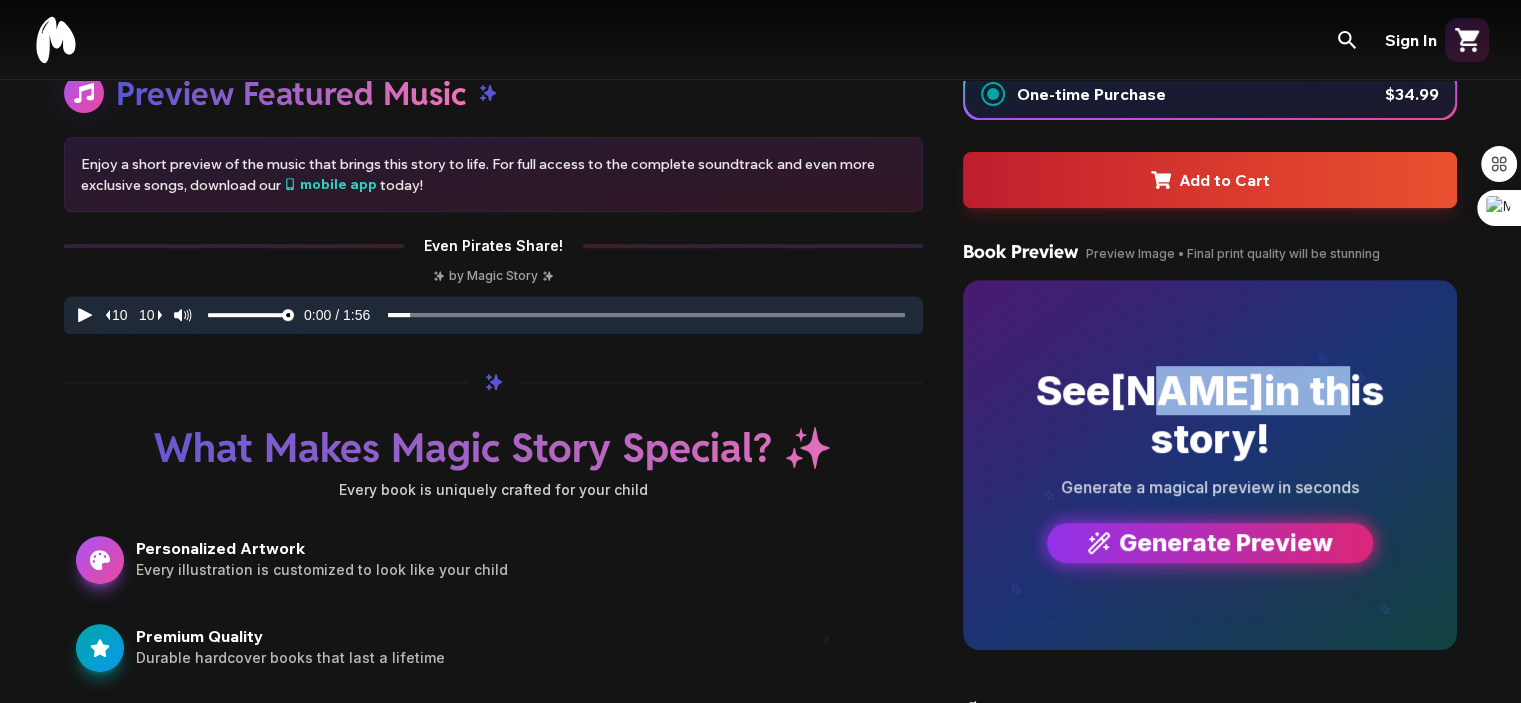 drag, startPoint x: 1172, startPoint y: 403, endPoint x: 1329, endPoint y: 415, distance: 157.45793 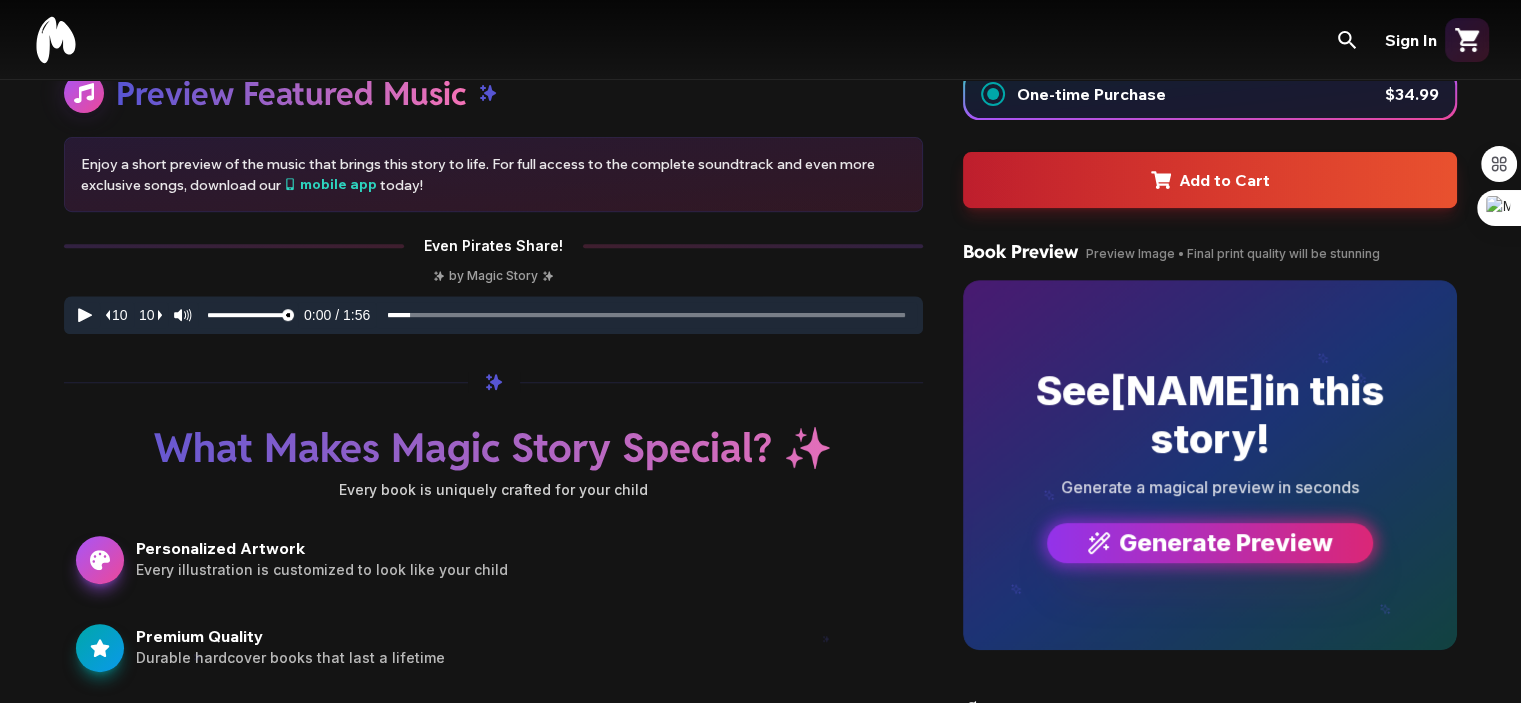 click on "See  Ghazal  in this story! Generate a magical preview in seconds Generate Preview" at bounding box center (1210, 465) 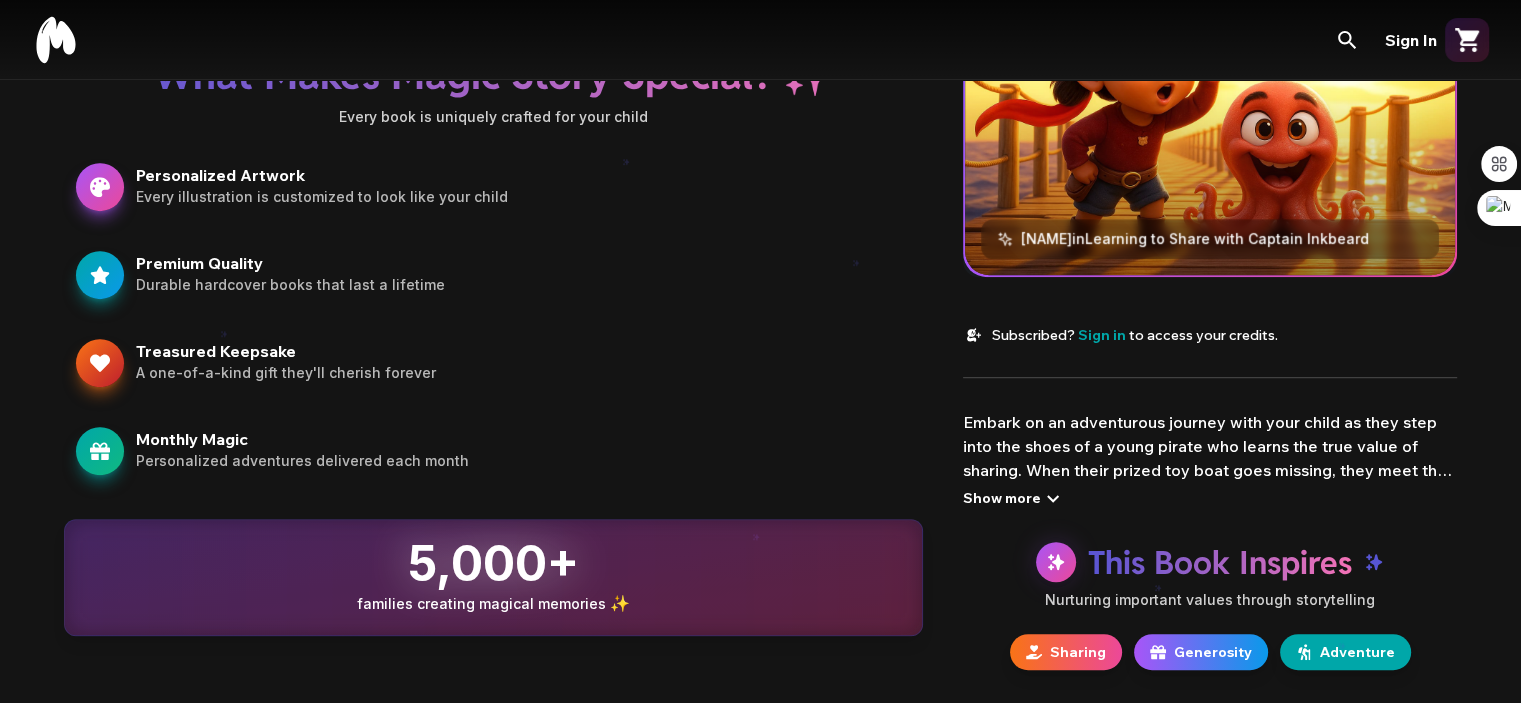 scroll, scrollTop: 1162, scrollLeft: 0, axis: vertical 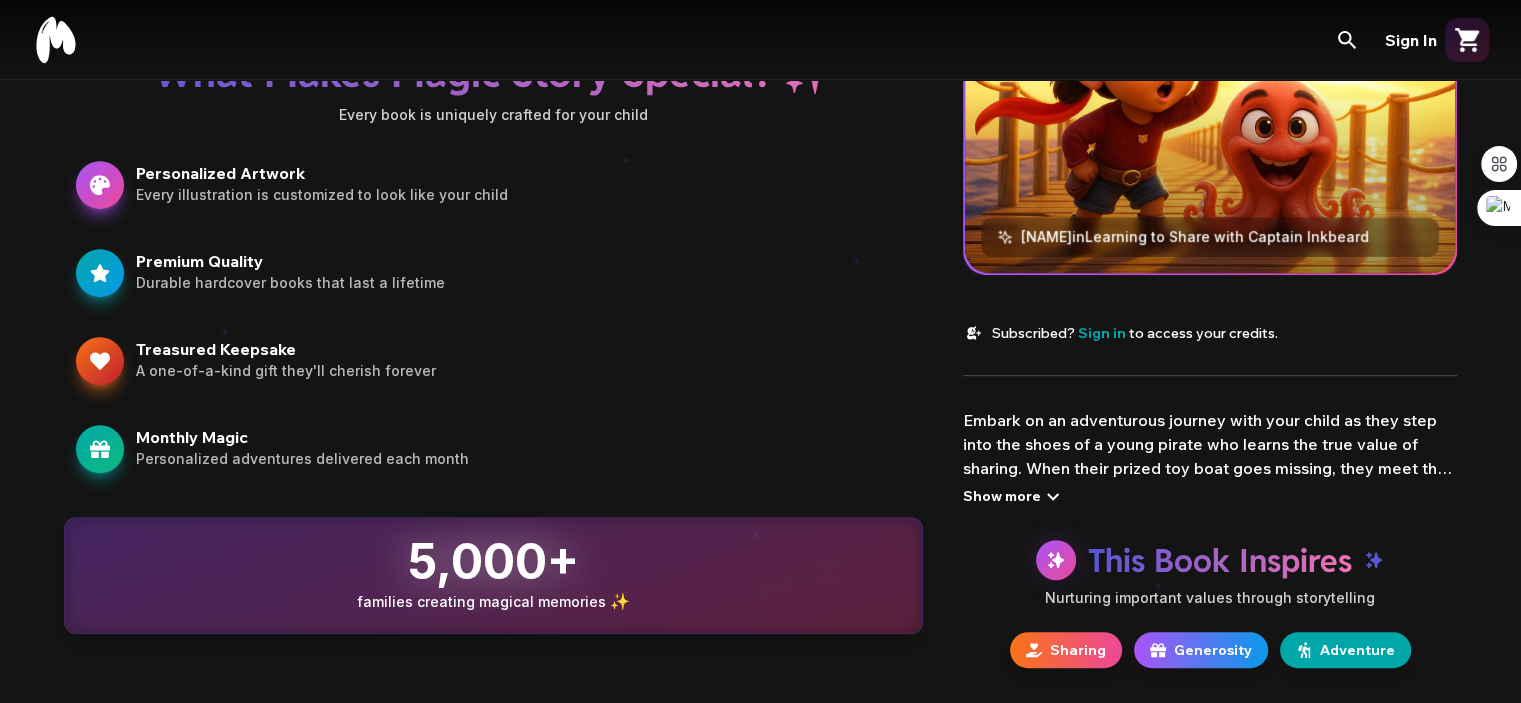 click on "Show more" at bounding box center (1014, 496) 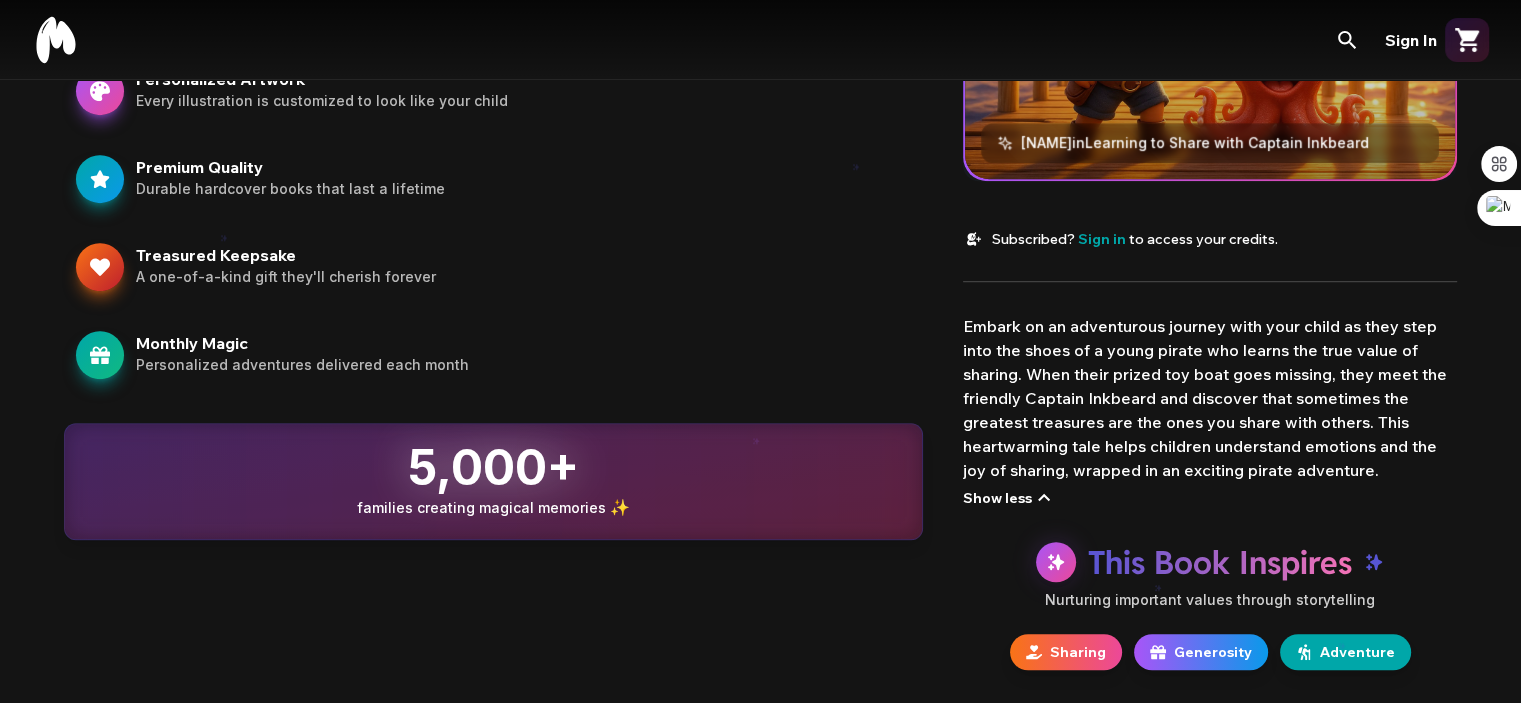 scroll, scrollTop: 0, scrollLeft: 0, axis: both 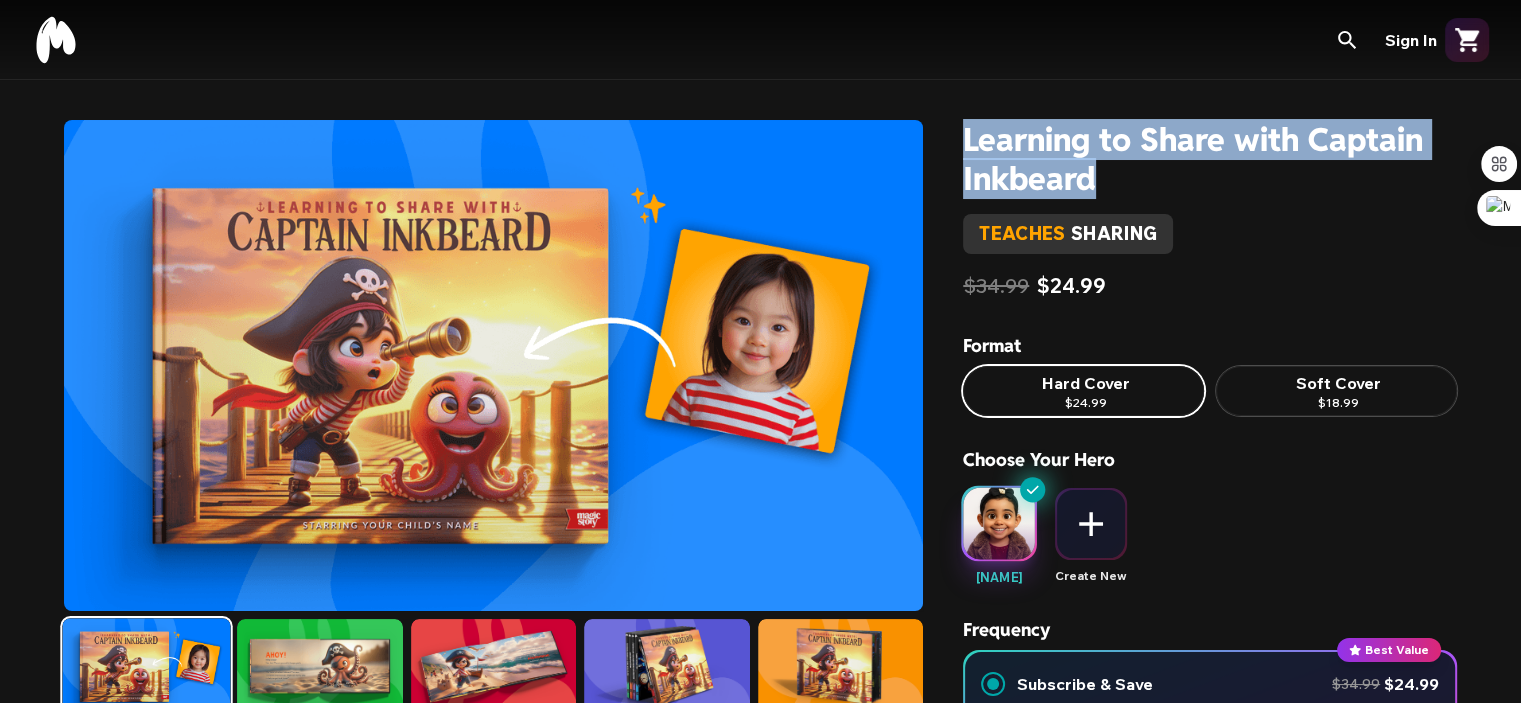 drag, startPoint x: 958, startPoint y: 143, endPoint x: 1104, endPoint y: 175, distance: 149.46571 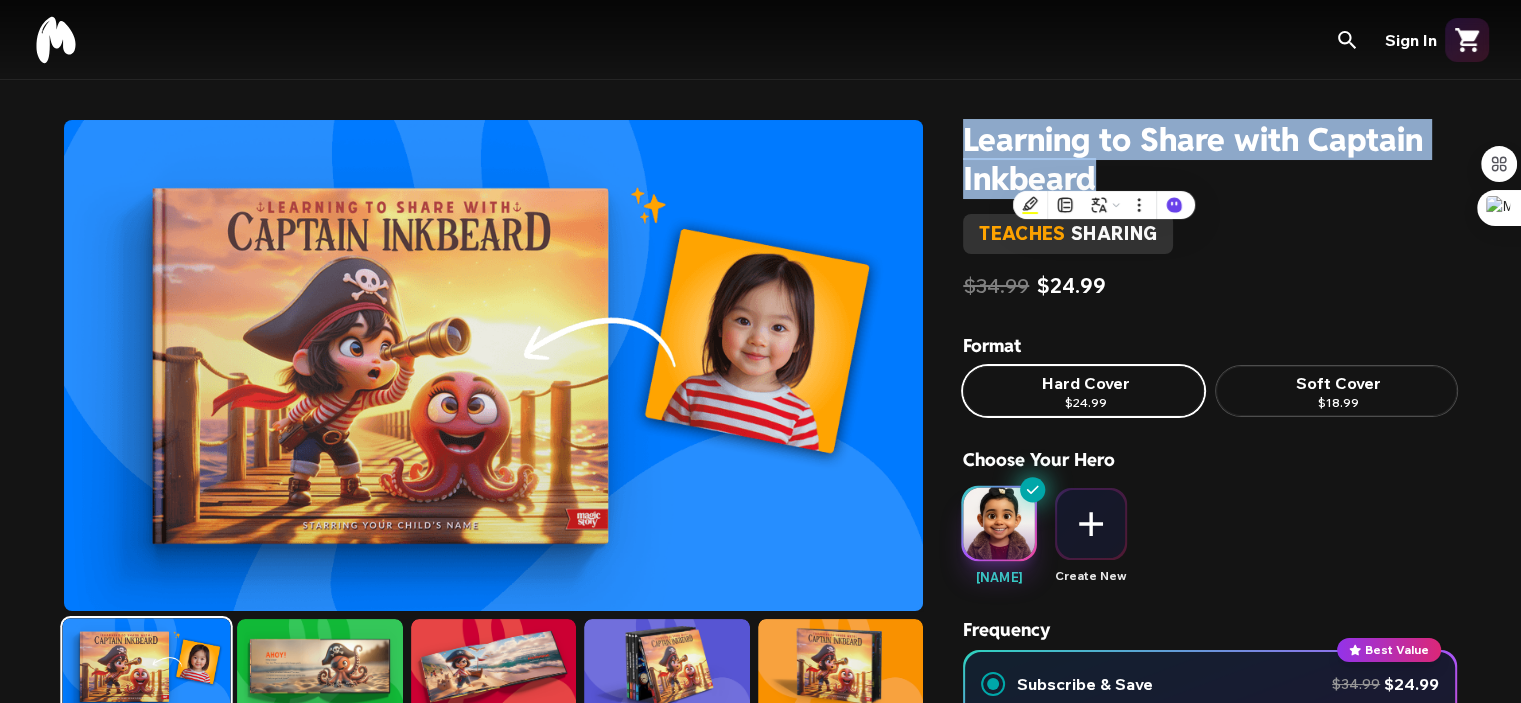 copy on "Learning to Share with Captain Inkbeard" 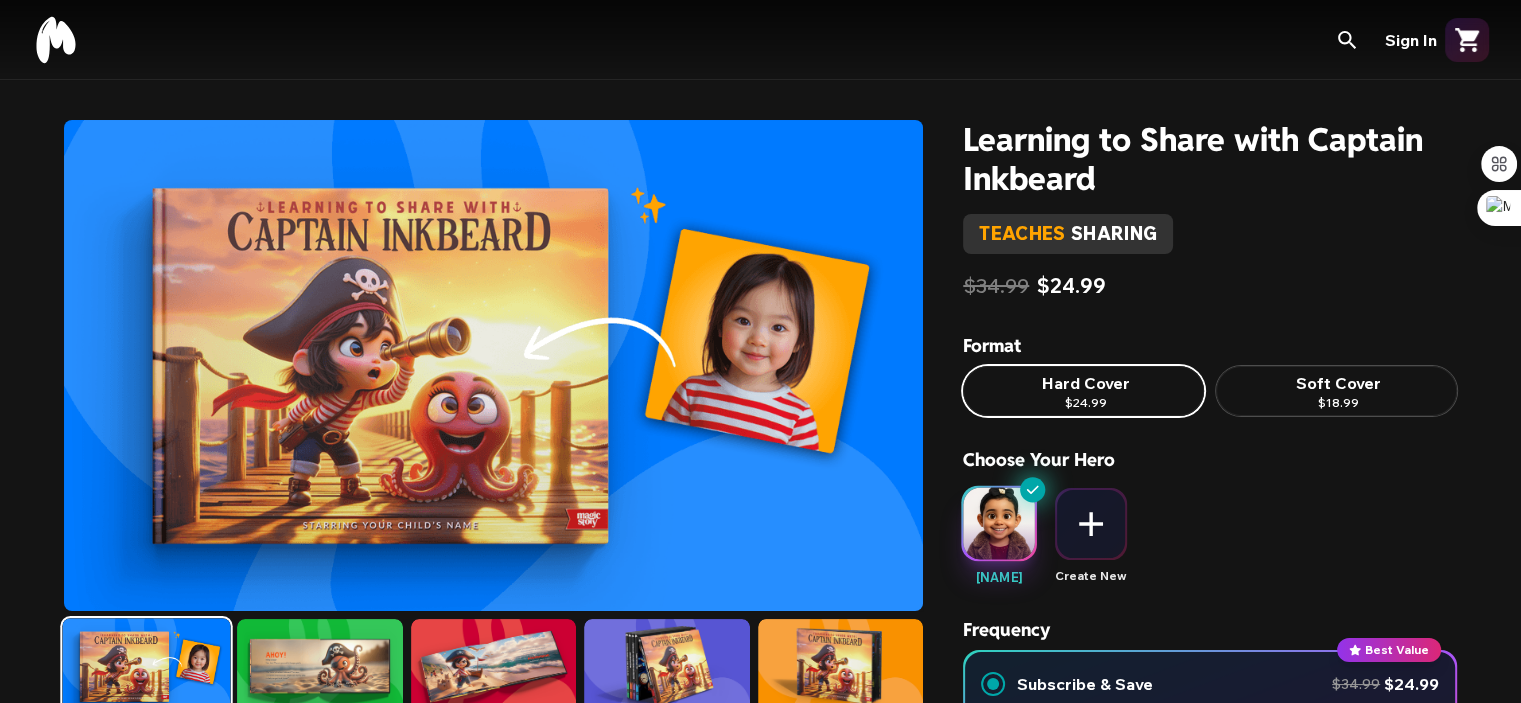 click on "Learning to Share with Captain Inkbeard teaches   sharing $34.99 $24.99 Format Hard Cover   $24.99 Soft Cover   $18.99 Choose Your Hero Ghazal Create New Frequency Best Value Subscribe & Save $34.99 $24.99 Get a new personalized book every month Save up to 30% with subscriber pricing Access your book in-app, anywhere Cancel anytime One-time Purchase $34.99 Add to Cart & Subscribe Book Preview Preview Image • Final print quality will be stunning Re-roll Ghazal  in  Learning to Share with Captain Inkbeard Subscribed?   Sign in   to access your credits. Embark on an adventurous journey with your child as they step into the shoes of a young pirate who learns the true value of sharing. When their prized toy boat goes missing, they meet the friendly Captain Inkbeard and discover that sometimes the greatest treasures are the ones you share with others. This heartwarming tale helps children understand emotions and the joy of sharing, wrapped in an exciting pirate adventure. Show less This Book Inspires Sharing" at bounding box center (1210, 1023) 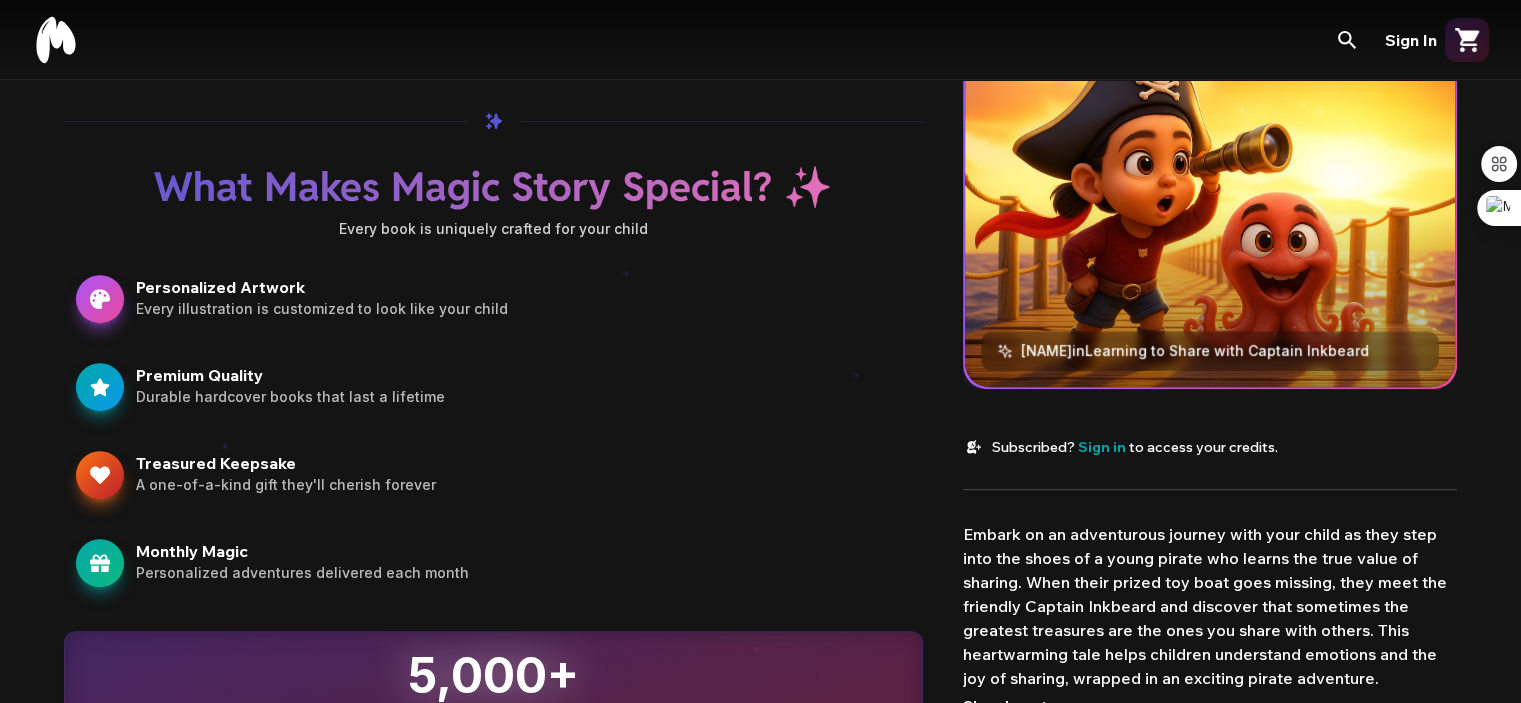 scroll, scrollTop: 1048, scrollLeft: 0, axis: vertical 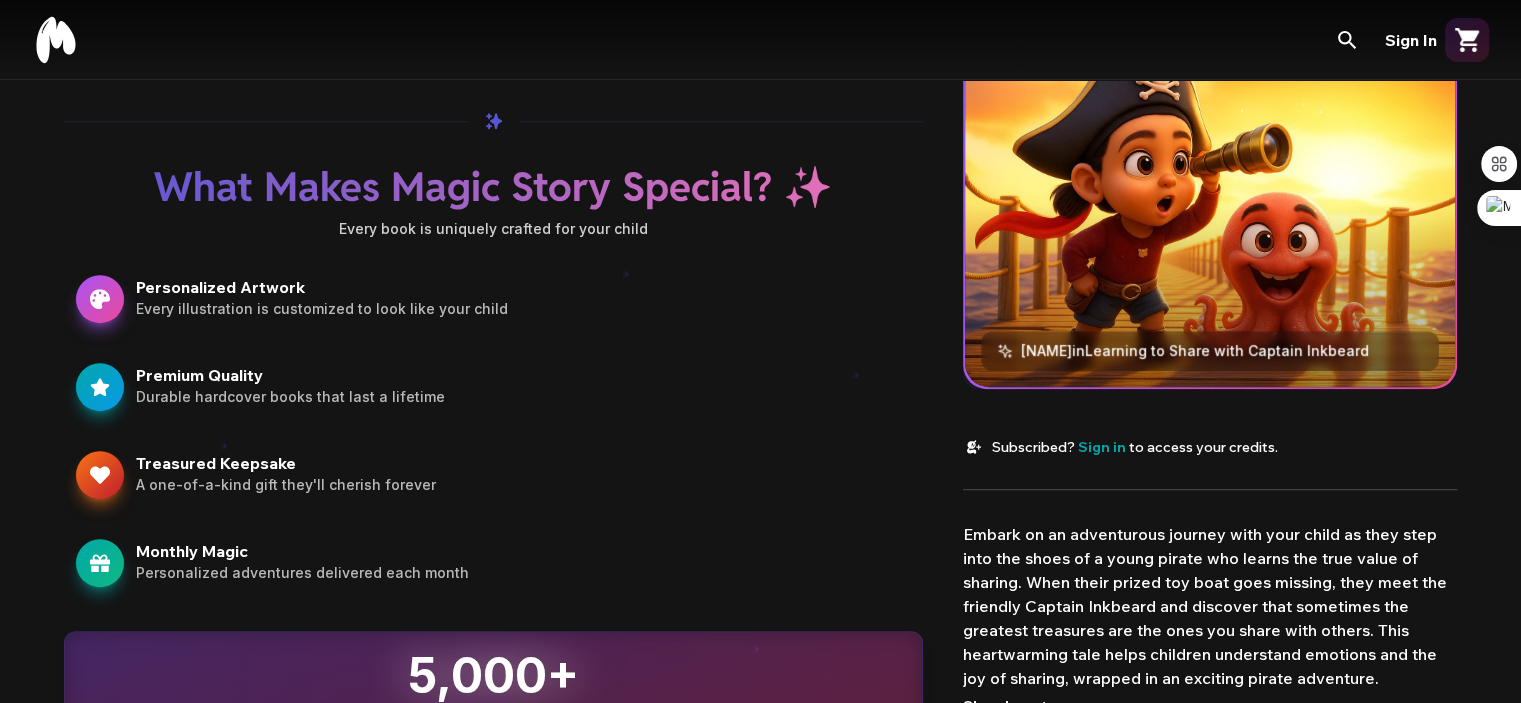 click at bounding box center (1210, 204) 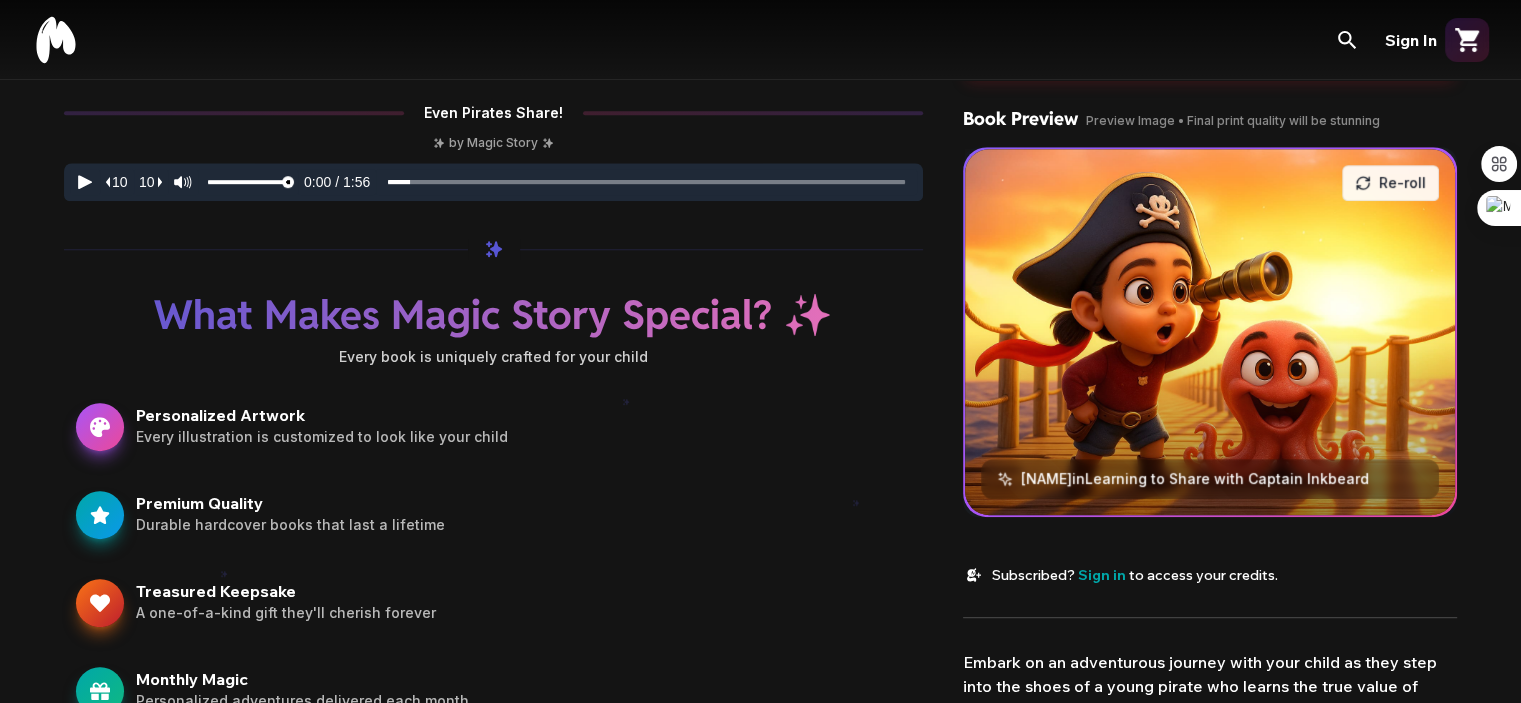 scroll, scrollTop: 916, scrollLeft: 0, axis: vertical 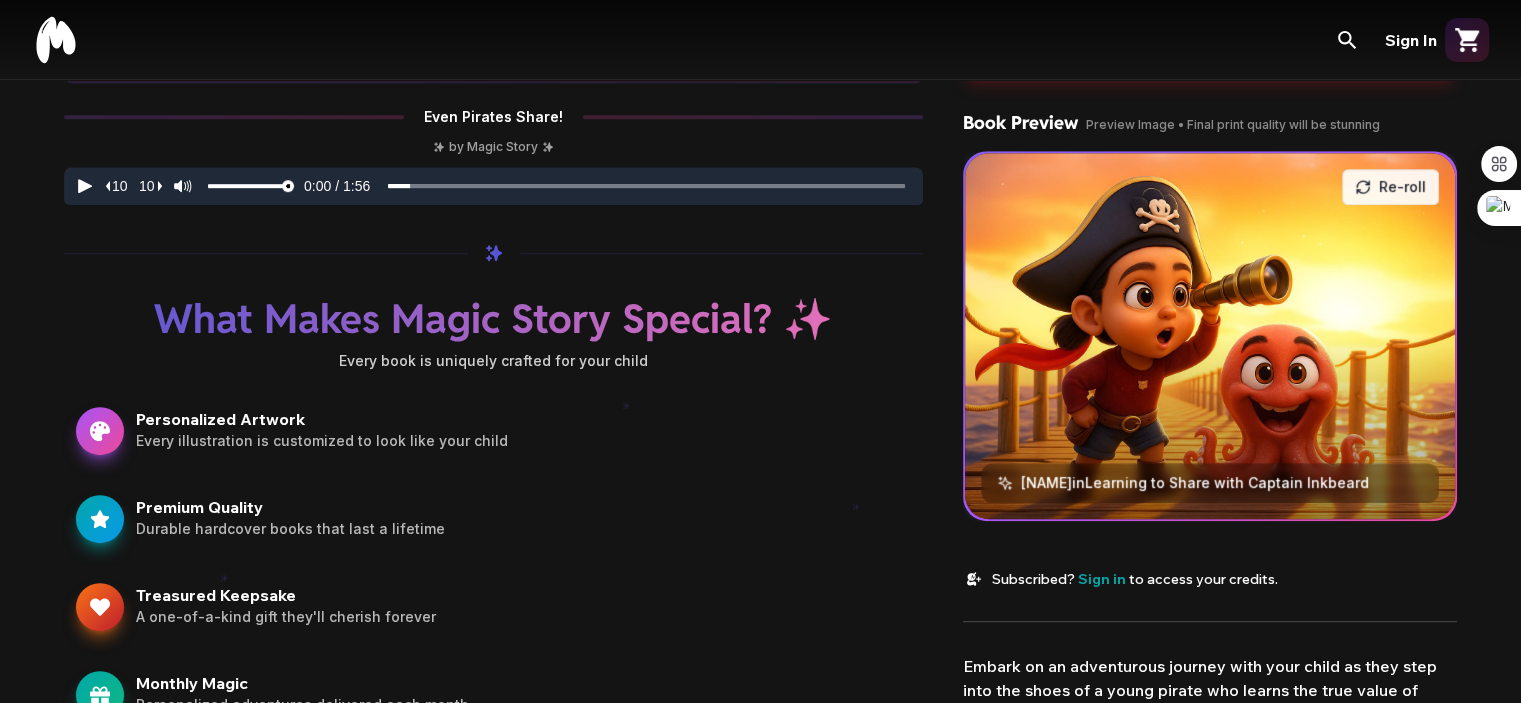 click on "Ghazal  in  Learning to Share with Captain Inkbeard" at bounding box center (1210, 483) 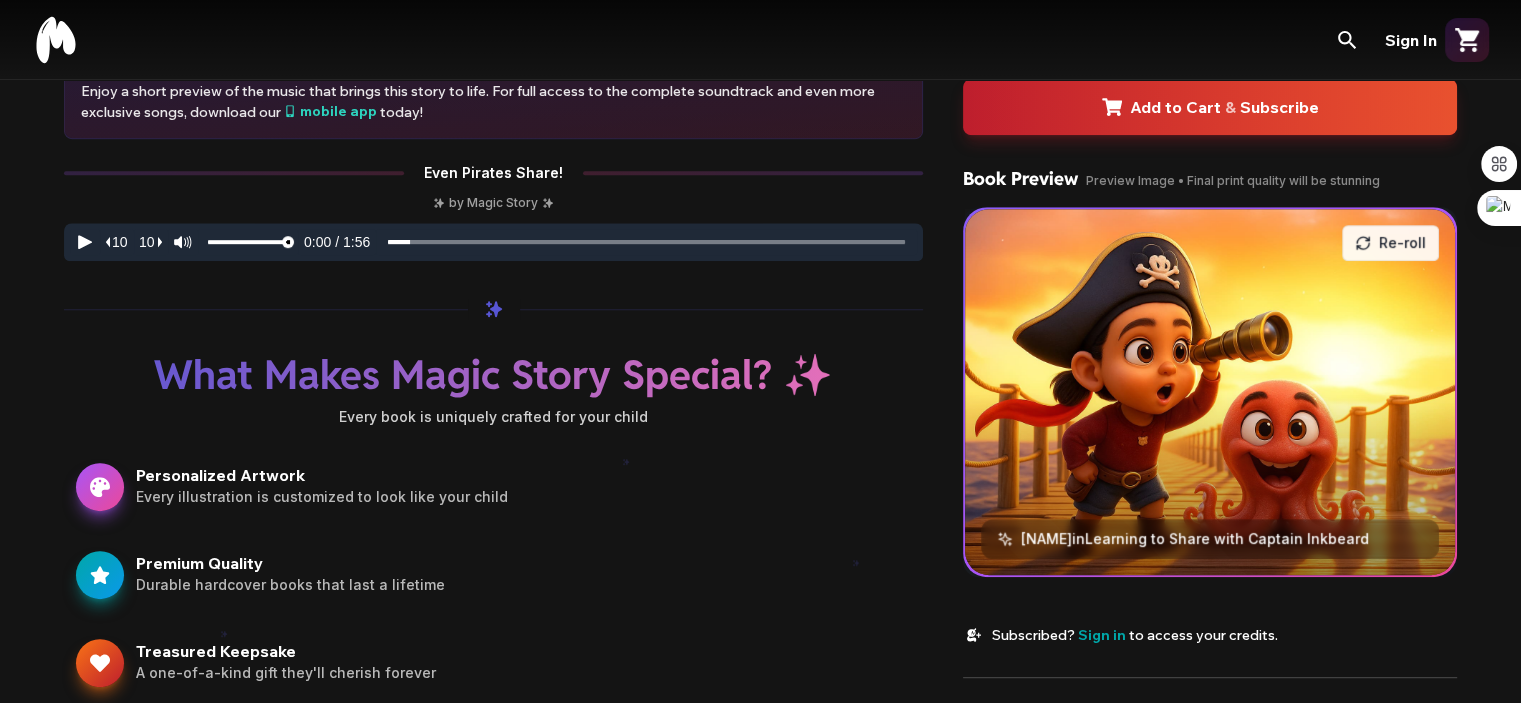 scroll, scrollTop: 860, scrollLeft: 0, axis: vertical 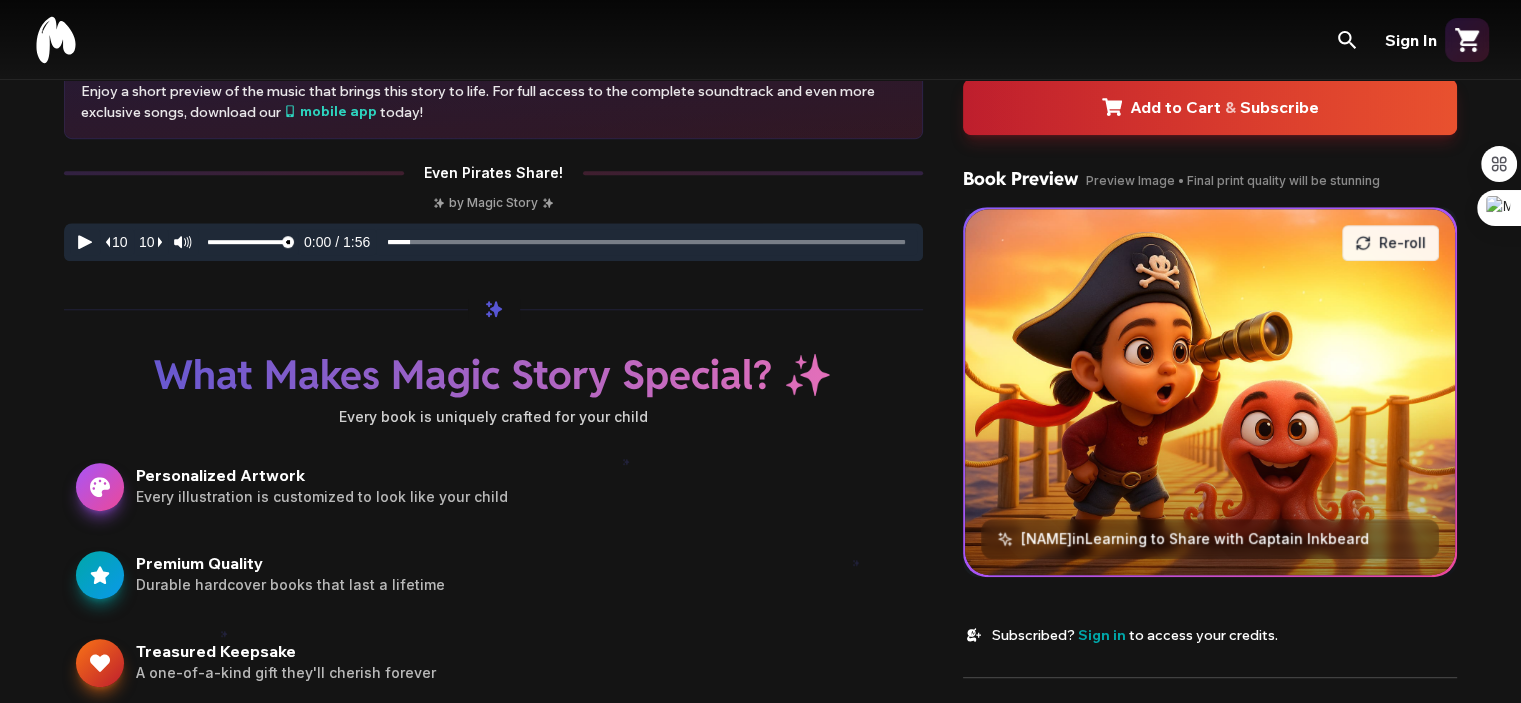 click on "Re-roll" at bounding box center (1390, 243) 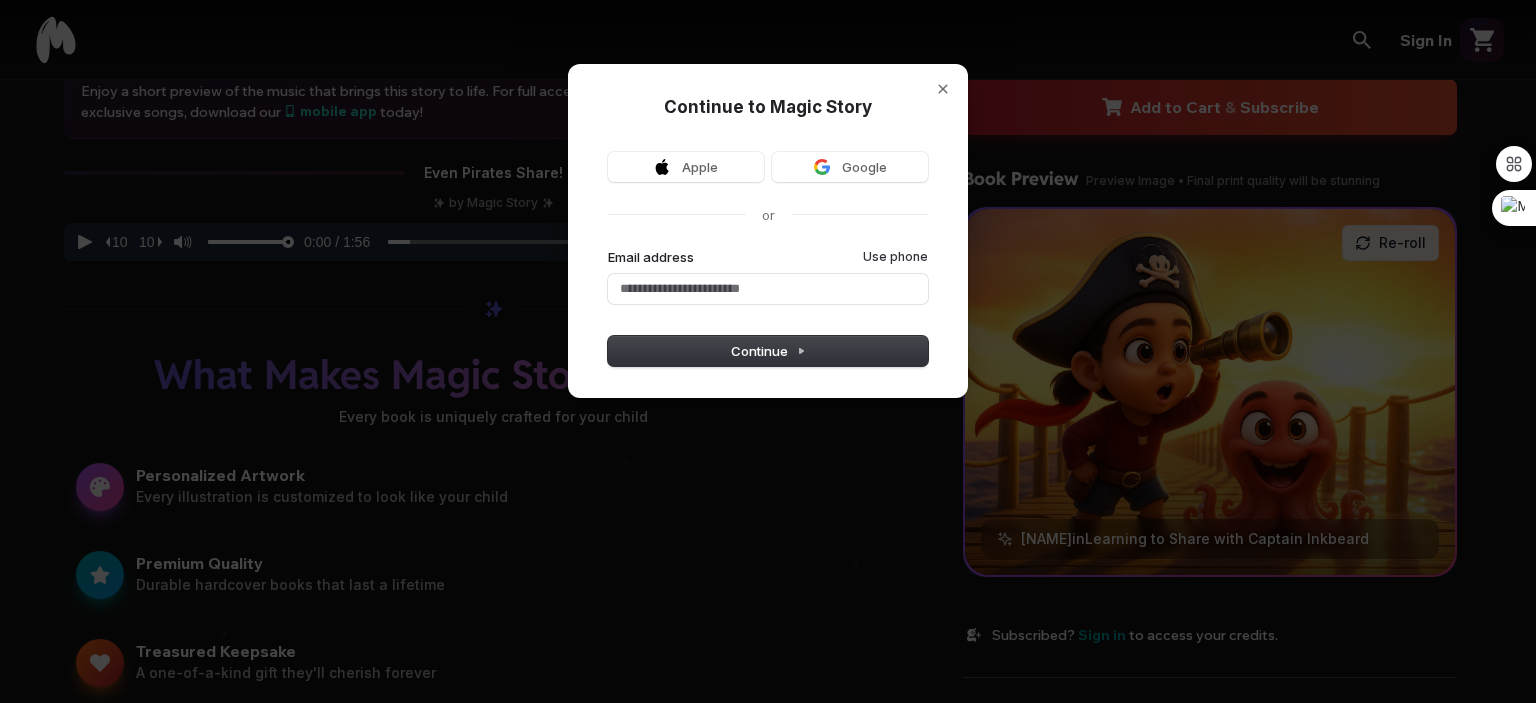 type 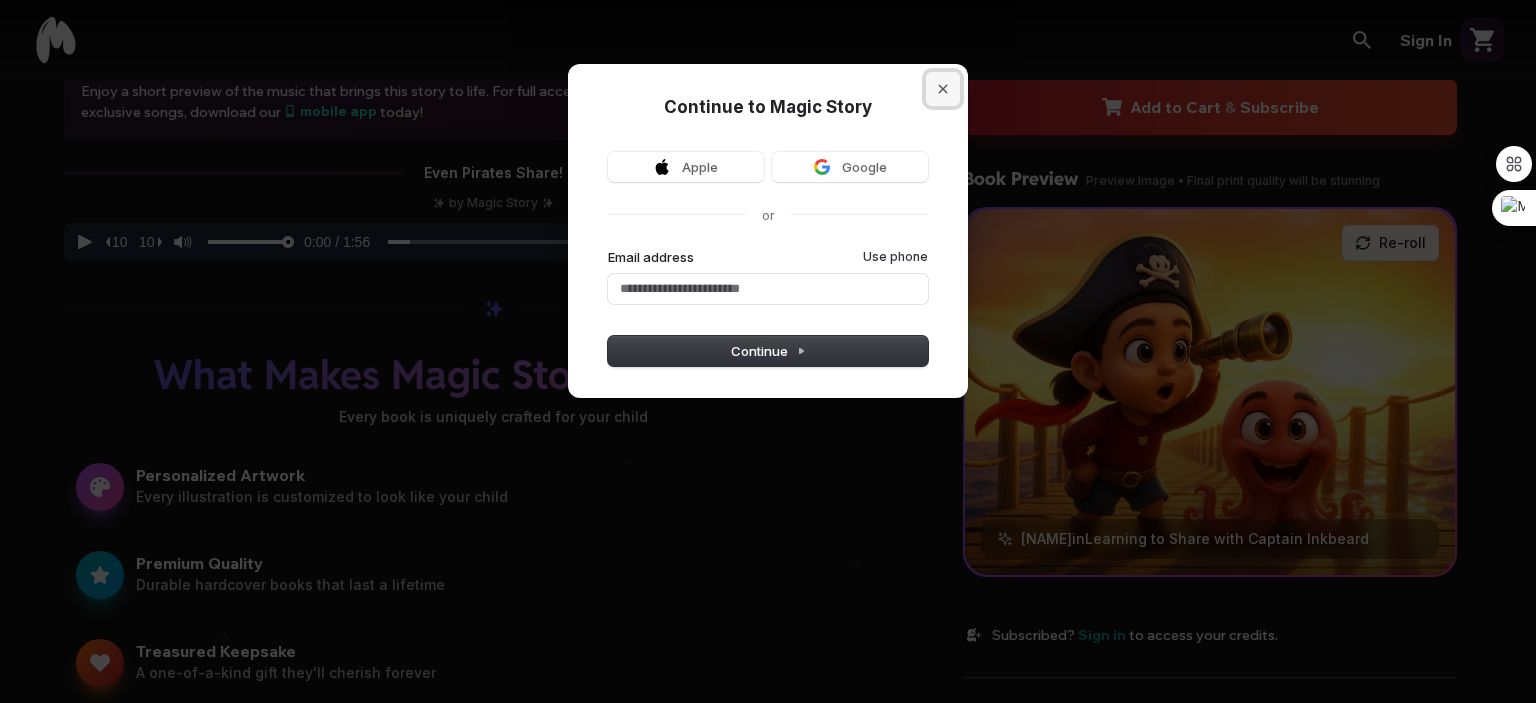 click at bounding box center [943, 89] 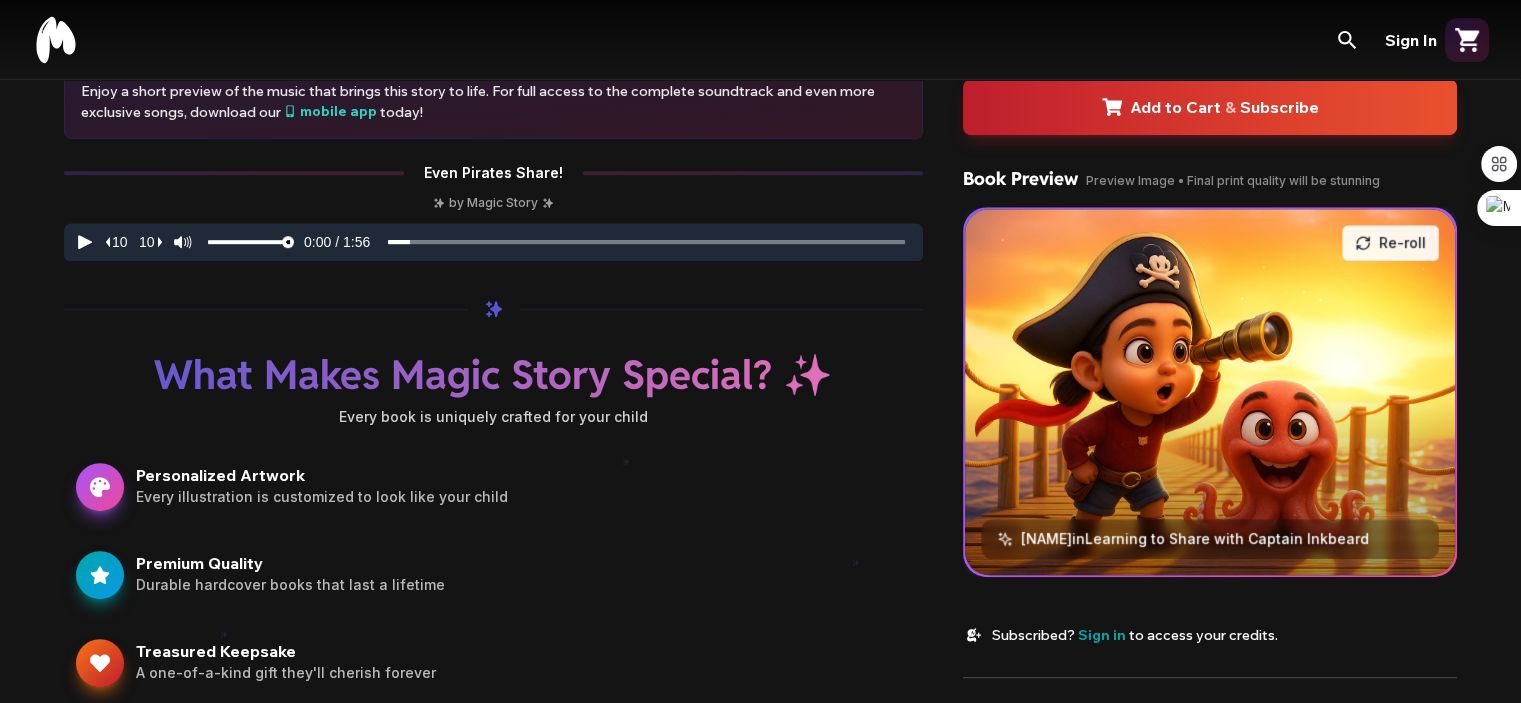 click on "Ghazal  in  Learning to Share with Captain Inkbeard" at bounding box center [1195, 539] 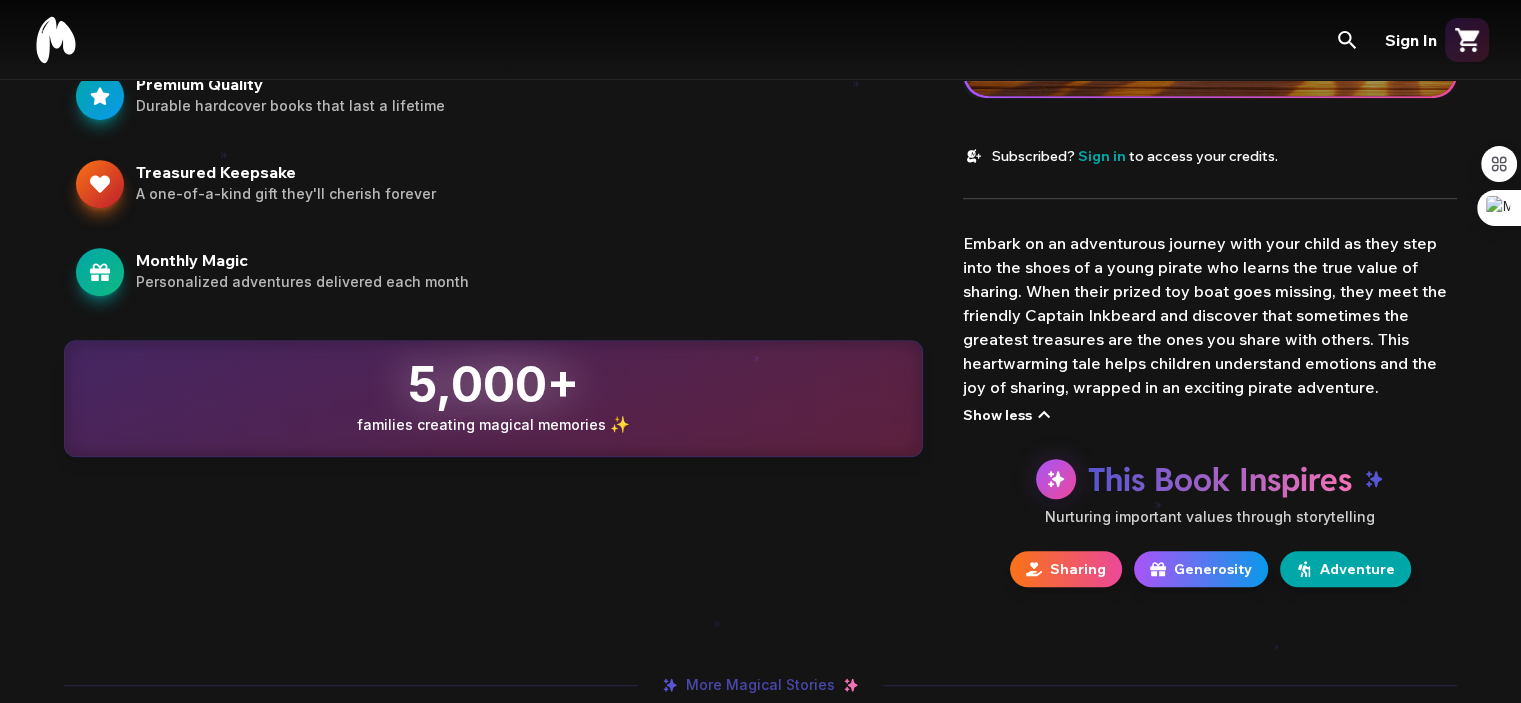 scroll, scrollTop: 1344, scrollLeft: 0, axis: vertical 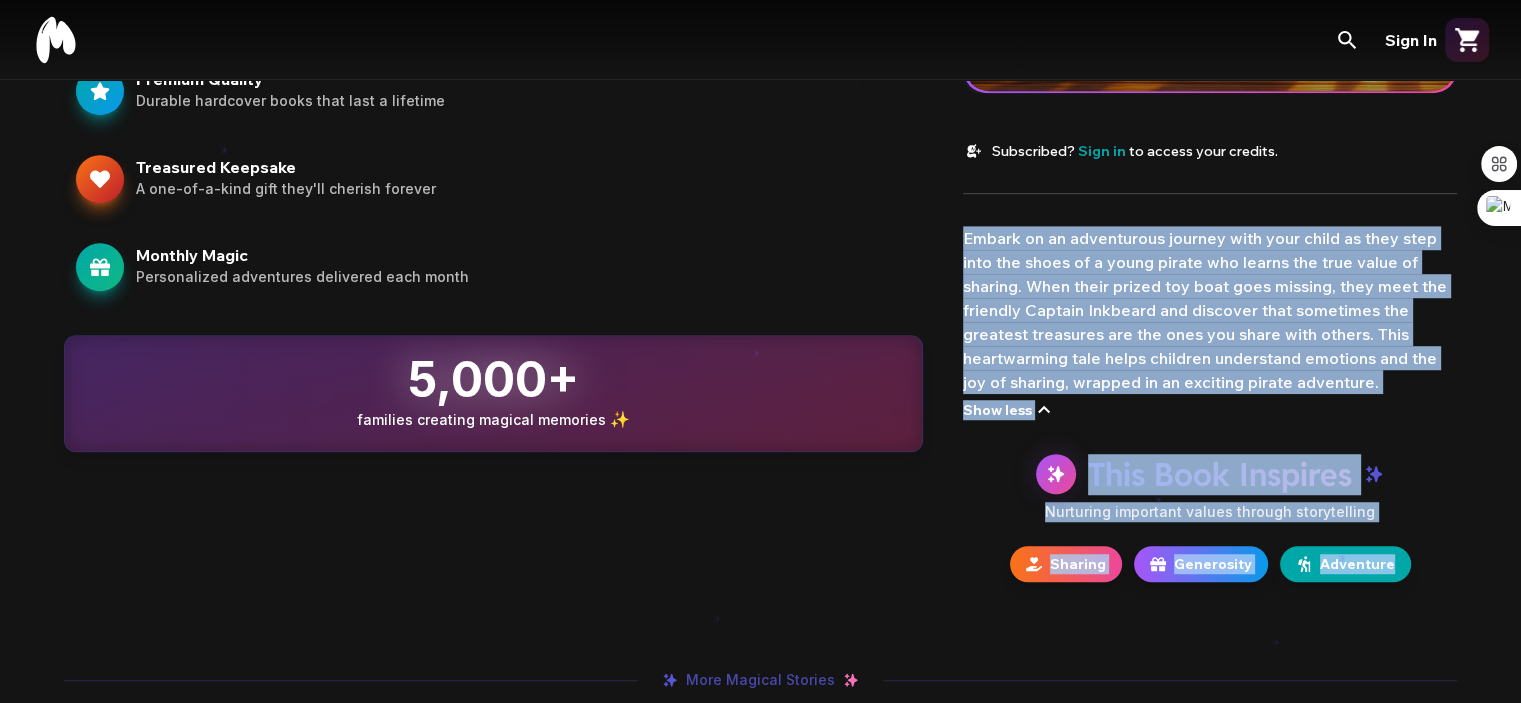 drag, startPoint x: 963, startPoint y: 243, endPoint x: 1389, endPoint y: 571, distance: 537.643 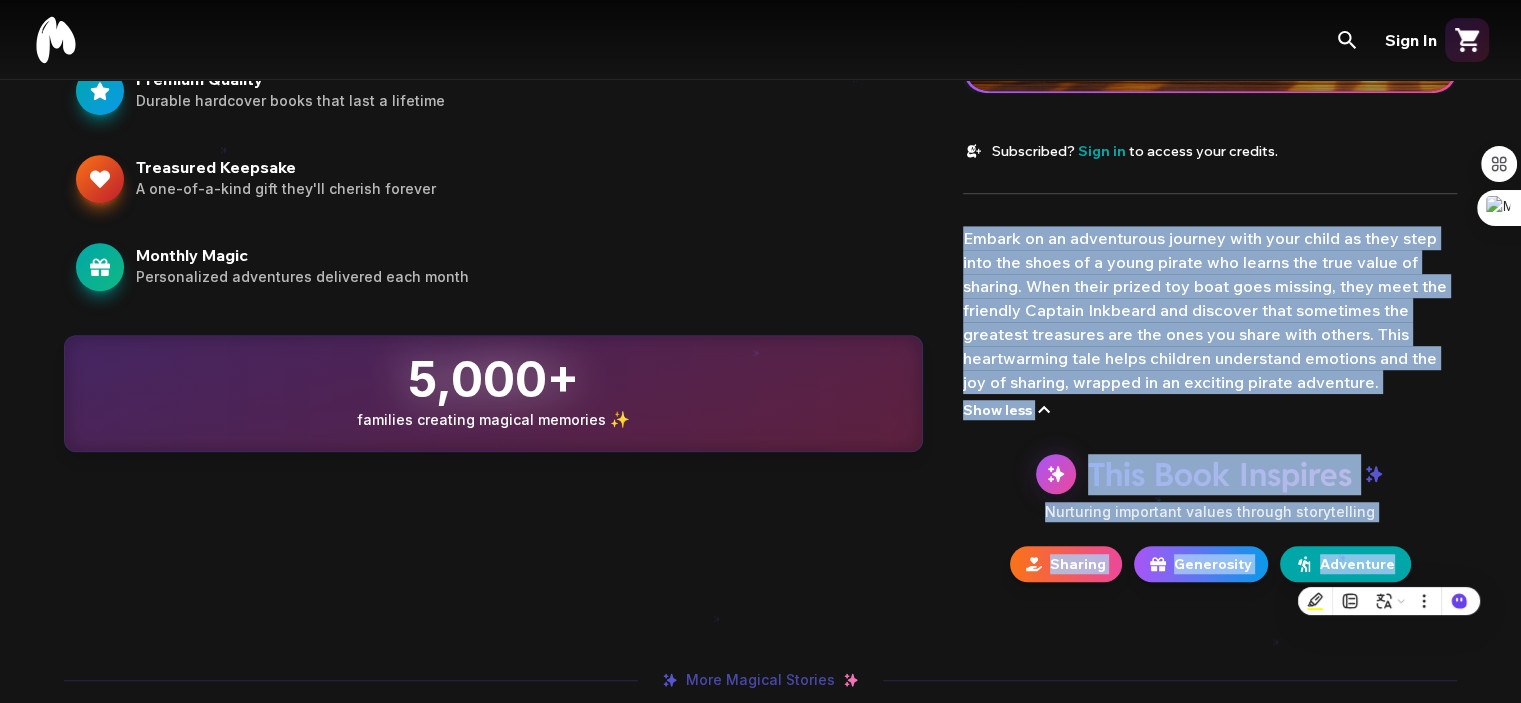 copy on "Embark on an adventurous journey with your child as they step into the shoes of a young pirate who learns the true value of sharing. When their prized toy boat goes missing, they meet the friendly Captain Inkbeard and discover that sometimes the greatest treasures are the ones you share with others. This heartwarming tale helps children understand emotions and the joy of sharing, wrapped in an exciting pirate adventure. Show less This Book Inspires Nurturing important values through storytelling Sharing Generosity Adventure" 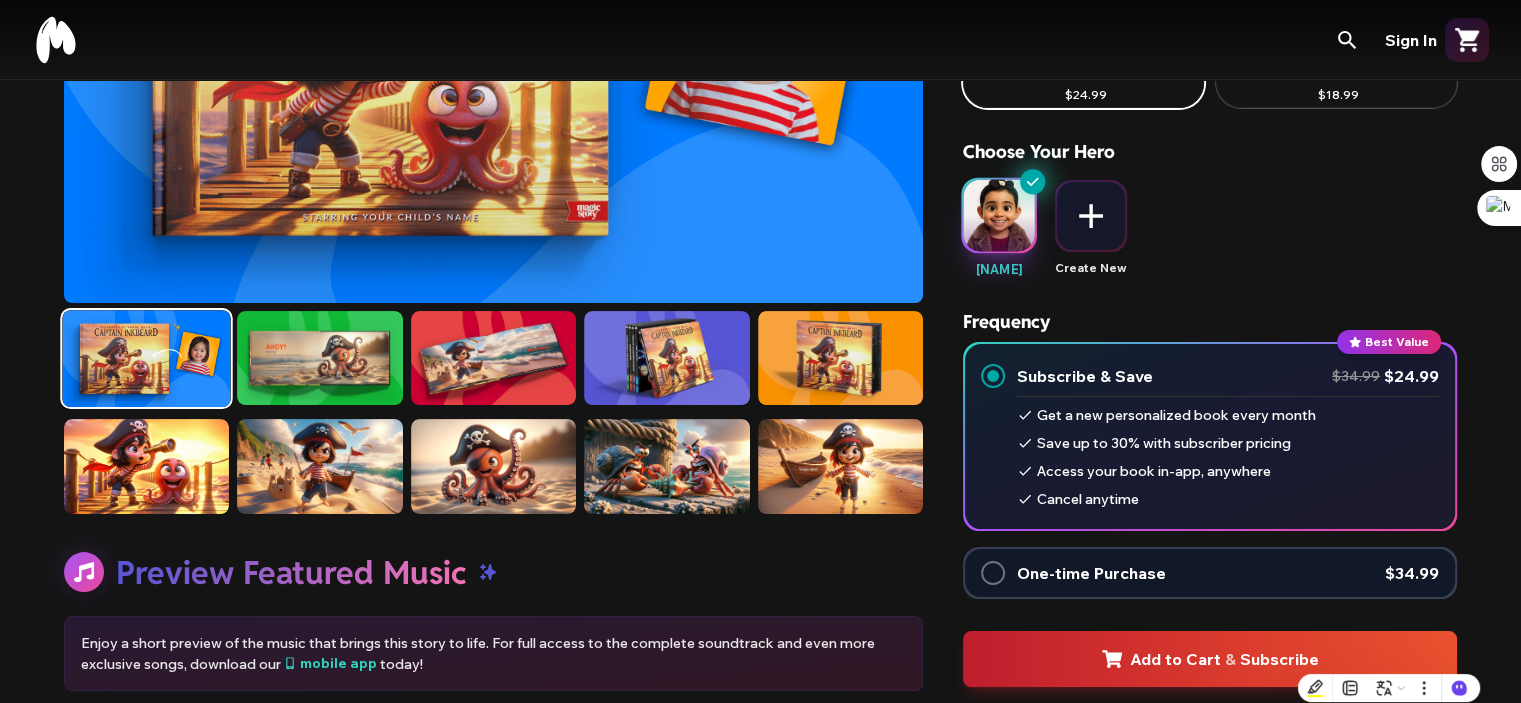 scroll, scrollTop: 0, scrollLeft: 0, axis: both 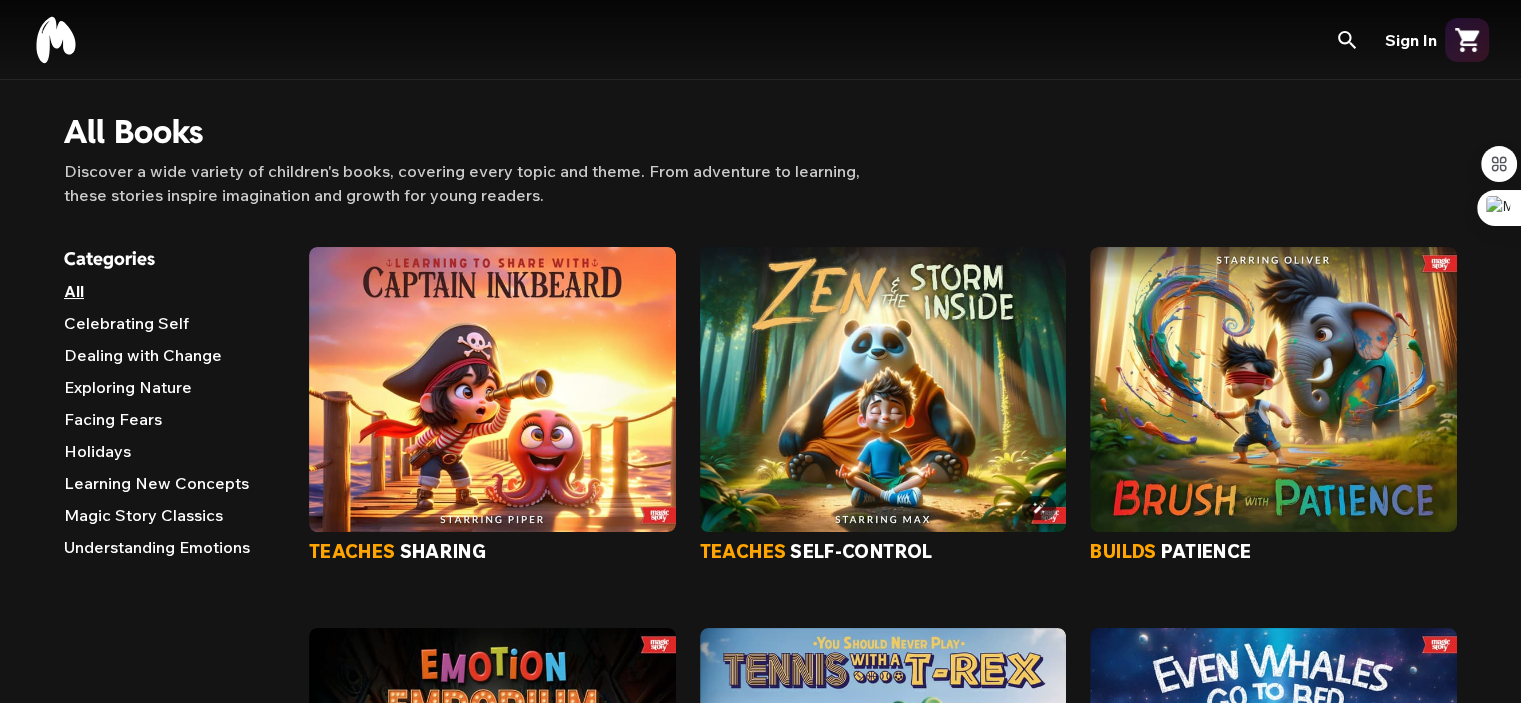 click at bounding box center [883, 389] 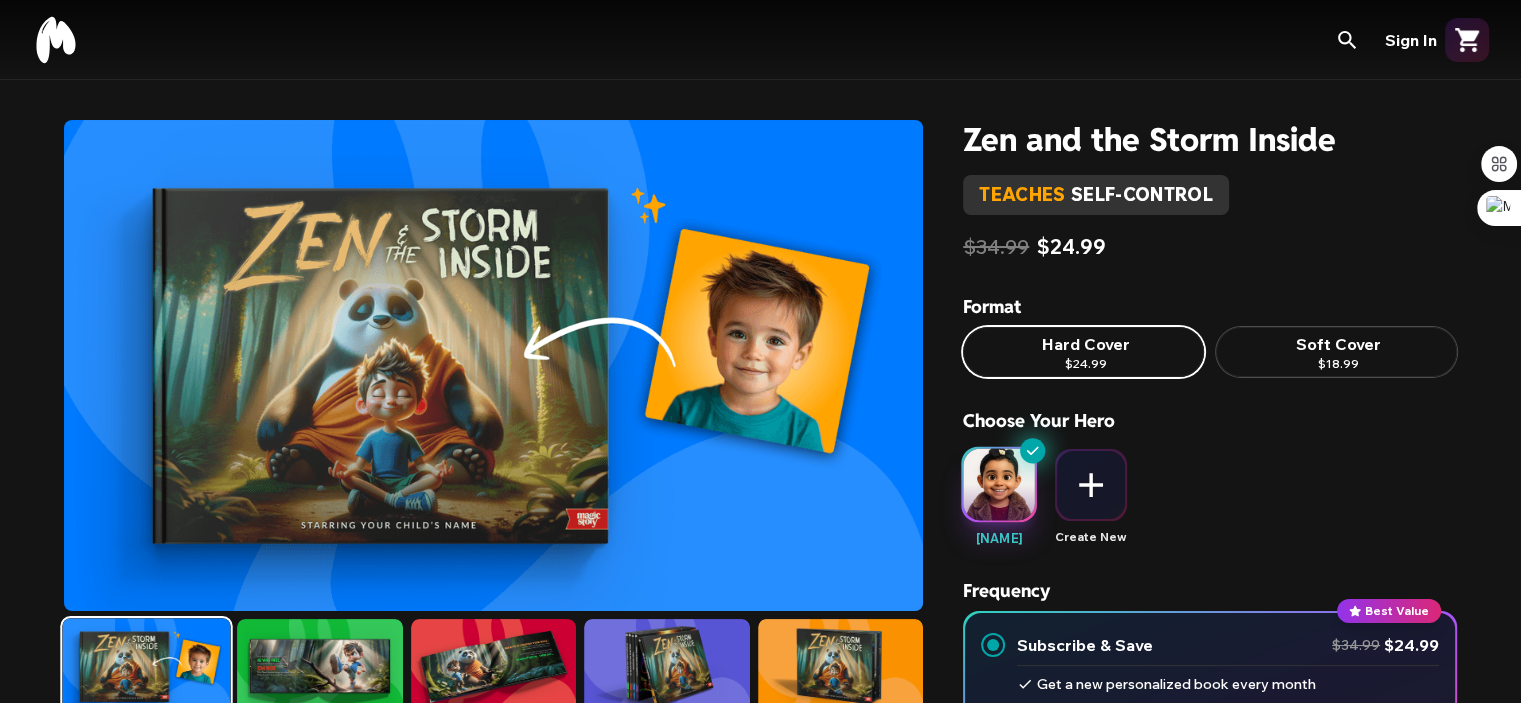 click on "Zen and the Storm Inside" at bounding box center (1210, 139) 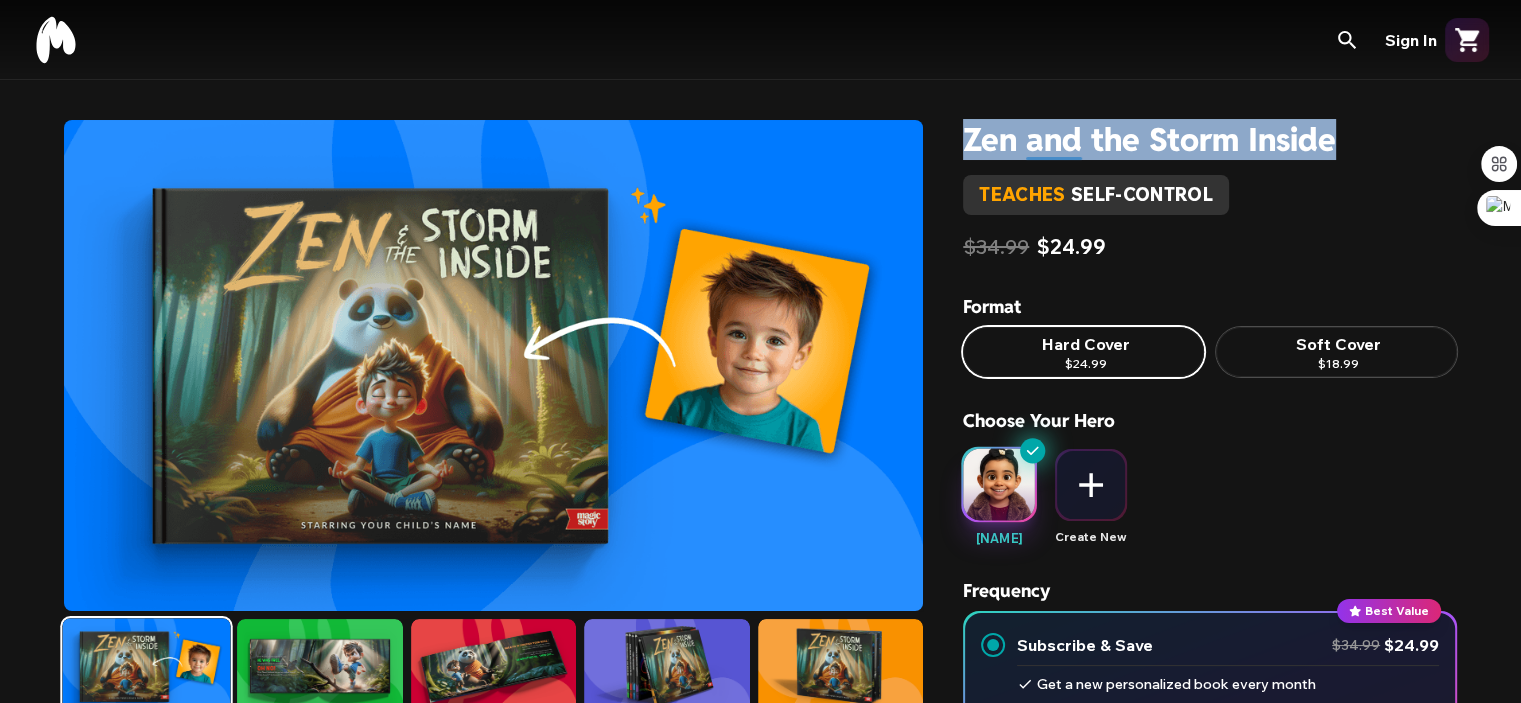 click on "Zen and the Storm Inside" at bounding box center (1210, 139) 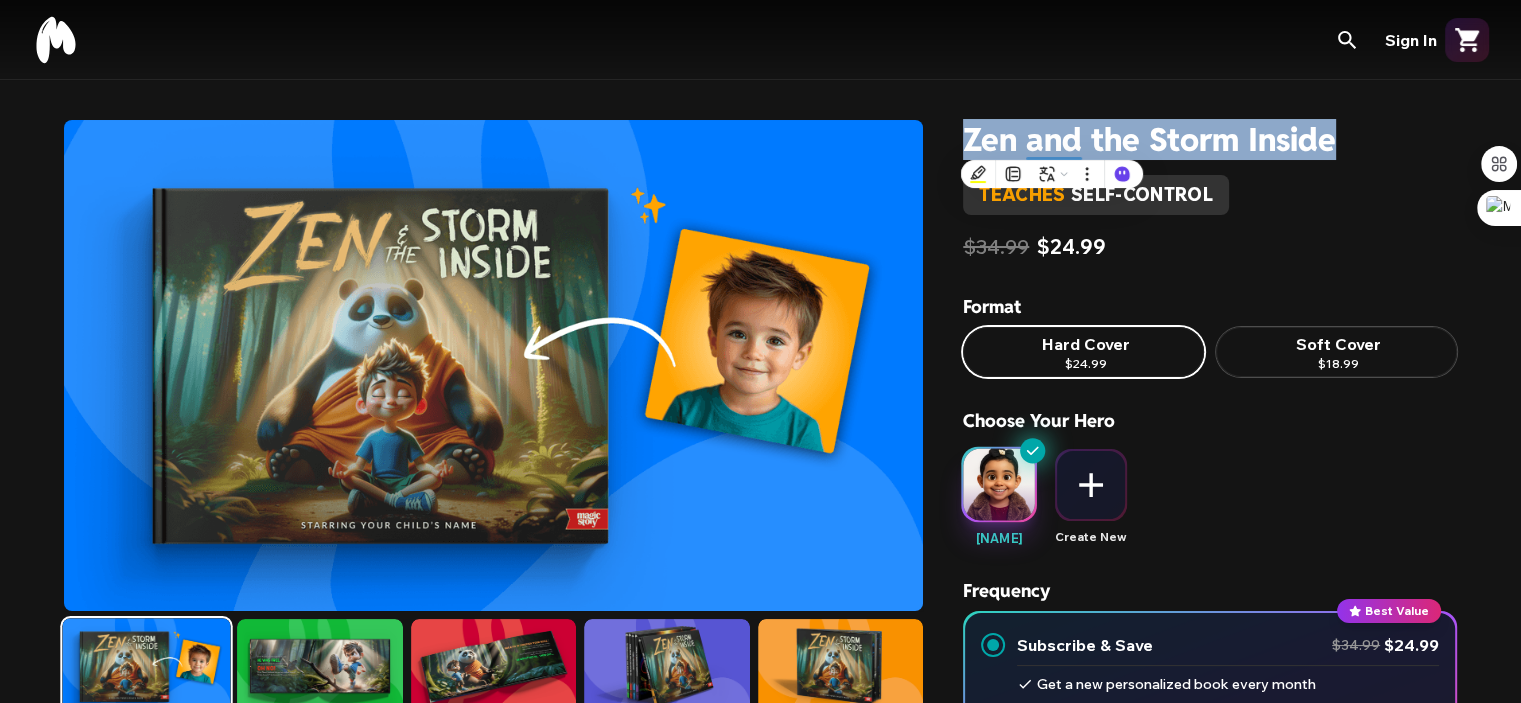 click on "Zen and the Storm Inside" at bounding box center [1210, 139] 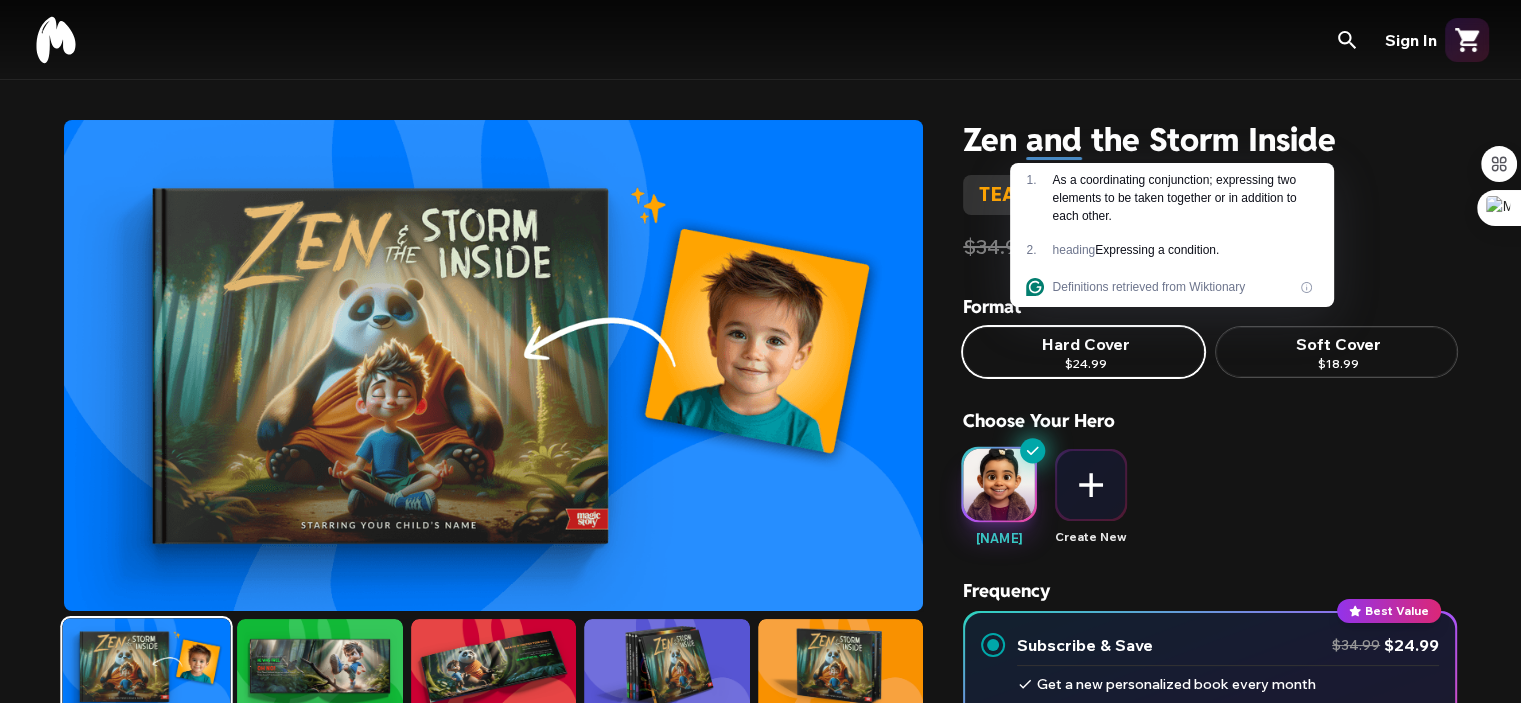 click on "Choose Your Hero" at bounding box center [1210, 429] 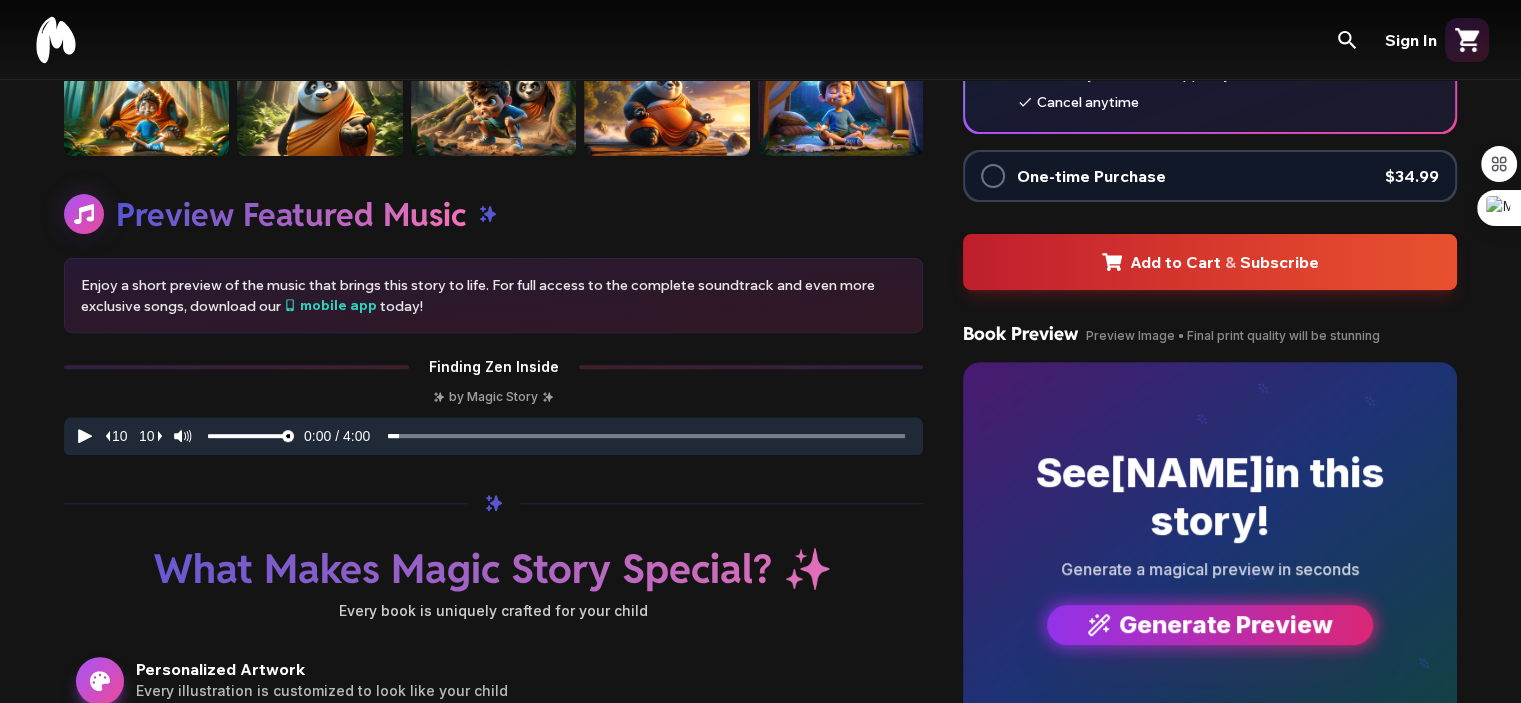 scroll, scrollTop: 672, scrollLeft: 0, axis: vertical 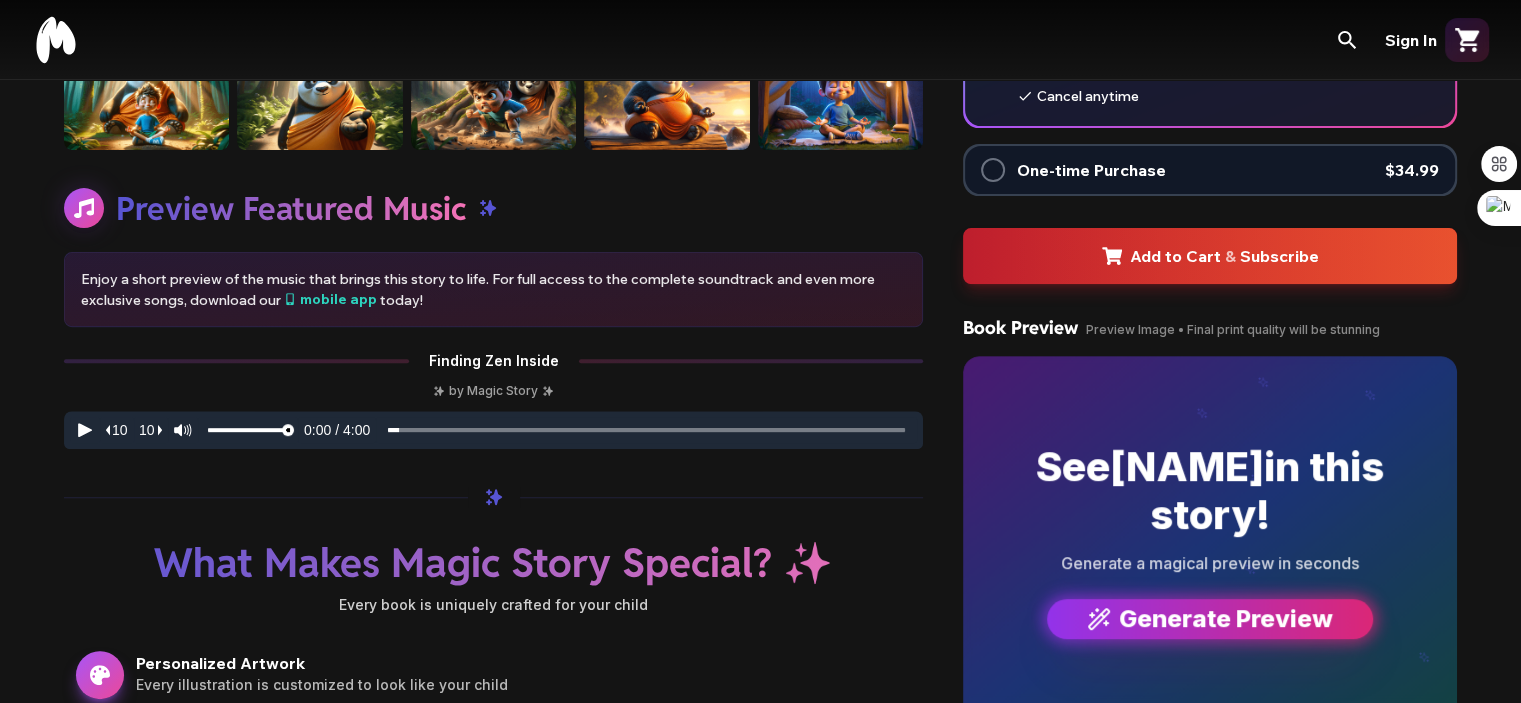 click on "Generate Preview" at bounding box center (1210, 619) 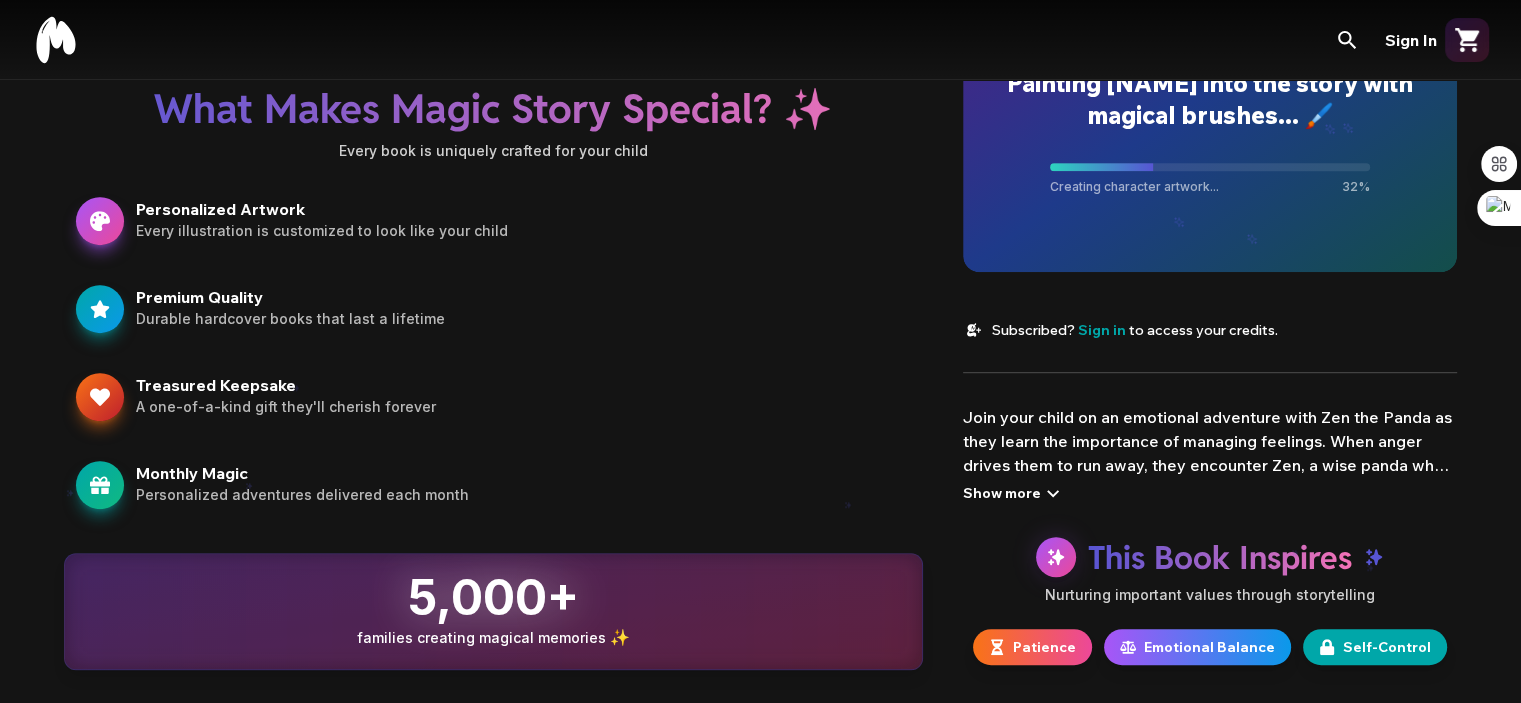 scroll, scrollTop: 1212, scrollLeft: 0, axis: vertical 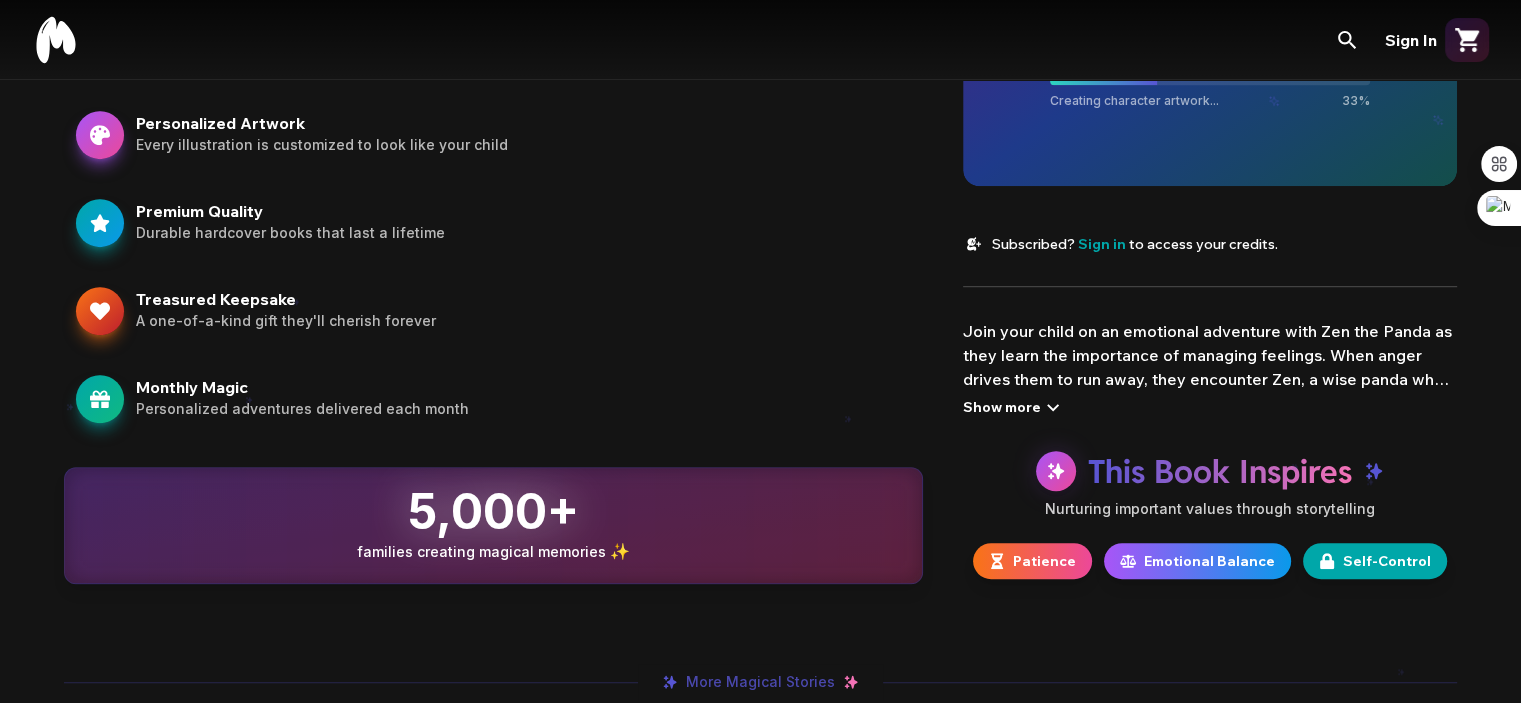 click 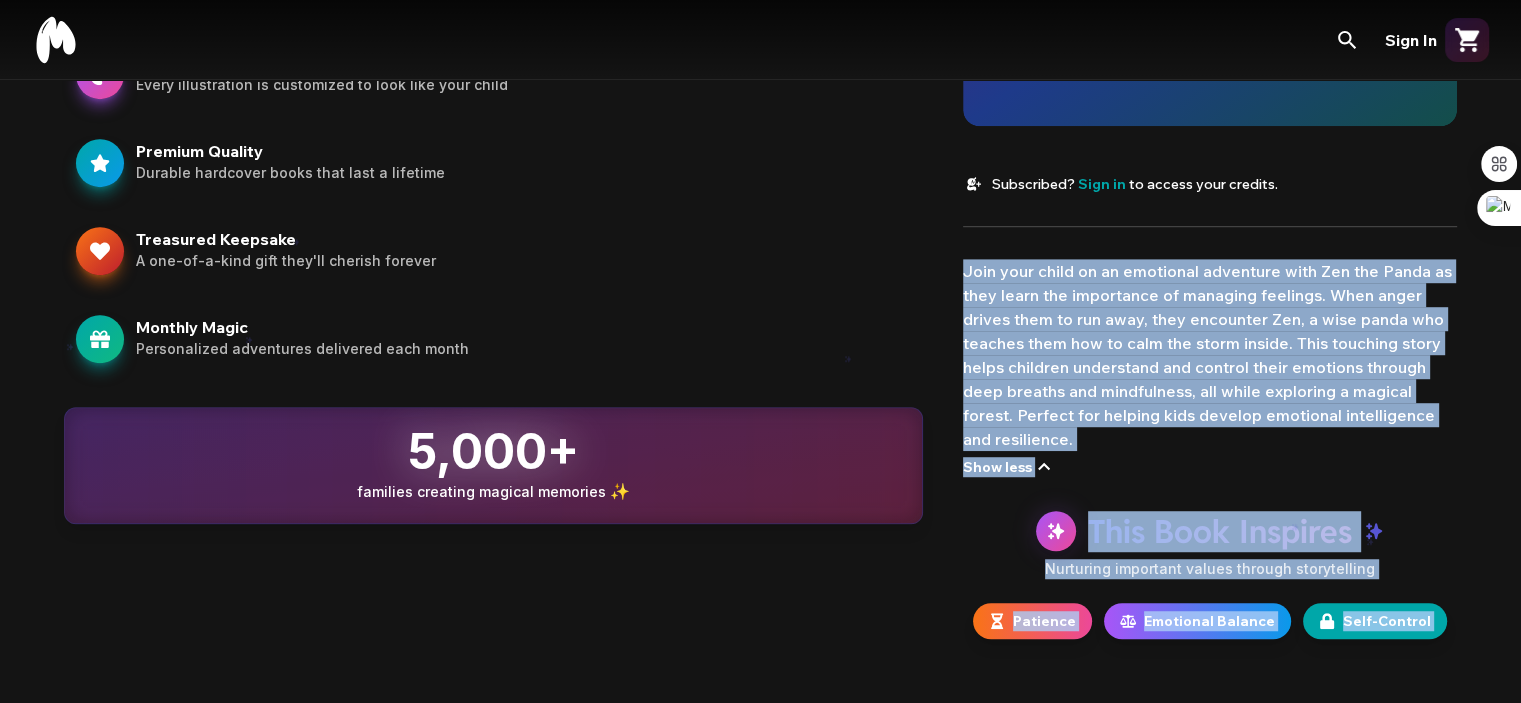 scroll, scrollTop: 1302, scrollLeft: 0, axis: vertical 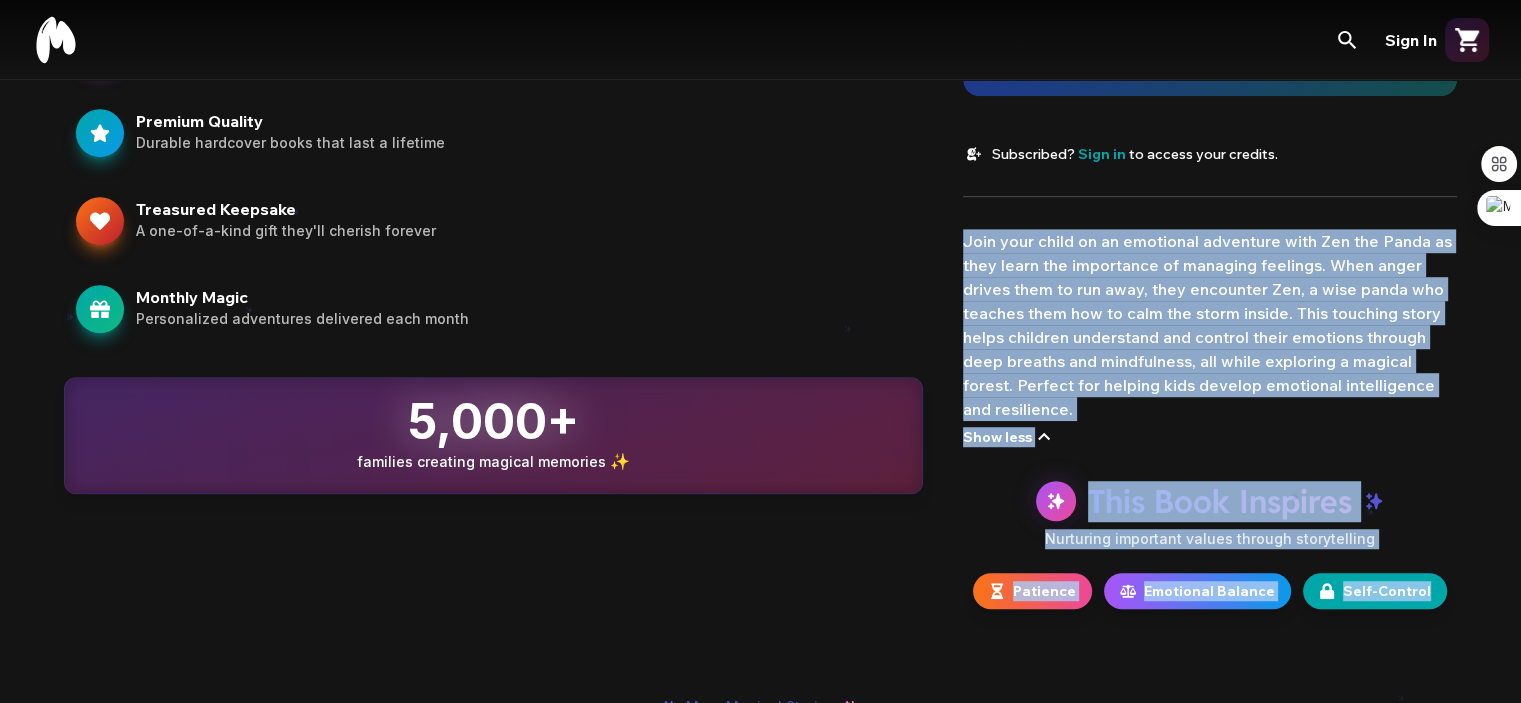 drag, startPoint x: 964, startPoint y: 331, endPoint x: 1441, endPoint y: 597, distance: 546.1547 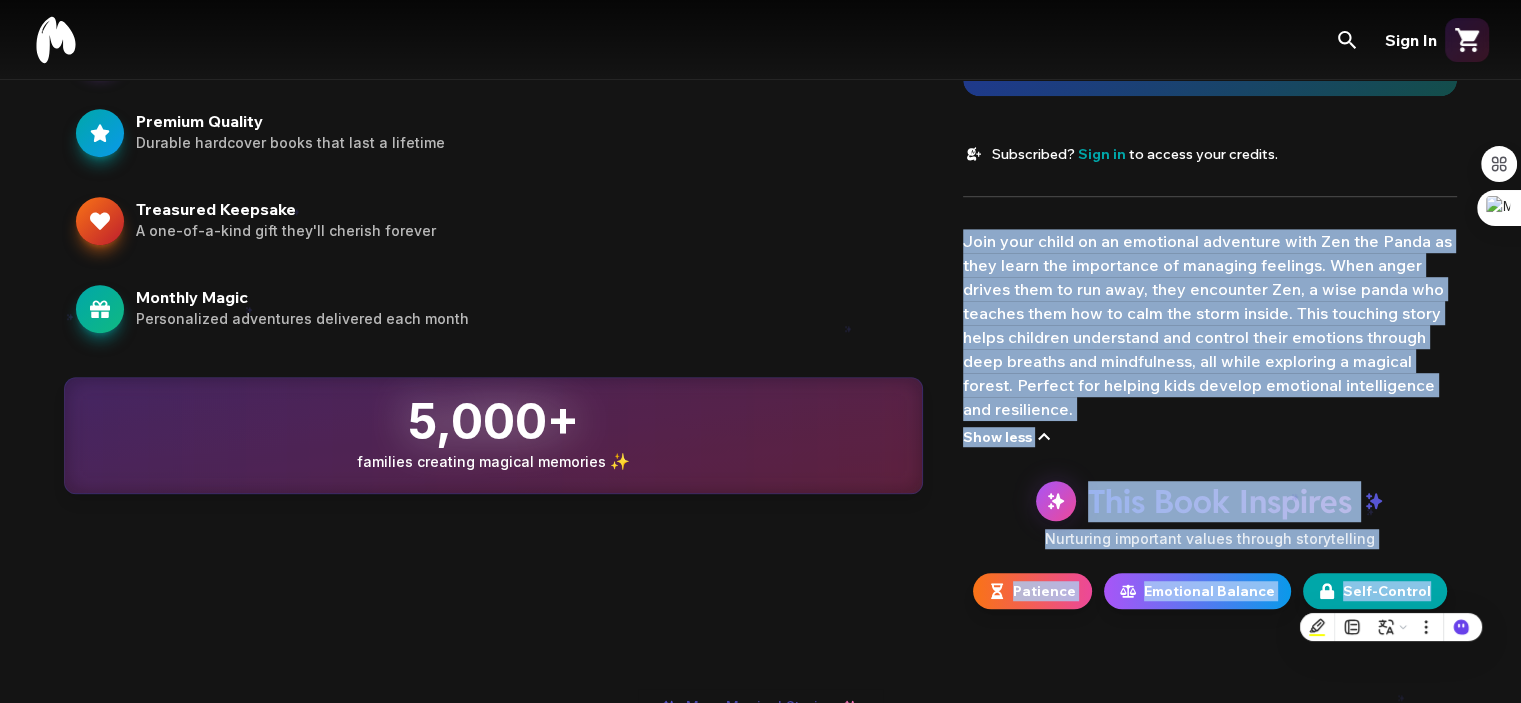 copy on "Join your child on an emotional adventure with Zen the Panda as they learn the importance of managing feelings. When anger drives them to run away, they encounter Zen, a wise panda who teaches them how to calm the storm inside. This touching story helps children understand and control their emotions through deep breaths and mindfulness, all while exploring a magical forest. Perfect for helping kids develop emotional intelligence and resilience. Show less This Book Inspires Nurturing important values through storytelling Patience Emotional Balance Self-Control" 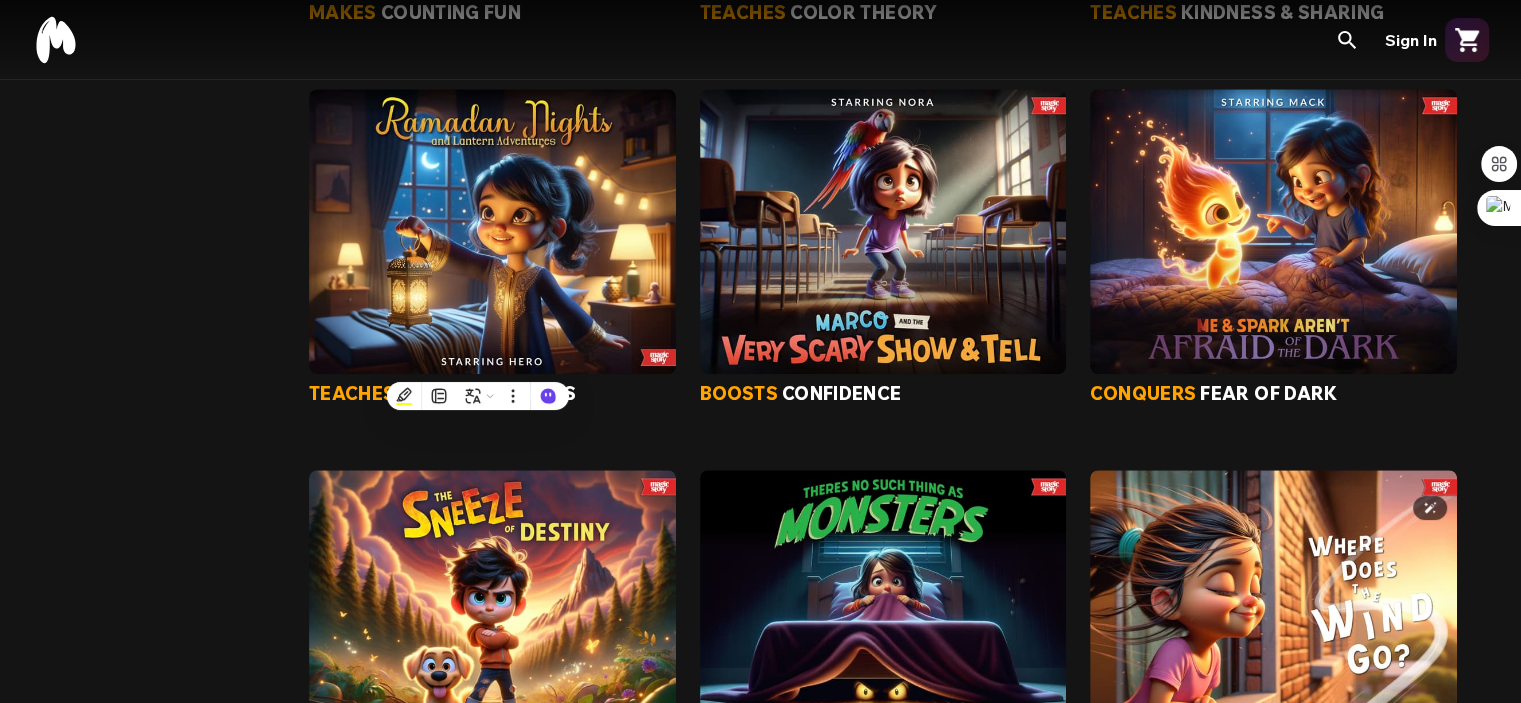 scroll, scrollTop: 0, scrollLeft: 0, axis: both 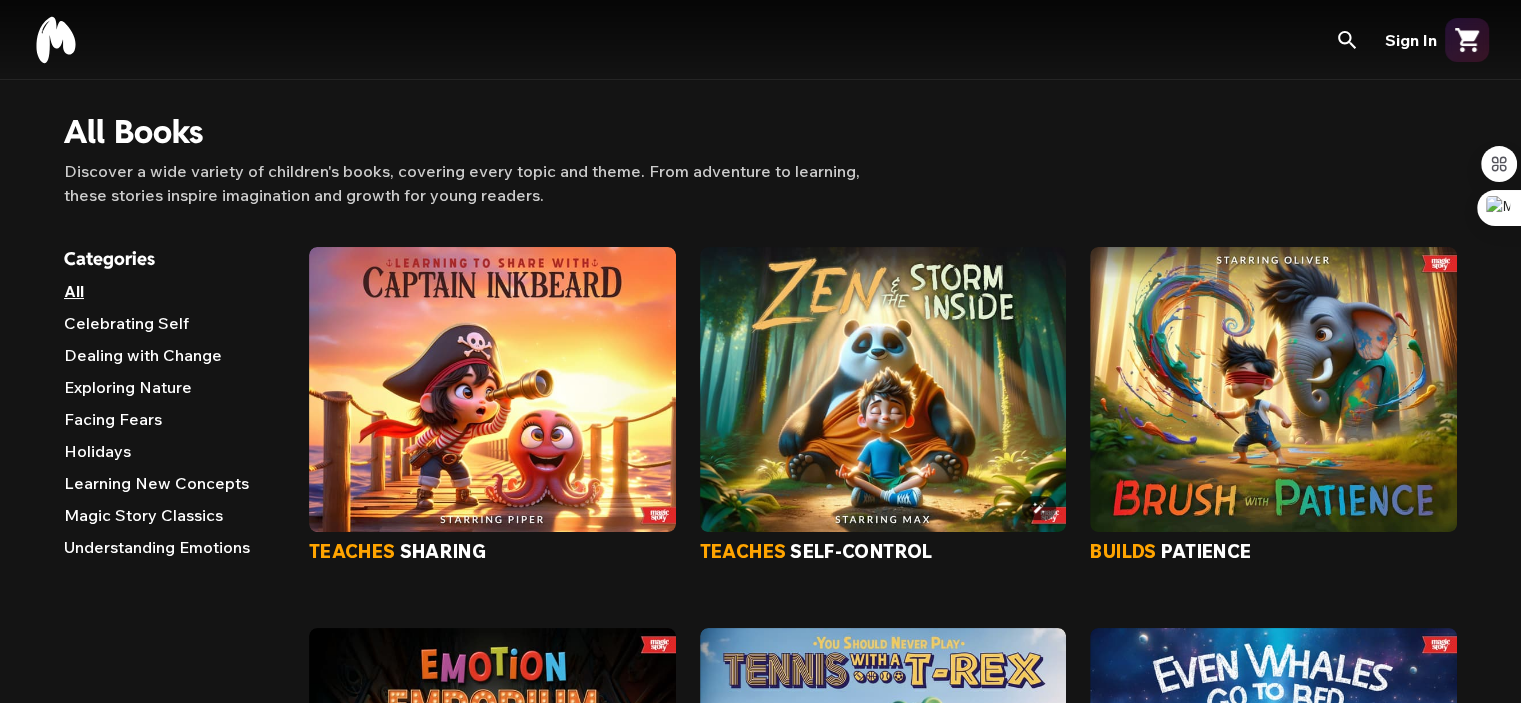 click at bounding box center [883, 389] 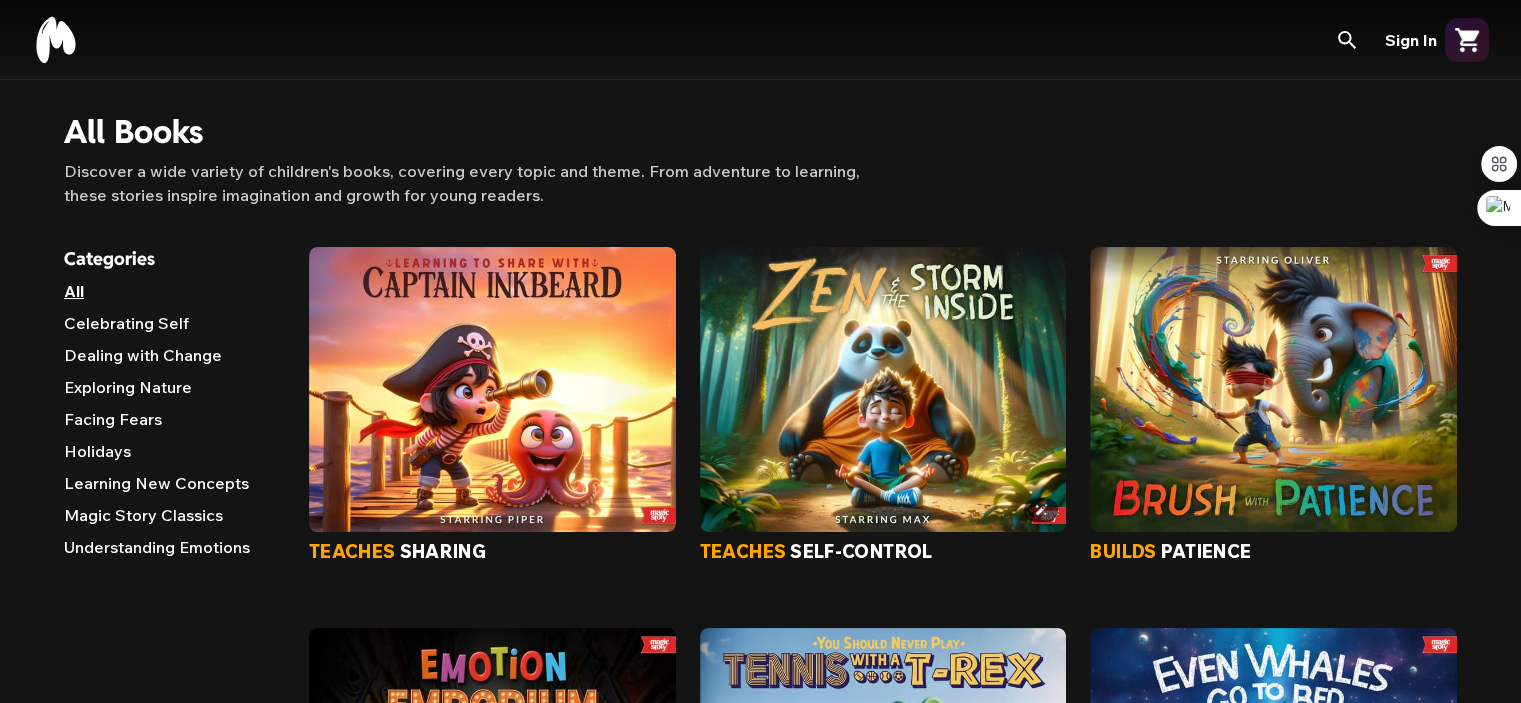 click at bounding box center [883, 389] 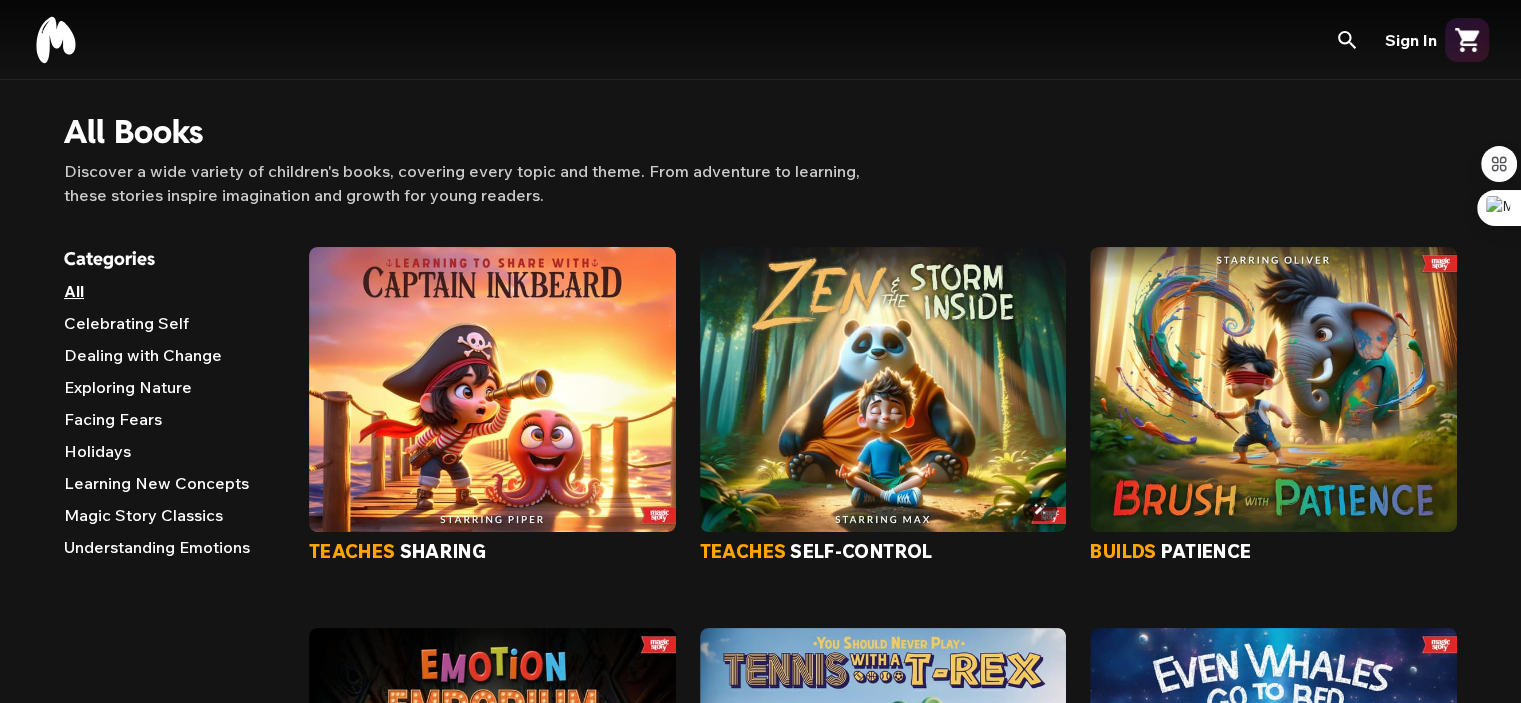 click at bounding box center [883, 389] 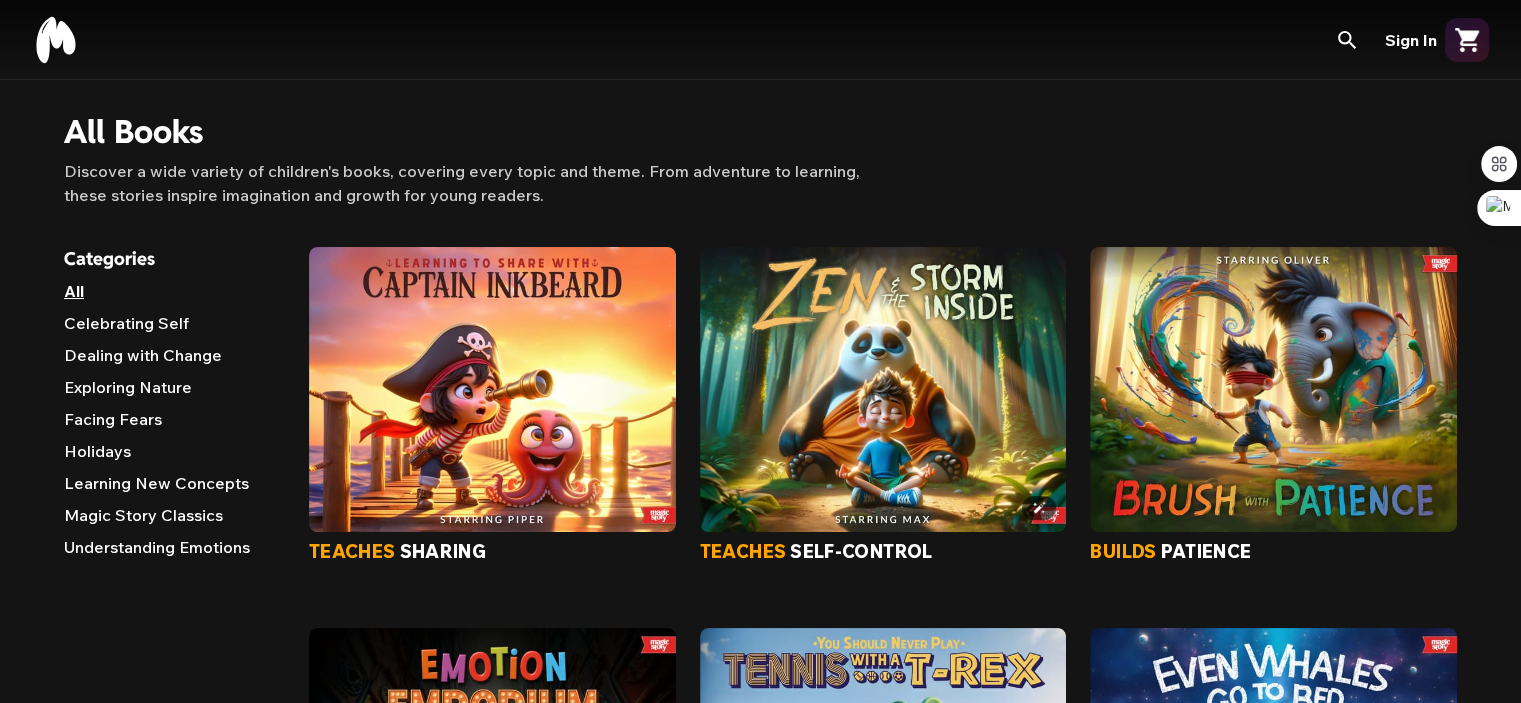 click at bounding box center (883, 389) 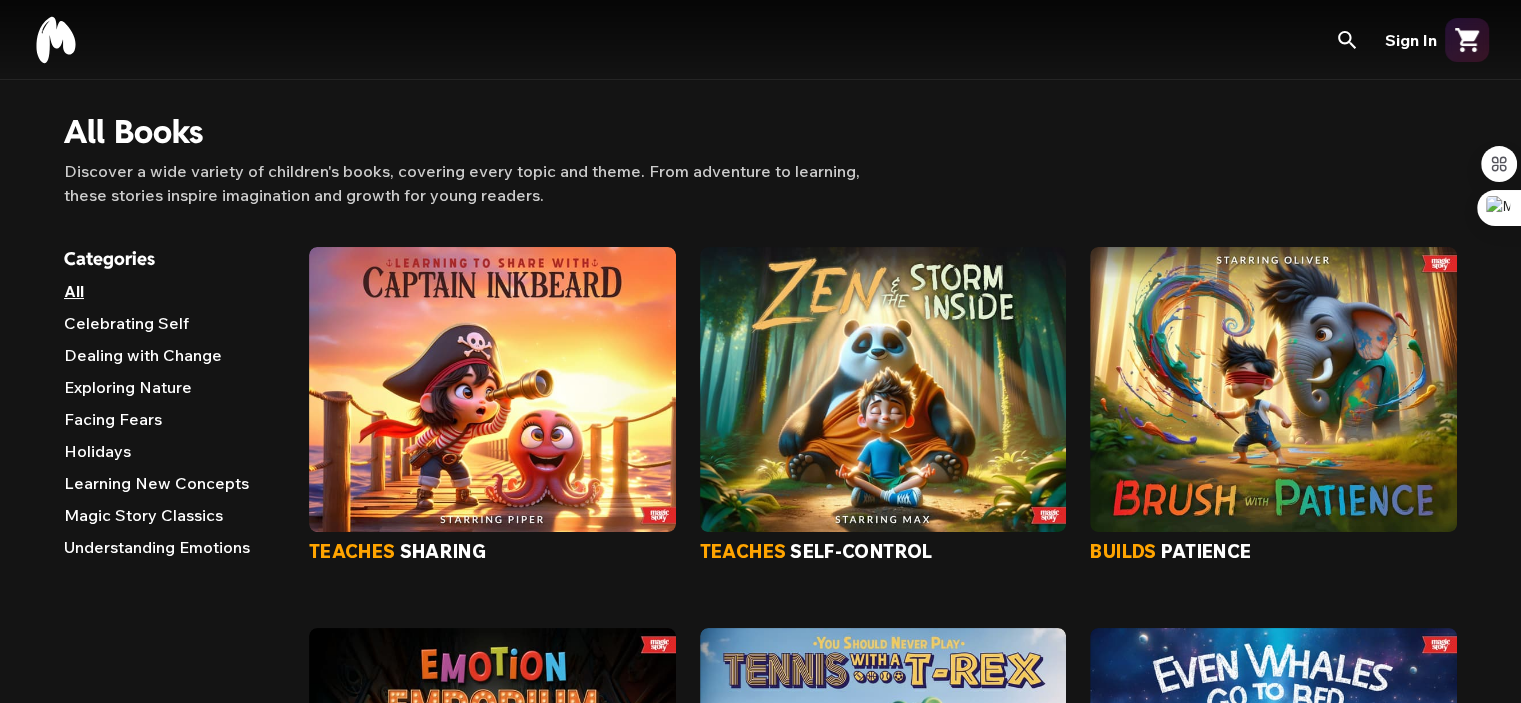 click on "Categories All Celebrating Self Dealing with Change Exploring Nature Facing Fears Holidays Learning New Concepts Magic Story Classics Understanding Emotions All Books teaches   sharing teaches   self-control builds   patience builds   emotional iq explores   sports & dinos makes   bedtime easier makes   counting fun teaches   color theory teaches   kindness & sharing teaches   ramadan values boosts   confidence conquers   fear of dark cultivates   empathy conquers   monsters fear teaches   weather teaches   moon phases teaches   day & night teaches   water cycle teaches   conflict resolution shows   home is family embraces   change strengthens   sibling bonds boosts   self-esteem celebrates   kindness teaches   perseverence teaches   gratitude" at bounding box center [760, 1911] 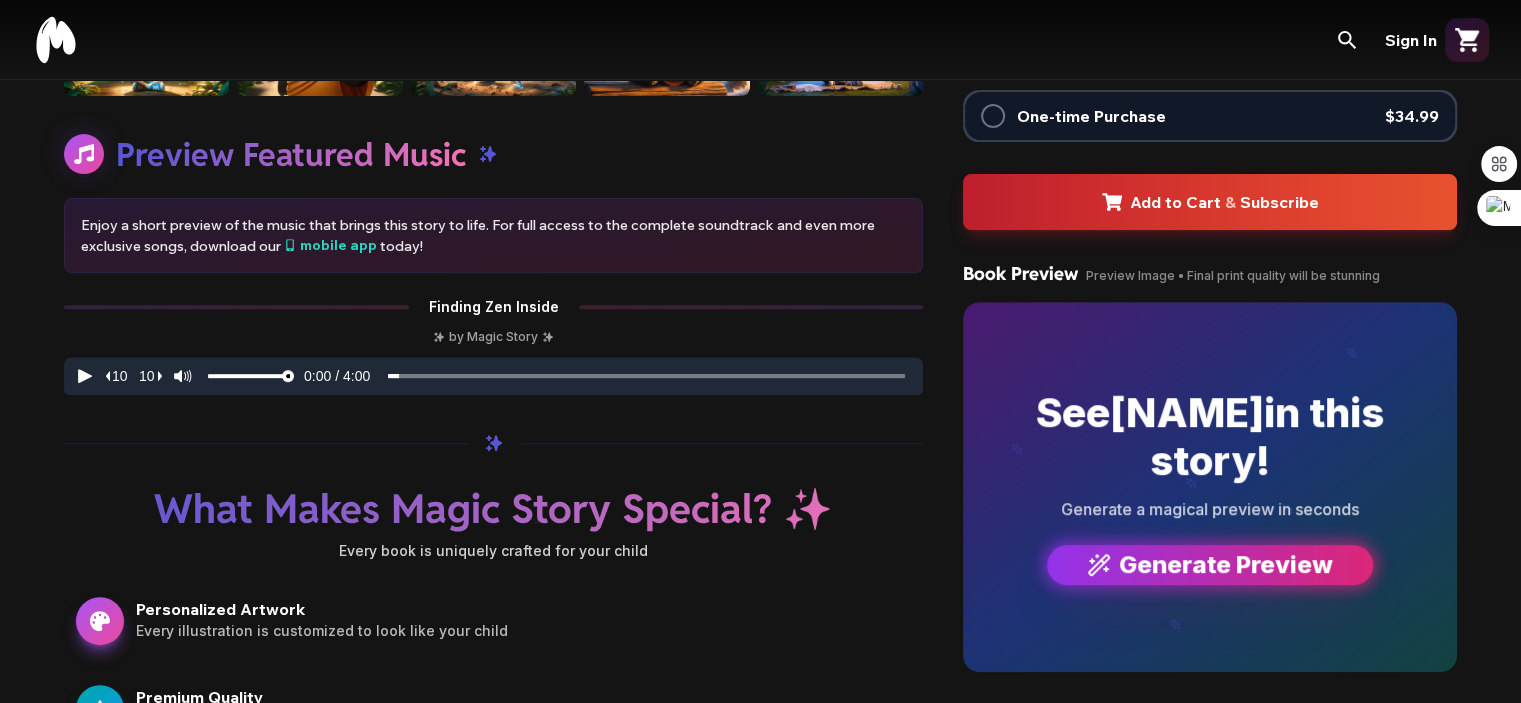 scroll, scrollTop: 748, scrollLeft: 0, axis: vertical 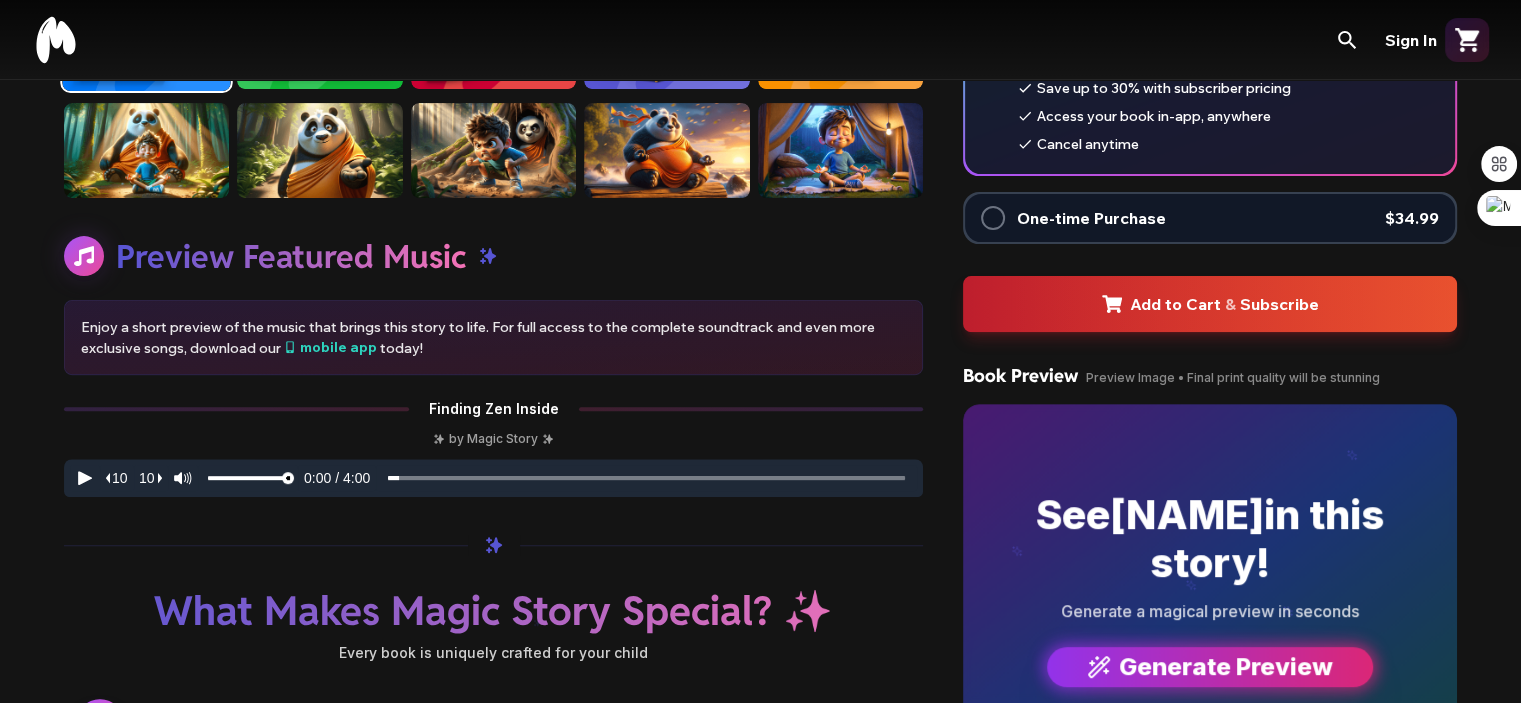 click on "Generate Preview" at bounding box center [1210, 667] 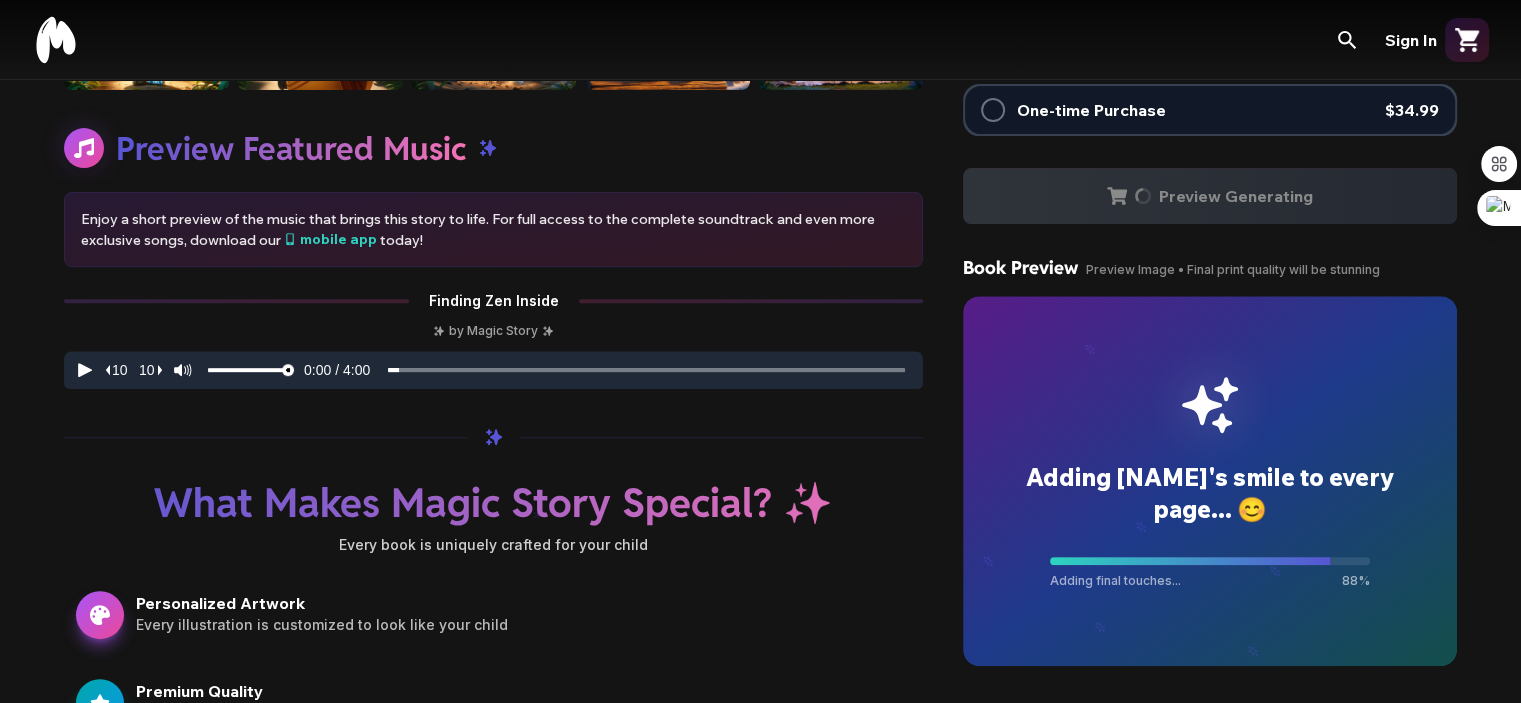 scroll, scrollTop: 734, scrollLeft: 0, axis: vertical 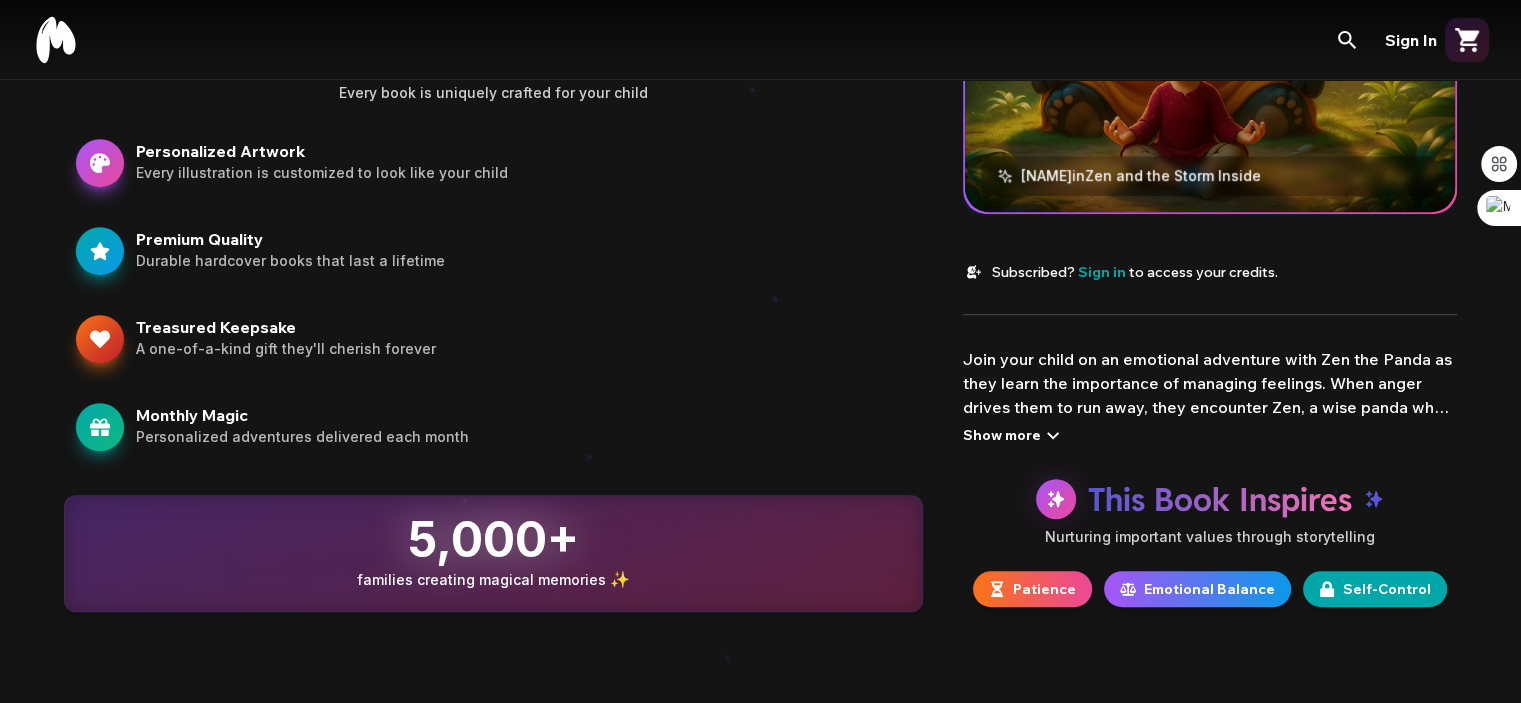 click on "Show more" at bounding box center [1014, 435] 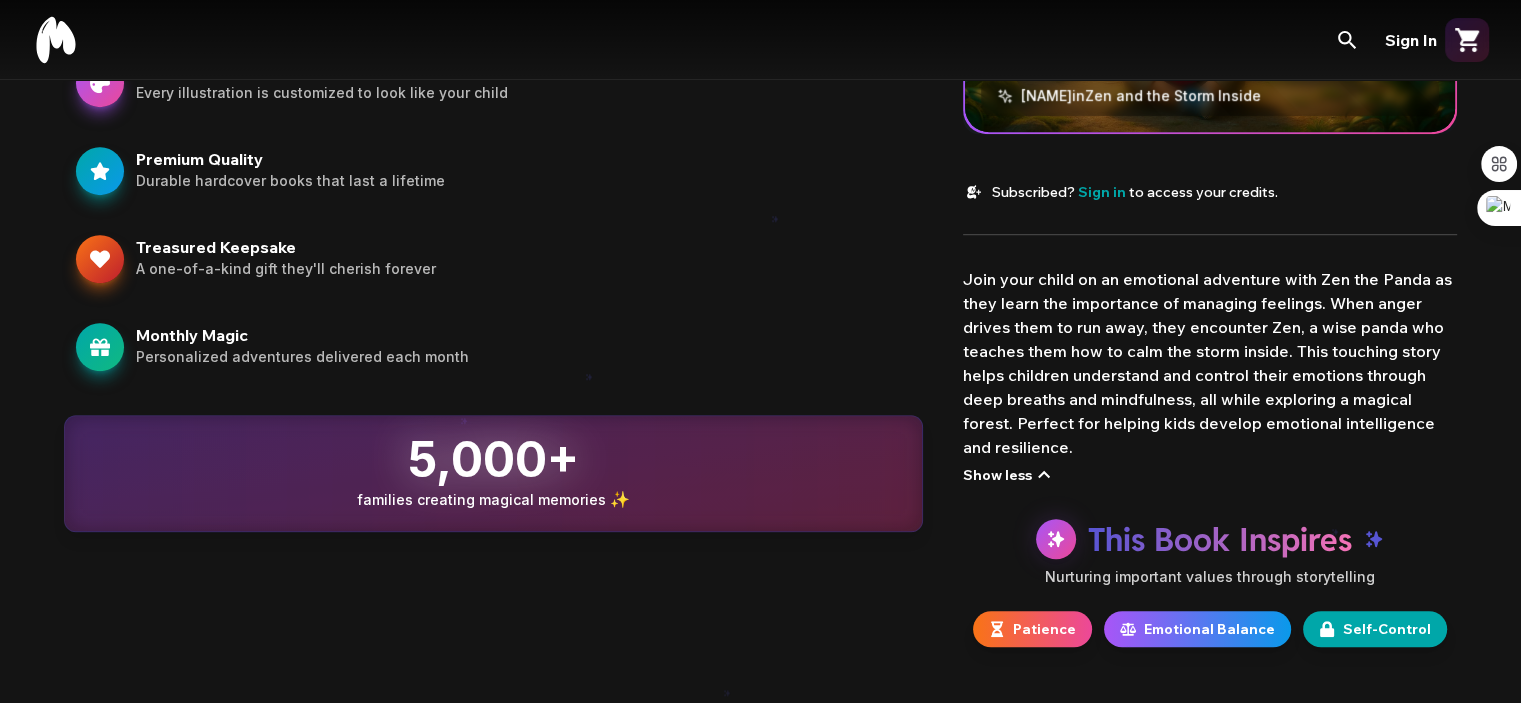 scroll, scrollTop: 1263, scrollLeft: 0, axis: vertical 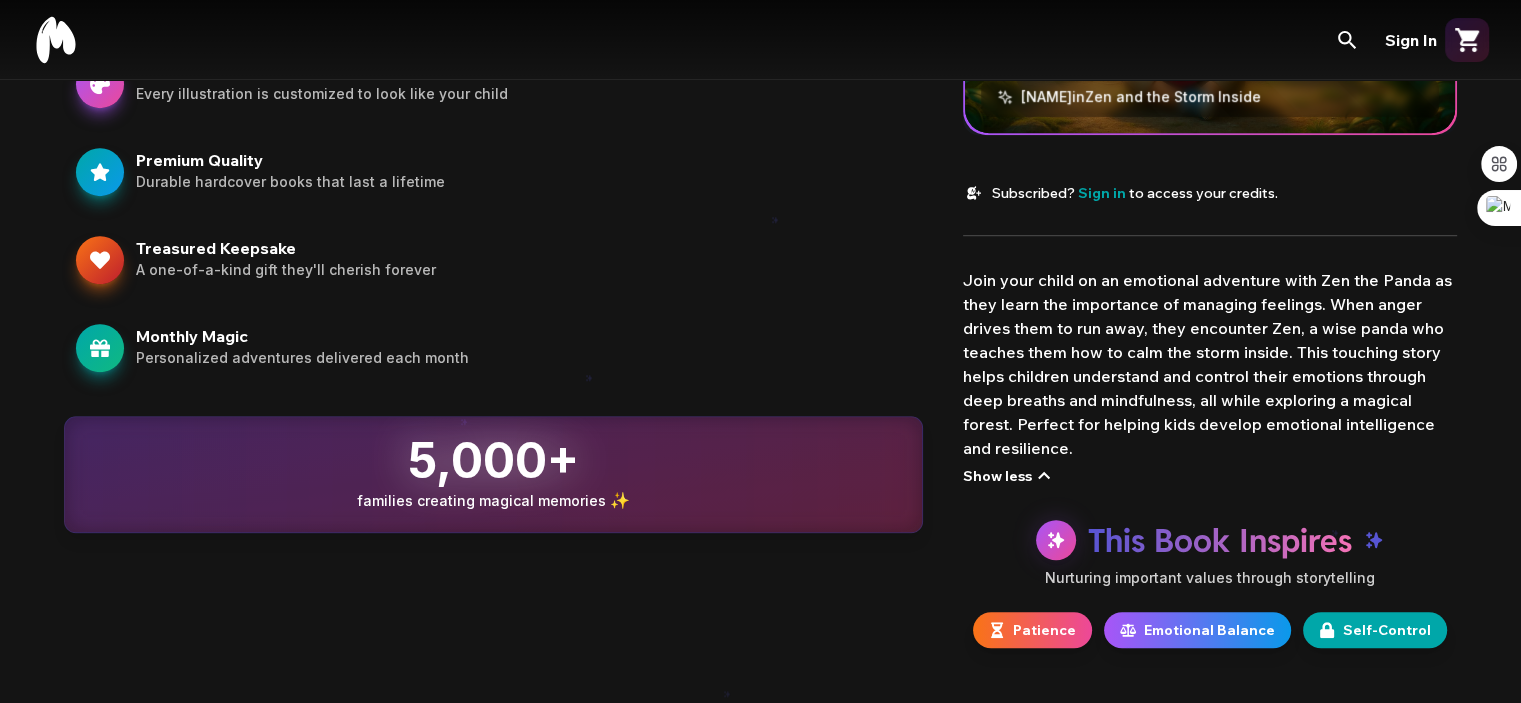 click on "5,000+" at bounding box center (493, 460) 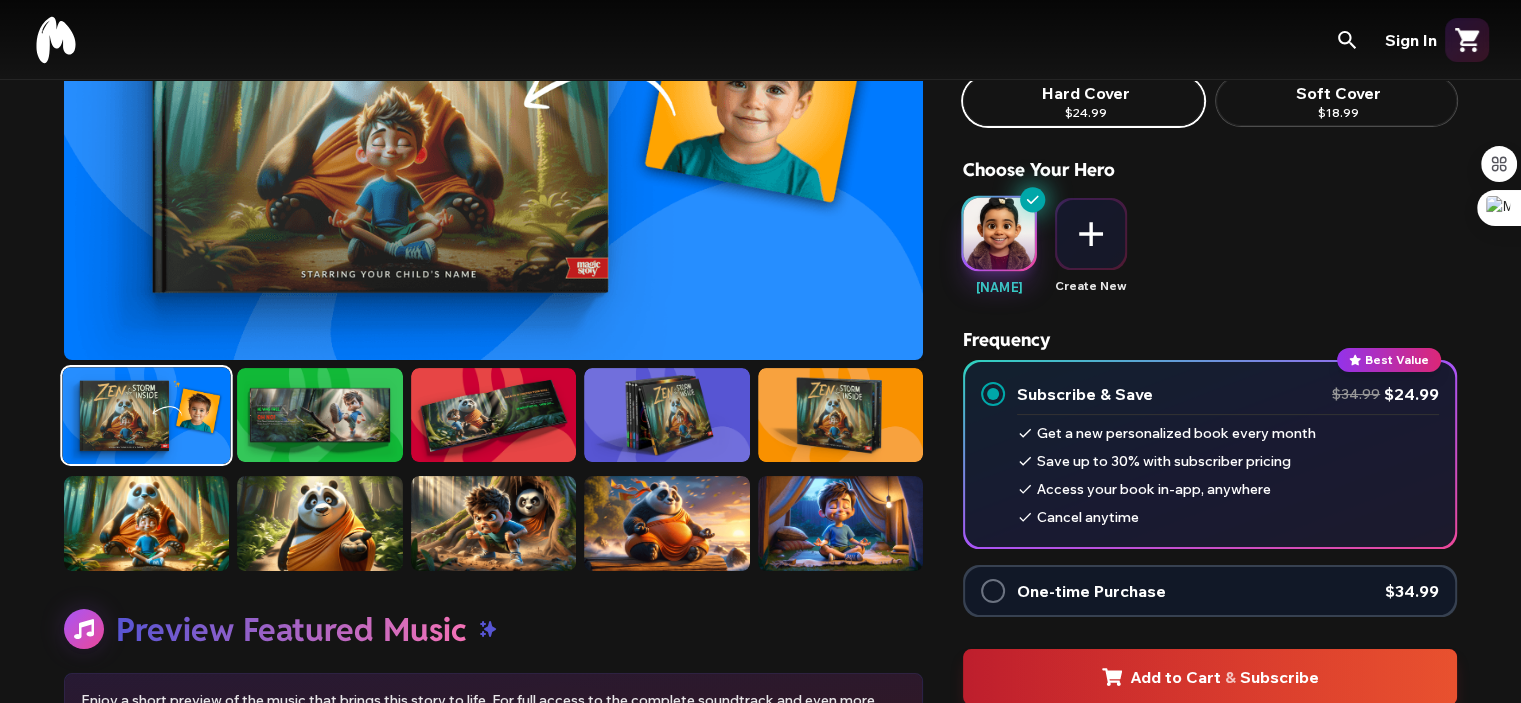 scroll, scrollTop: 258, scrollLeft: 0, axis: vertical 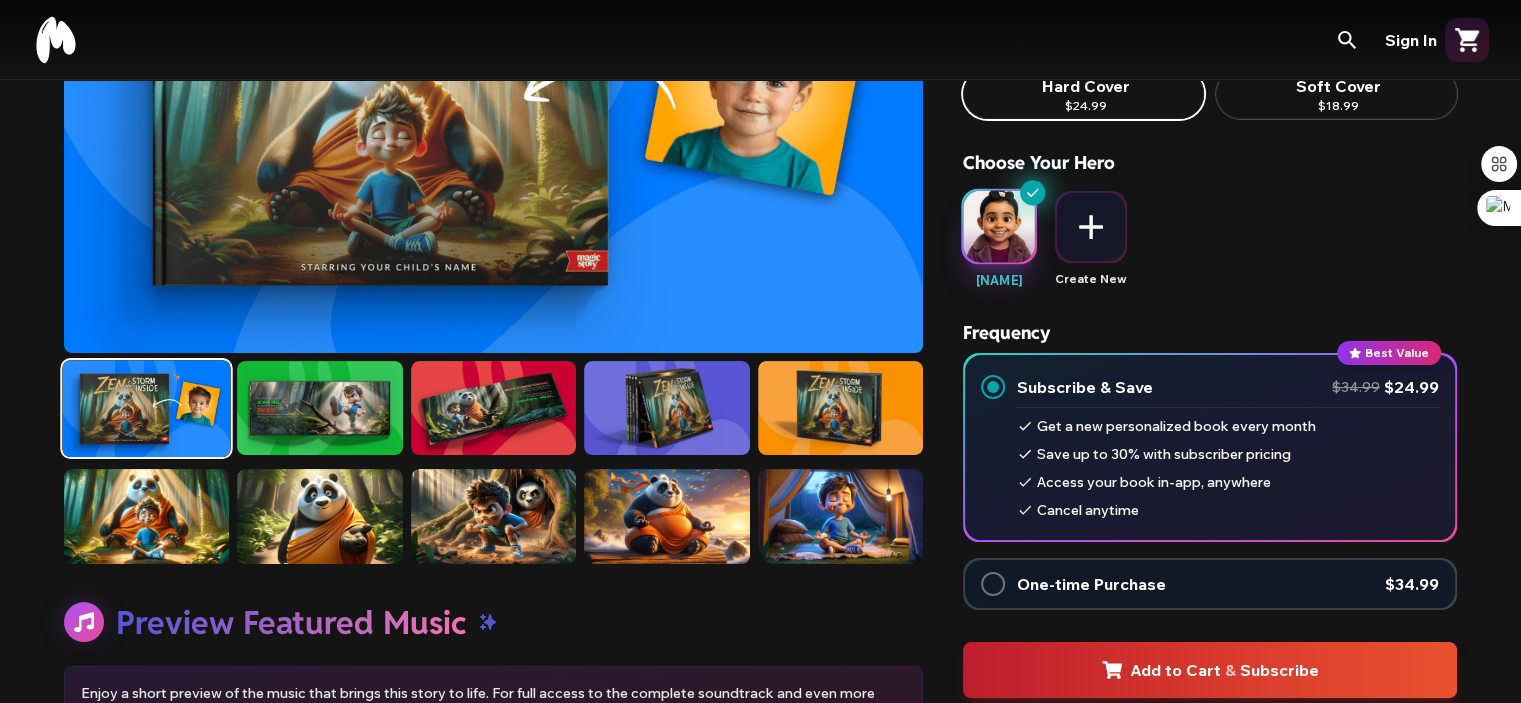 click on "One-time Purchase $34.99" at bounding box center (1210, 584) 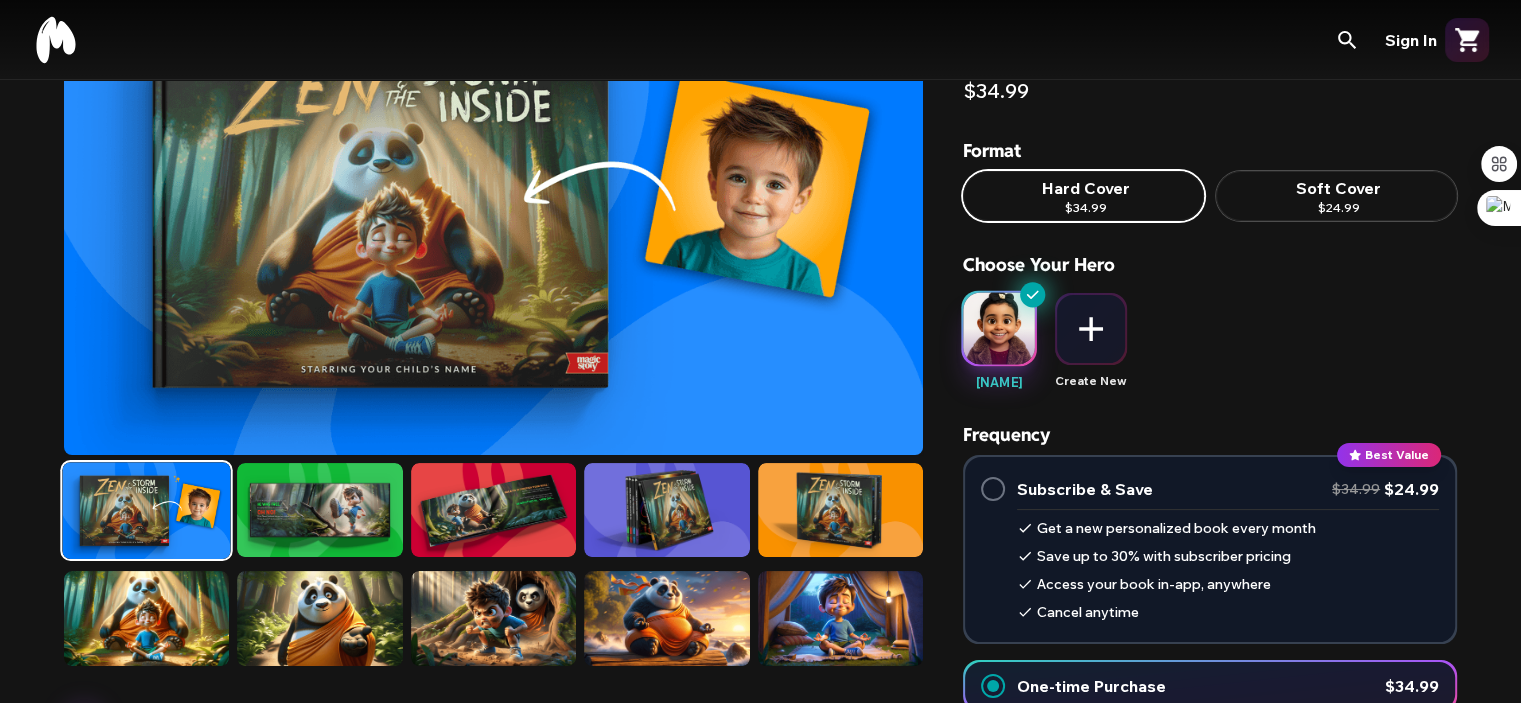 scroll, scrollTop: 0, scrollLeft: 0, axis: both 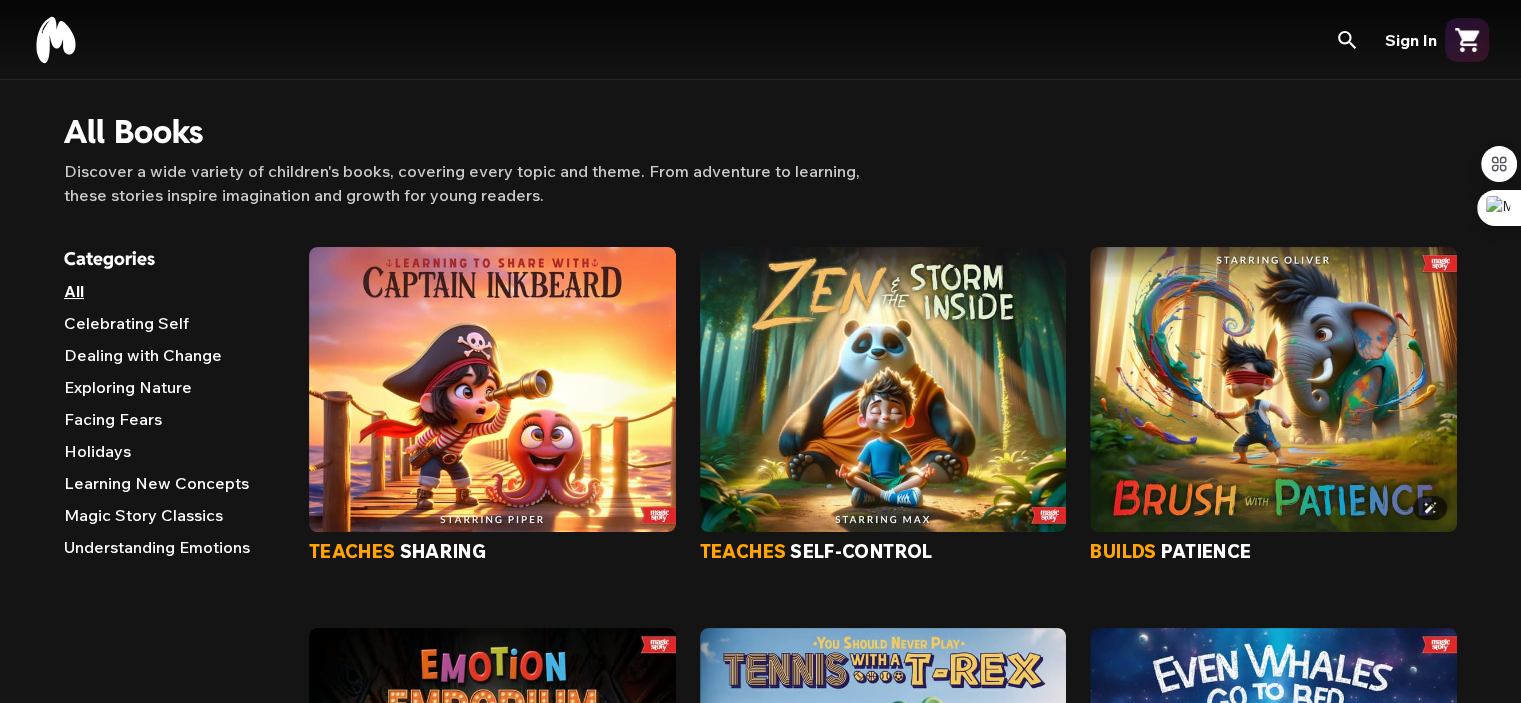 click at bounding box center [1273, 389] 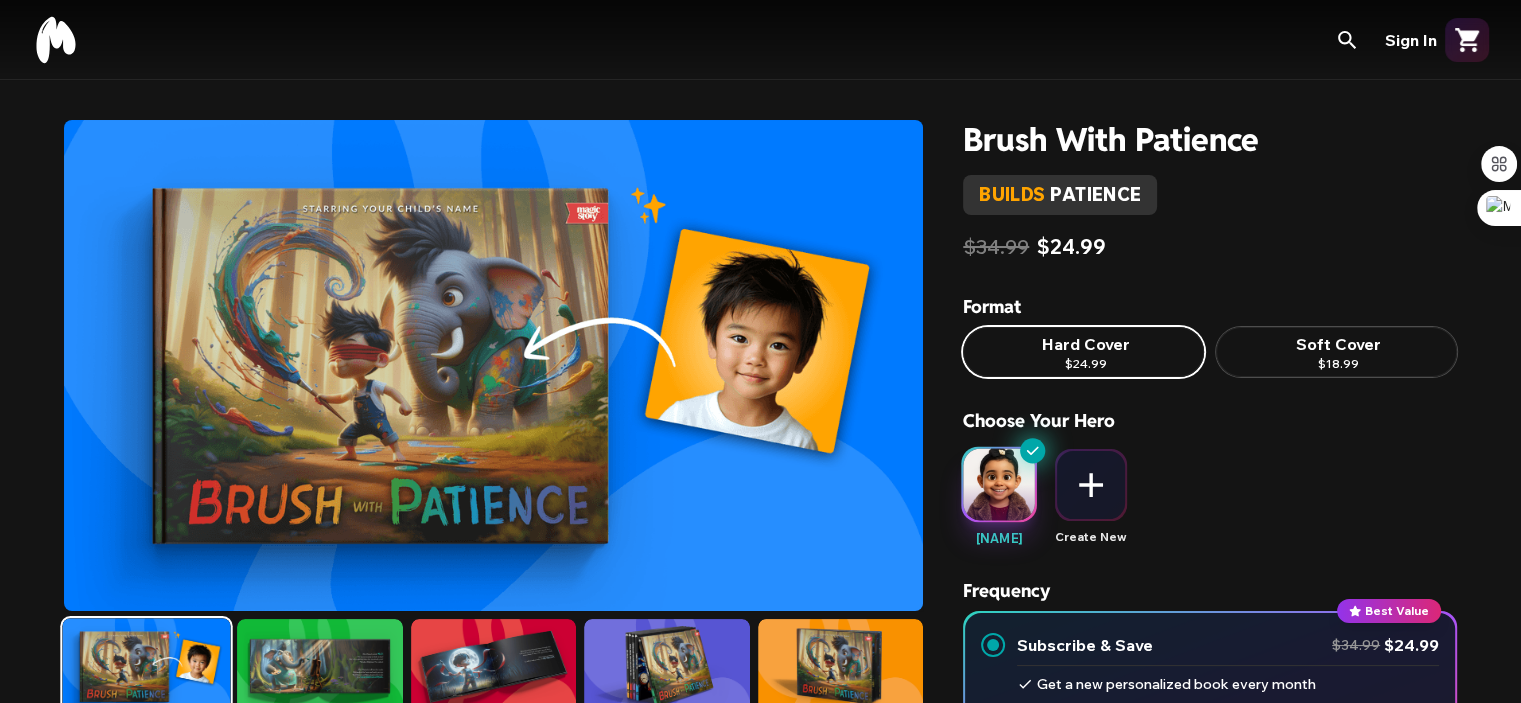 click on "Brush With Patience" at bounding box center [1210, 139] 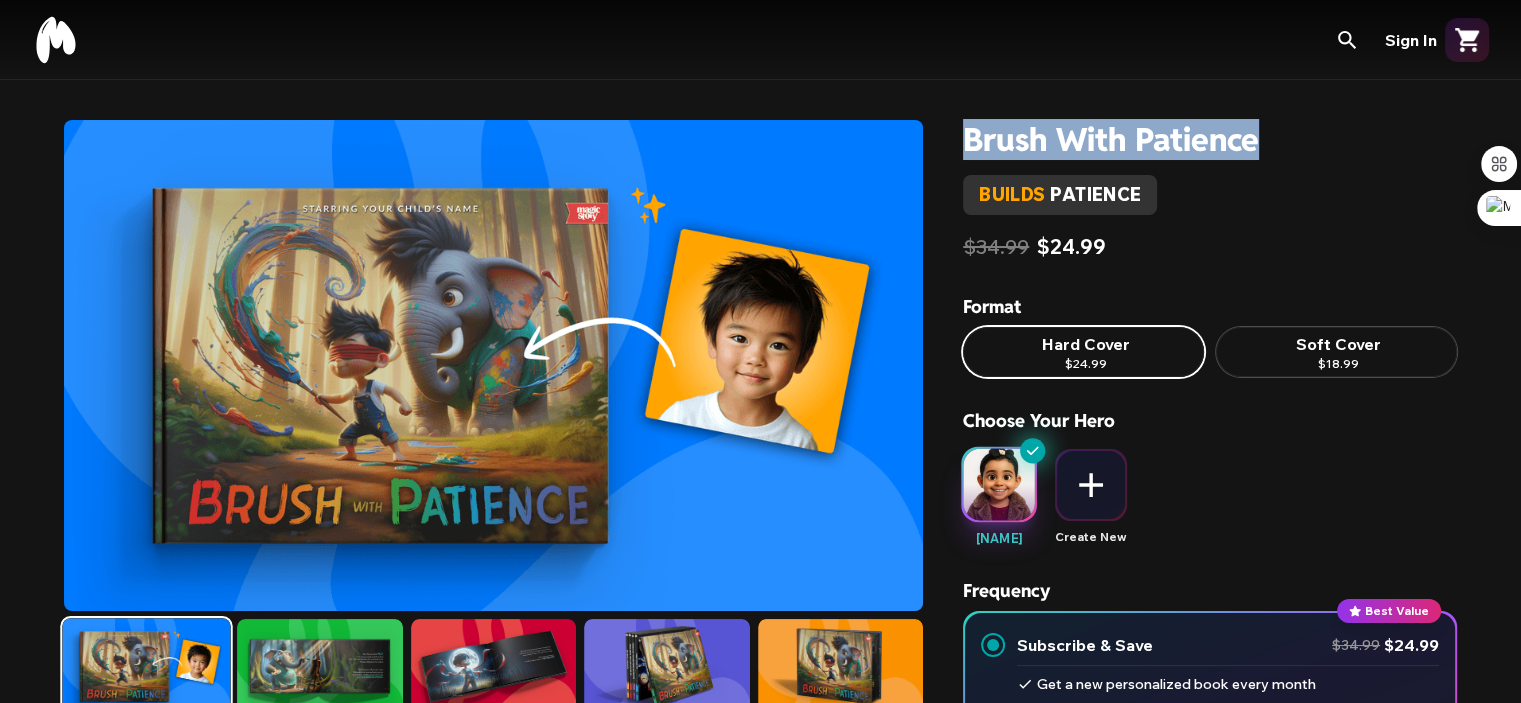 click on "Brush With Patience" at bounding box center [1210, 139] 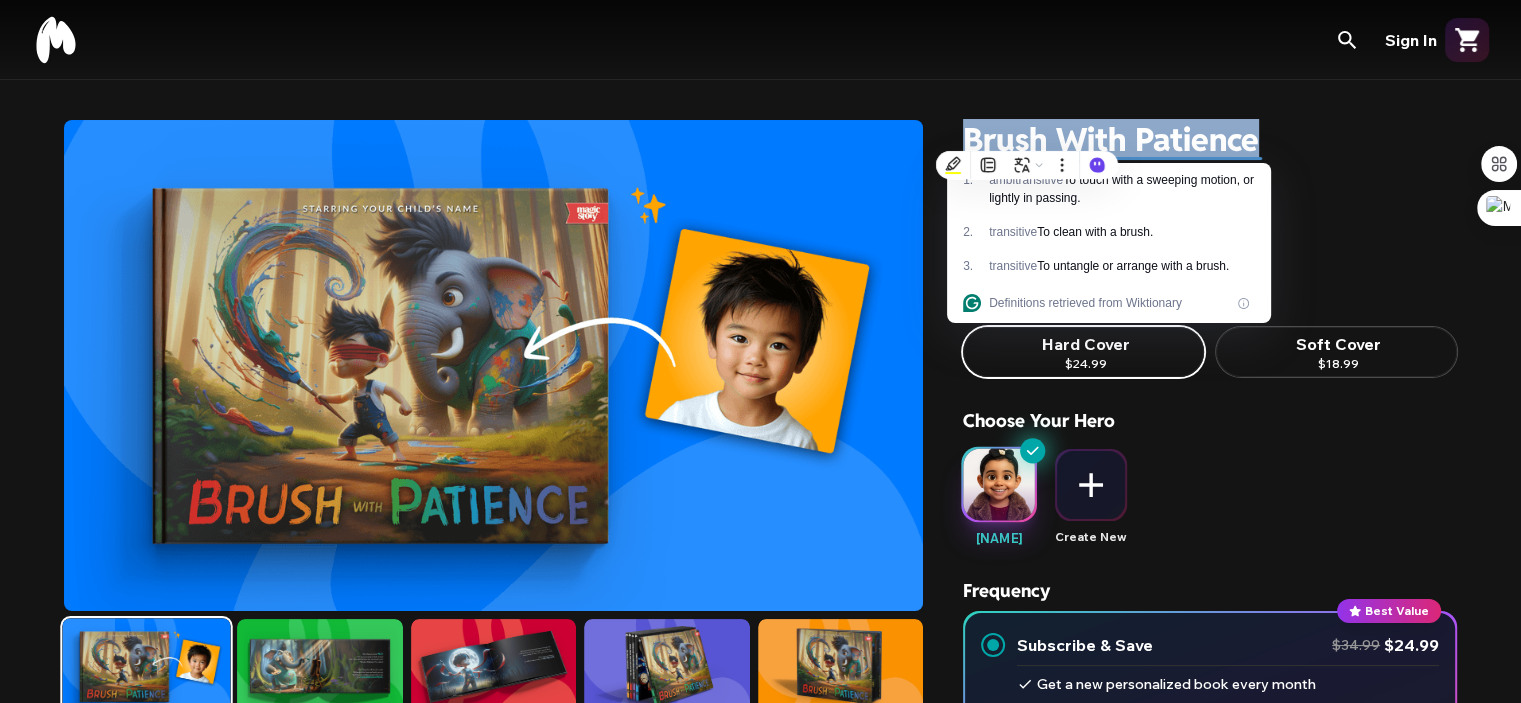 copy on "Brush With Patience" 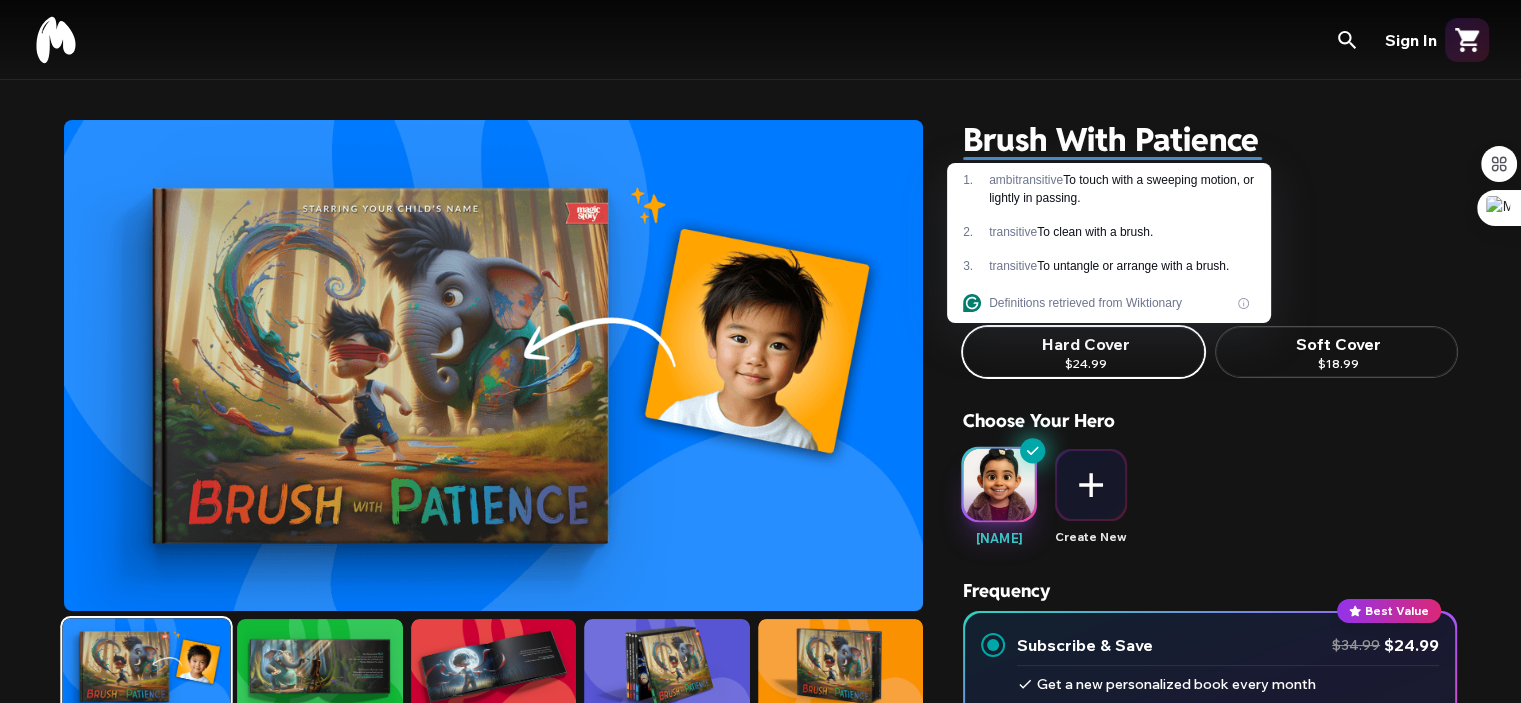click on "[NAME] Create New" at bounding box center [1210, 498] 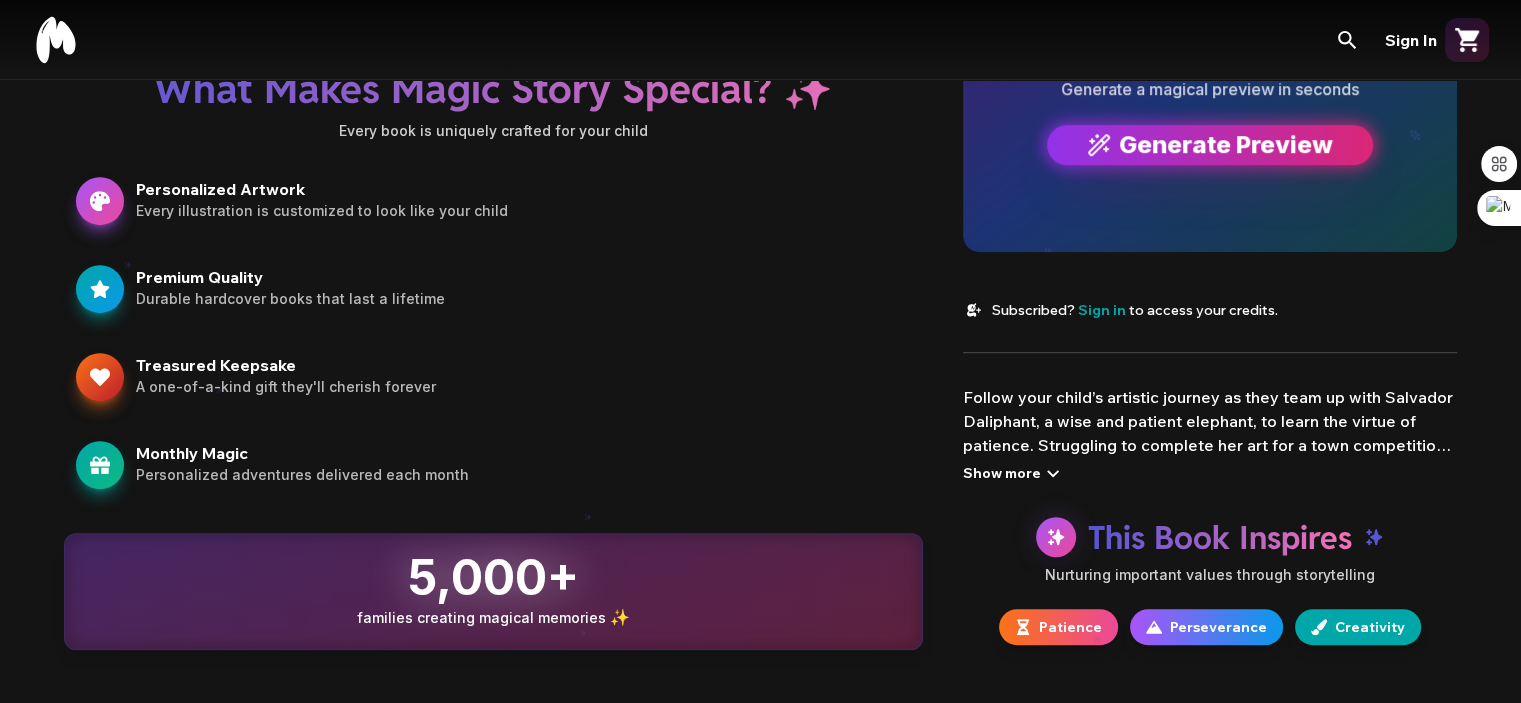 scroll, scrollTop: 1160, scrollLeft: 0, axis: vertical 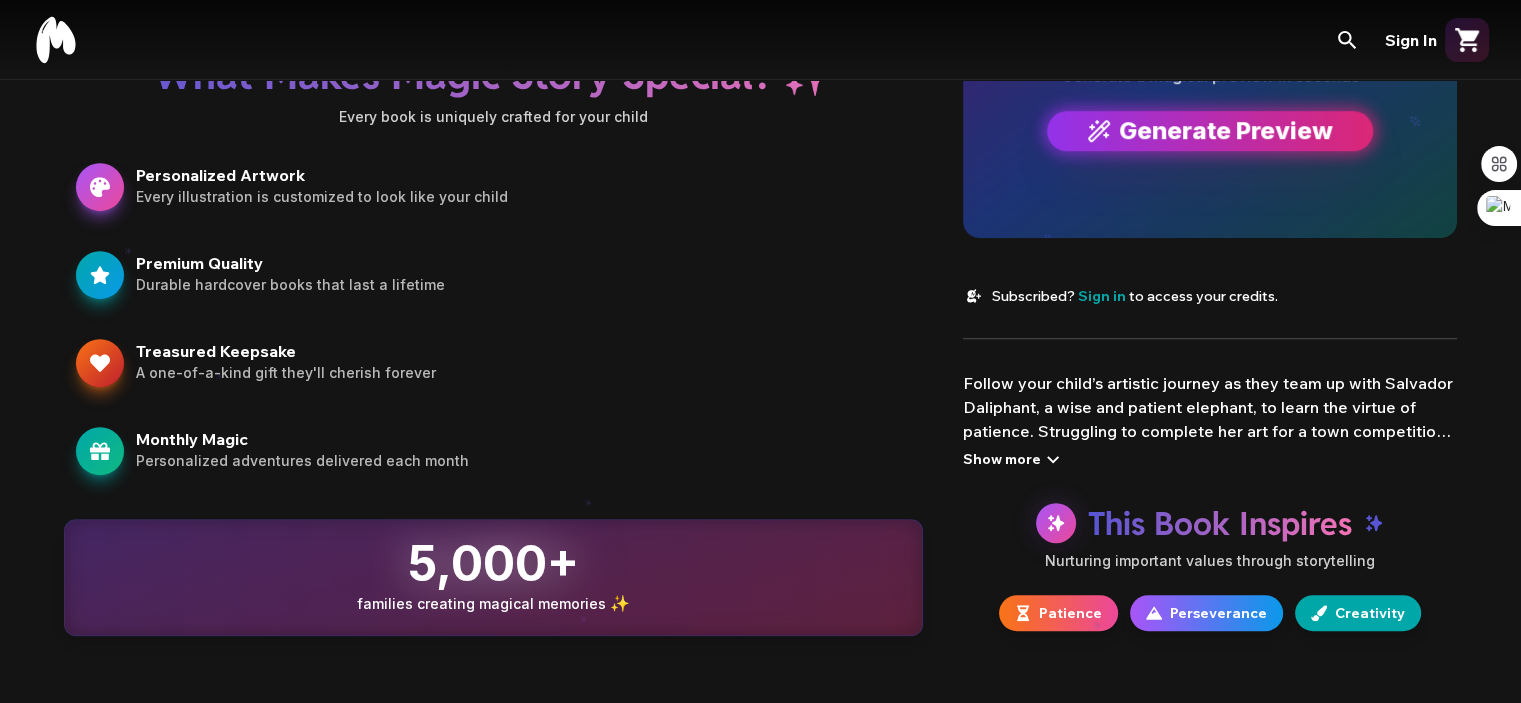 click 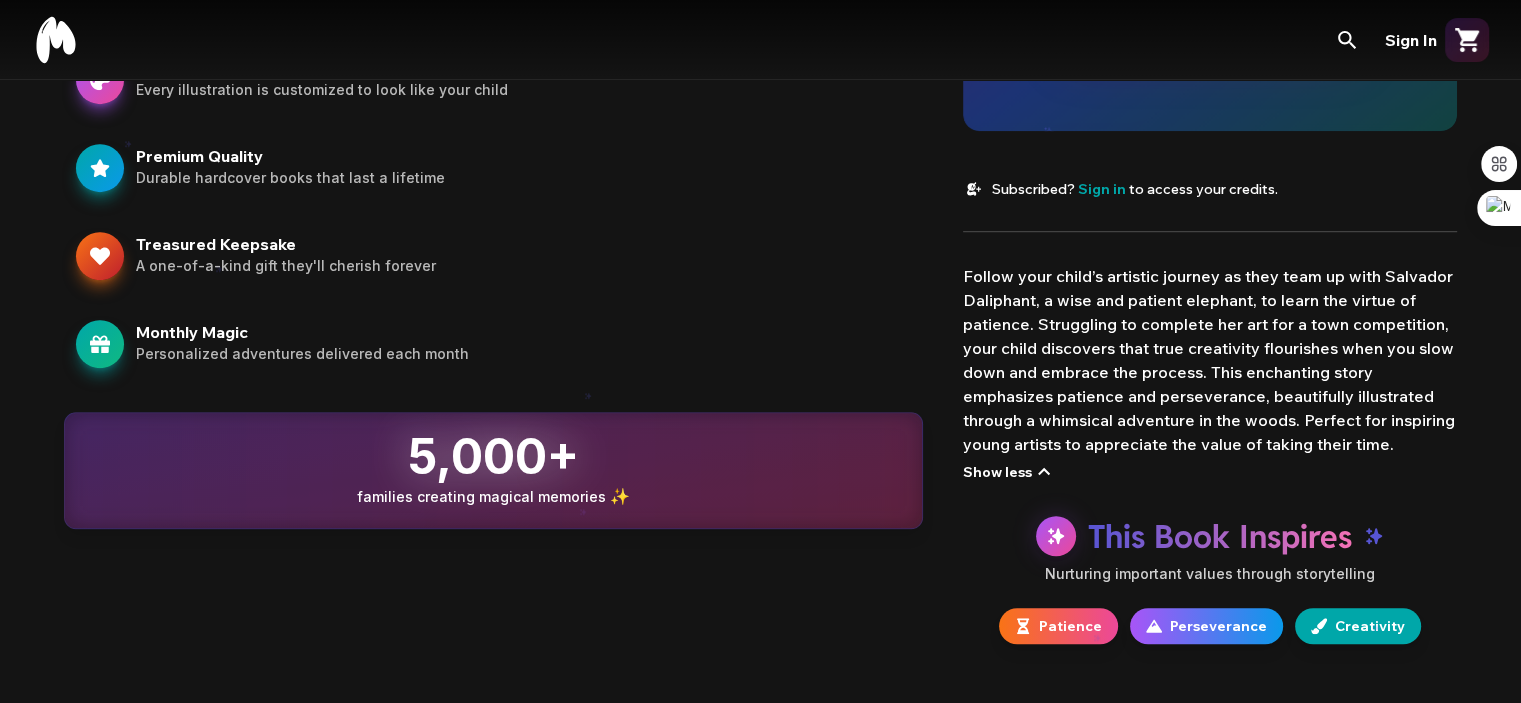 scroll, scrollTop: 1271, scrollLeft: 0, axis: vertical 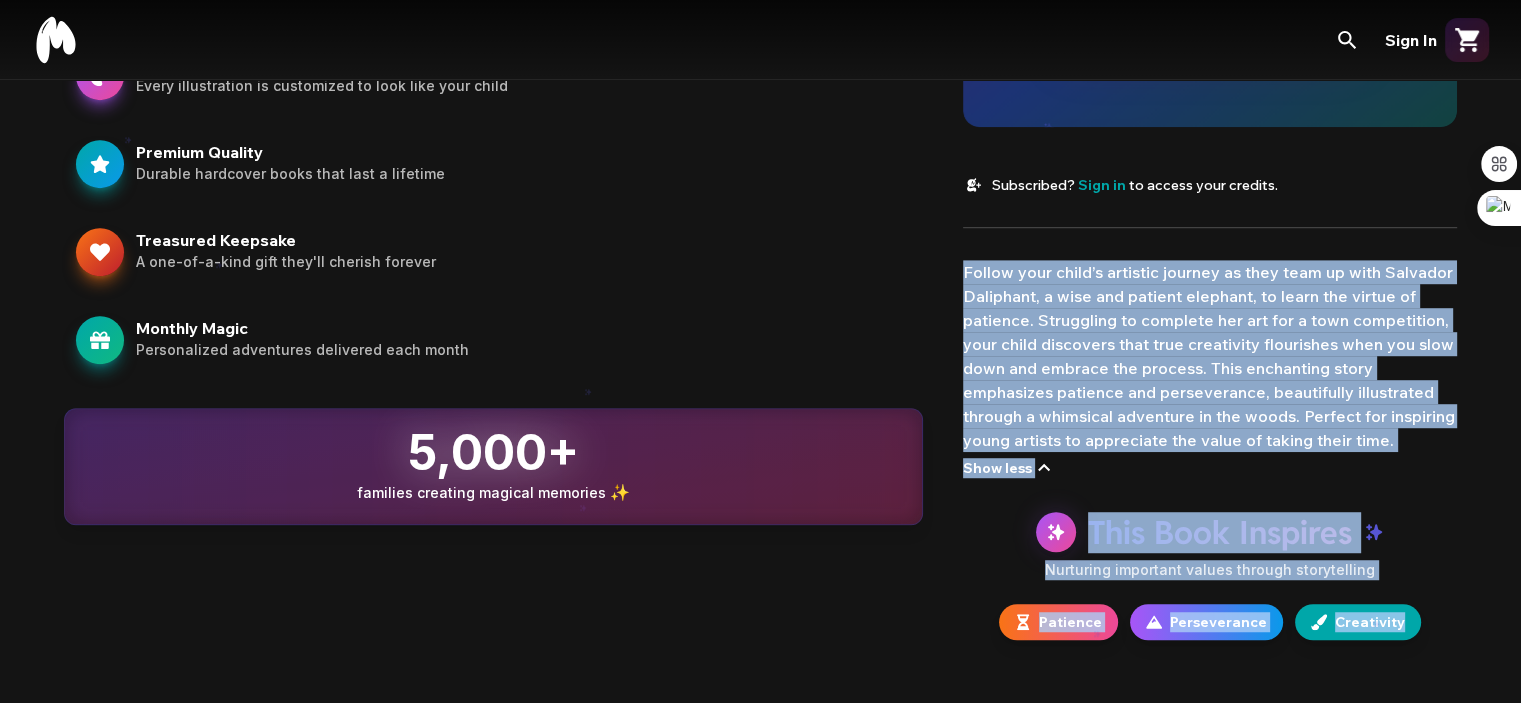 drag, startPoint x: 964, startPoint y: 279, endPoint x: 1424, endPoint y: 634, distance: 581.05505 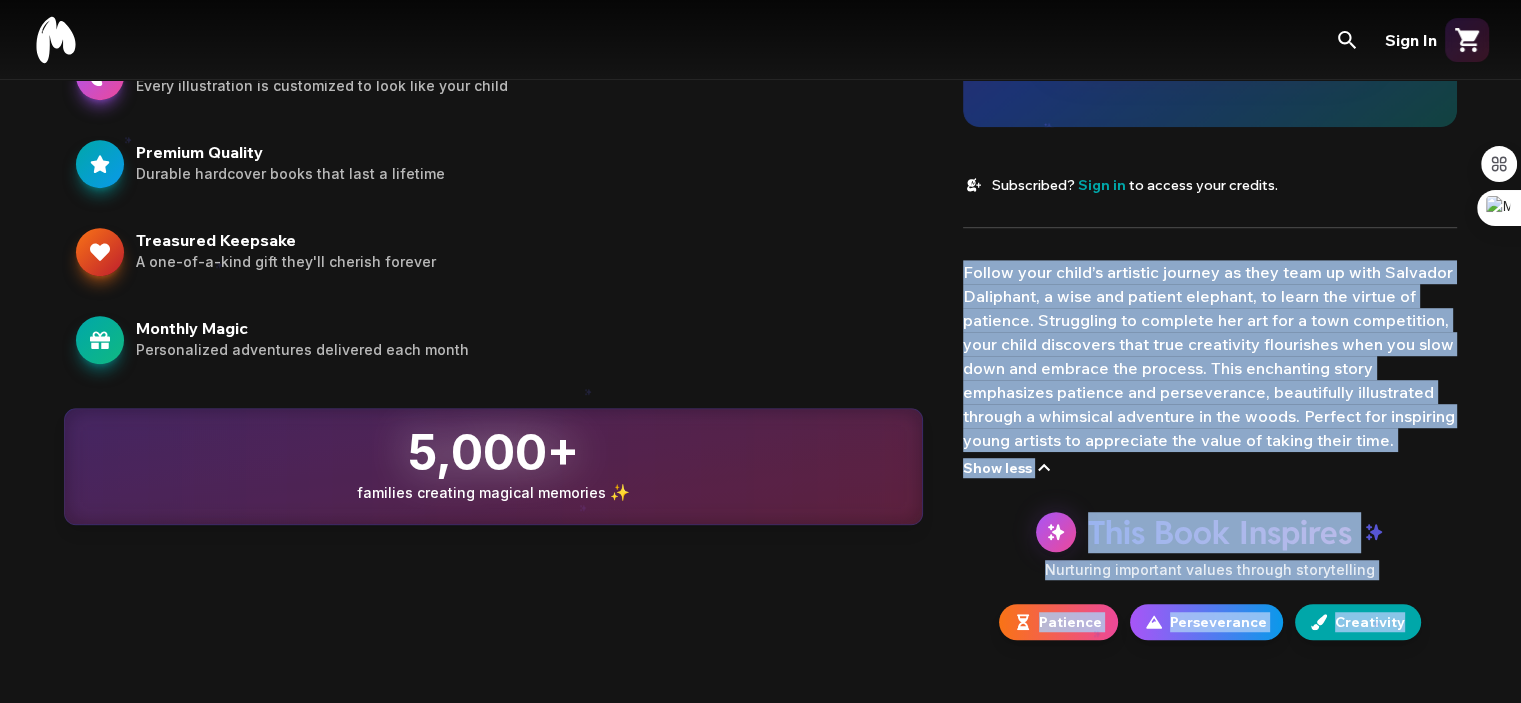 click on "Brush With Patience builds patience $34.99 $24.99 Format Hard Cover $24.99 Soft Cover $18.99 Choose Your Hero [NAME] Create New Frequency Best Value Subscribe & Save $34.99 $24.99 Get a new personalized book every month Save up to 30% with subscriber pricing Access your book in-app, anywhere Cancel anytime One-time Purchase $34.99 Add to Cart & Subscribe Book Preview Preview Image • Final print quality will be stunning See [NAME] in this story! Generate a magical preview in seconds Generate Preview Subscribed? Sign in to access your credits. Show less This Book Inspires Nurturing important values through storytelling Patience Perseverance Creativity" at bounding box center (1210, -256) 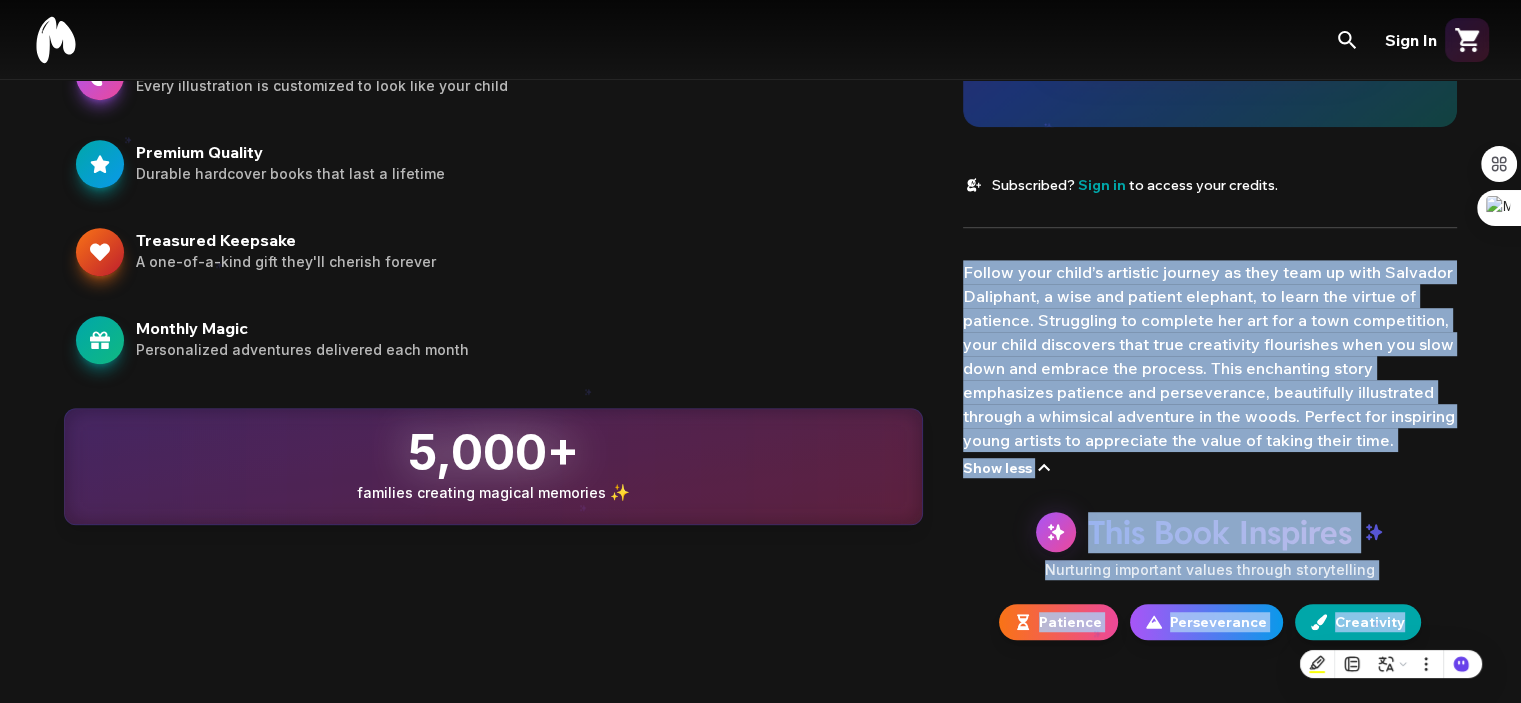 copy on "Follow your child’s artistic journey as they team up with Salvador Daliphant, a wise and patient elephant, to learn the virtue of patience. Struggling to complete her art for a town competition, your child discovers that true creativity flourishes when you slow down and embrace the process. This enchanting story emphasizes patience and perseverance, beautifully illustrated through a whimsical adventure in the woods. Perfect for inspiring young artists to appreciate the value of taking their time. Show less This Book Inspires Nurturing important values through storytelling Patience Perseverance Creativity" 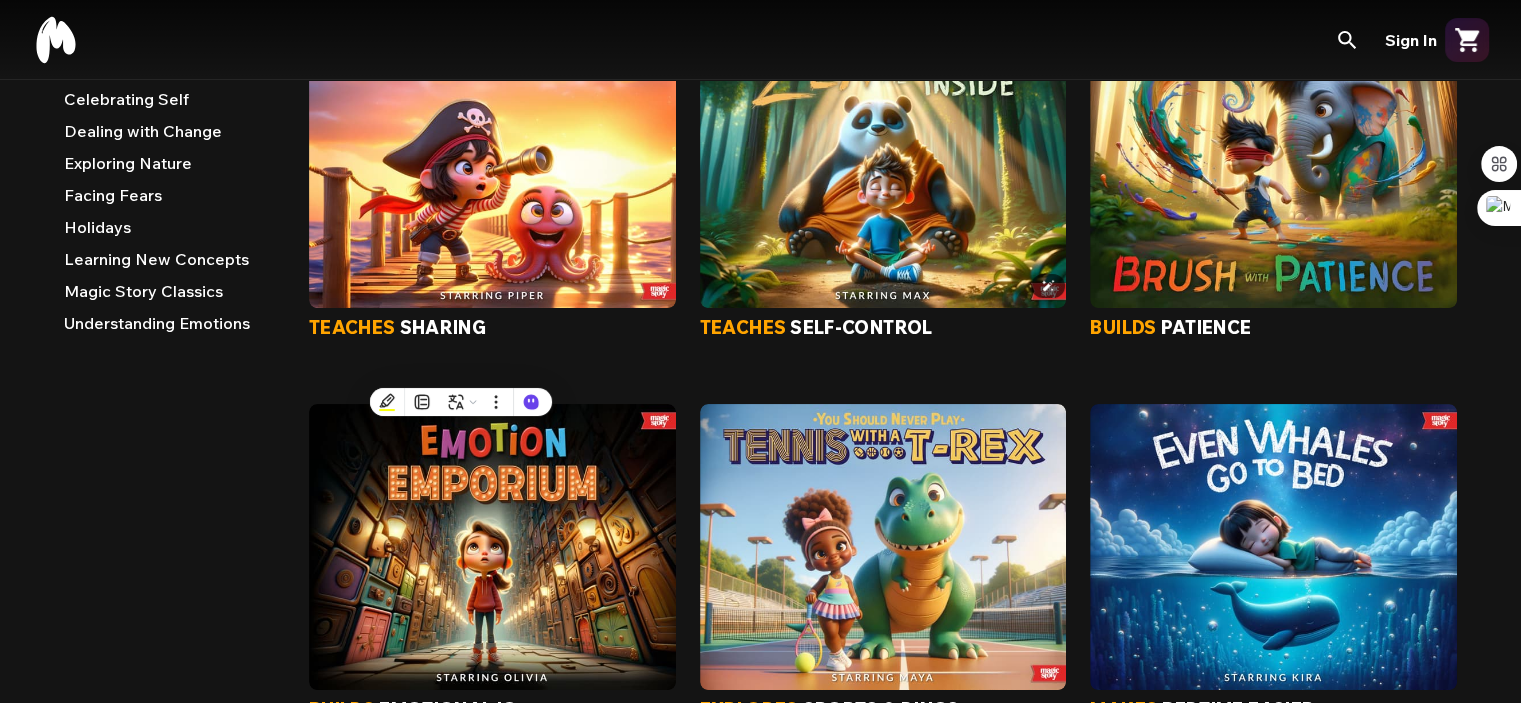 scroll, scrollTop: 356, scrollLeft: 0, axis: vertical 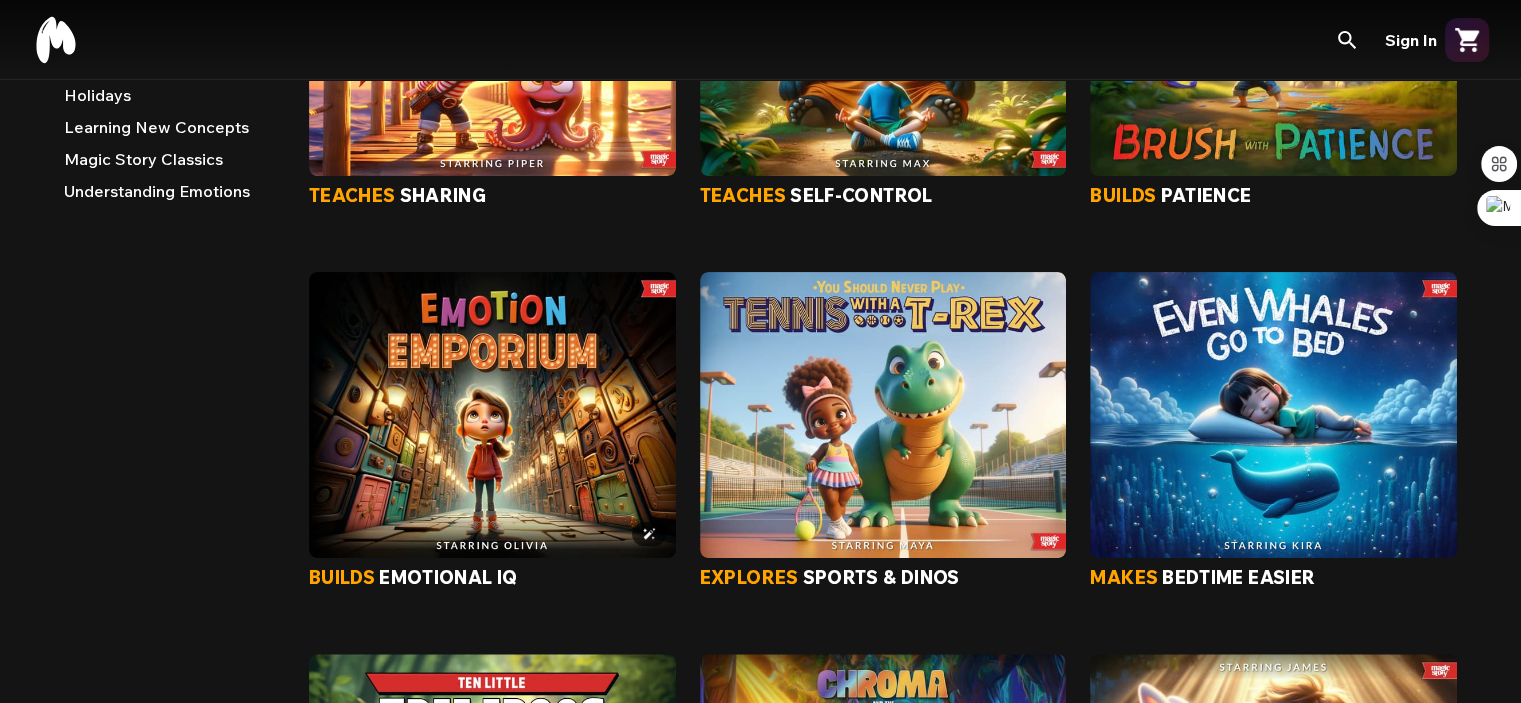click at bounding box center (492, 414) 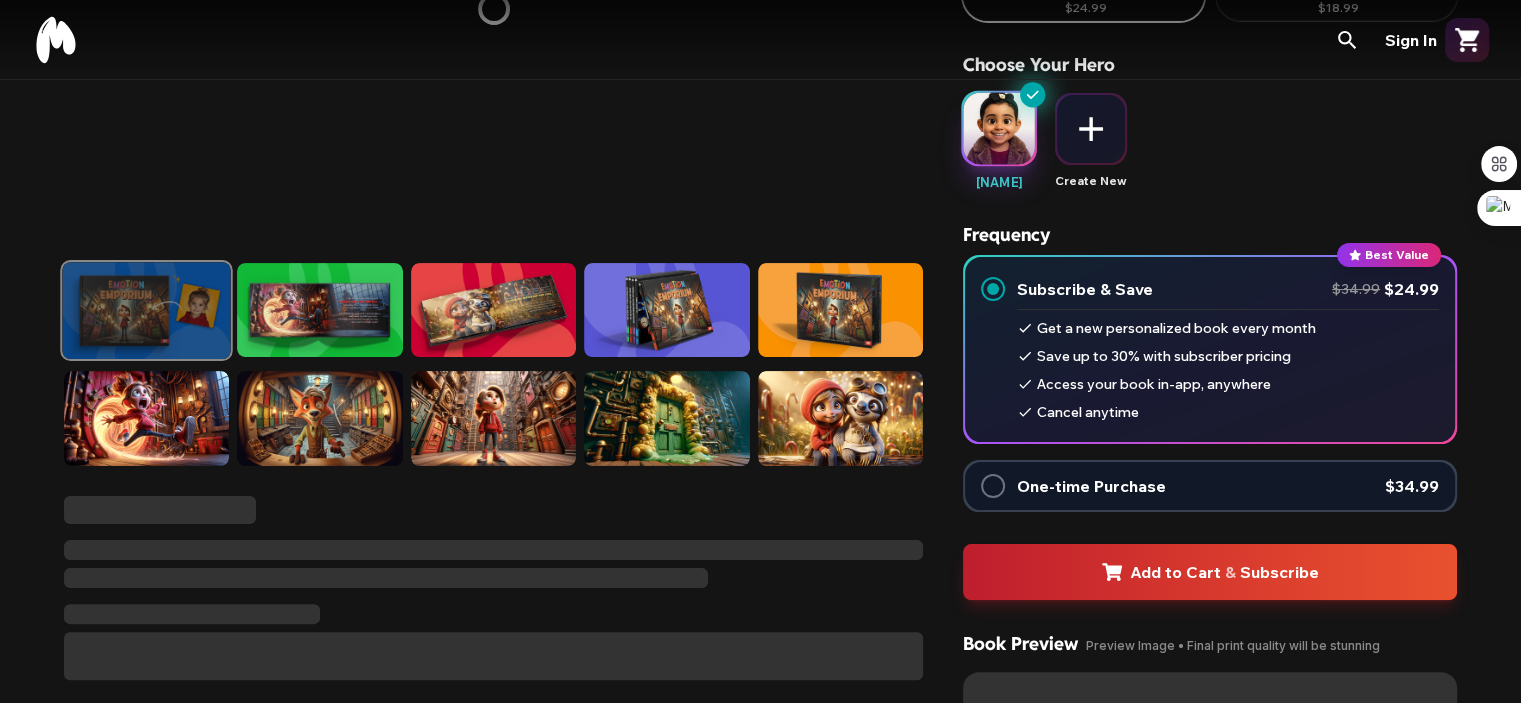 scroll, scrollTop: 0, scrollLeft: 0, axis: both 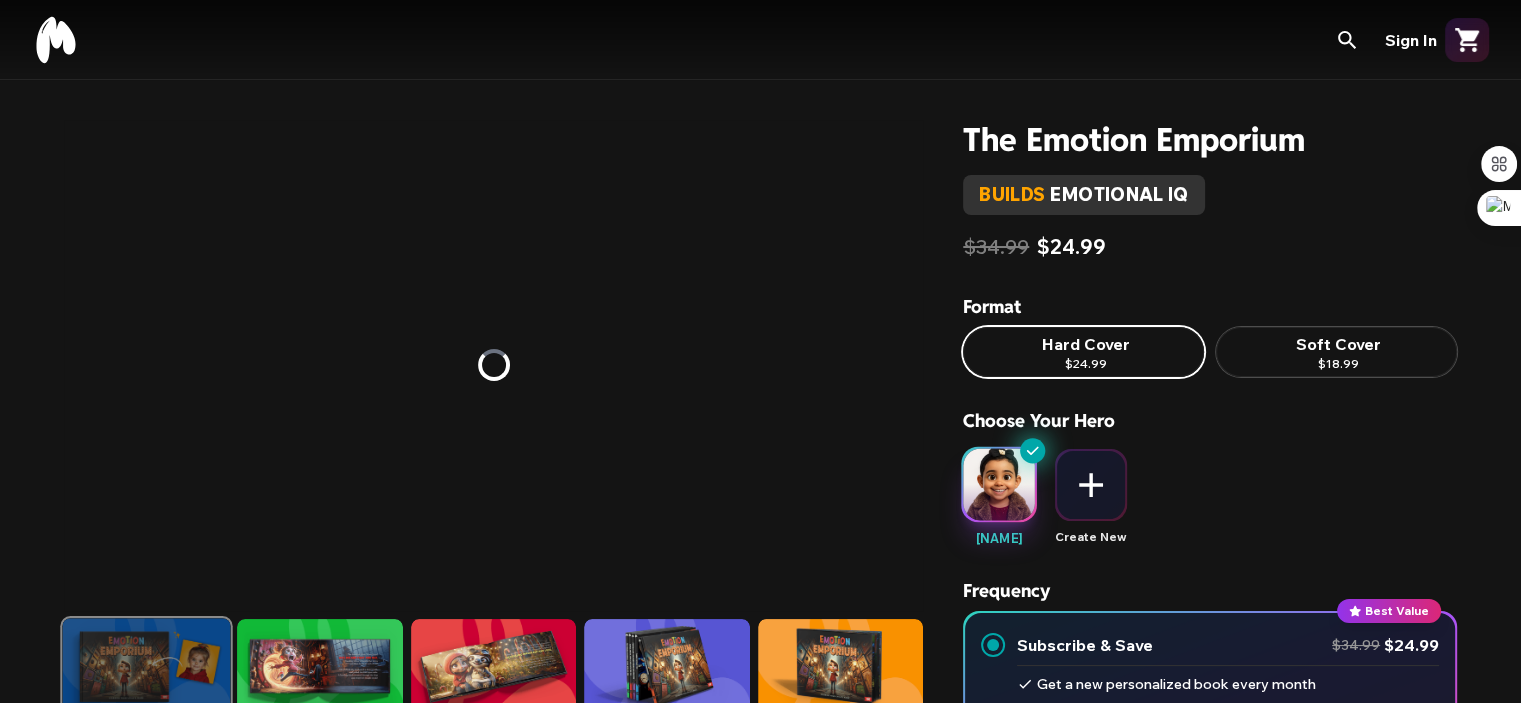 click on "The Emotion Emporium" at bounding box center (1210, 139) 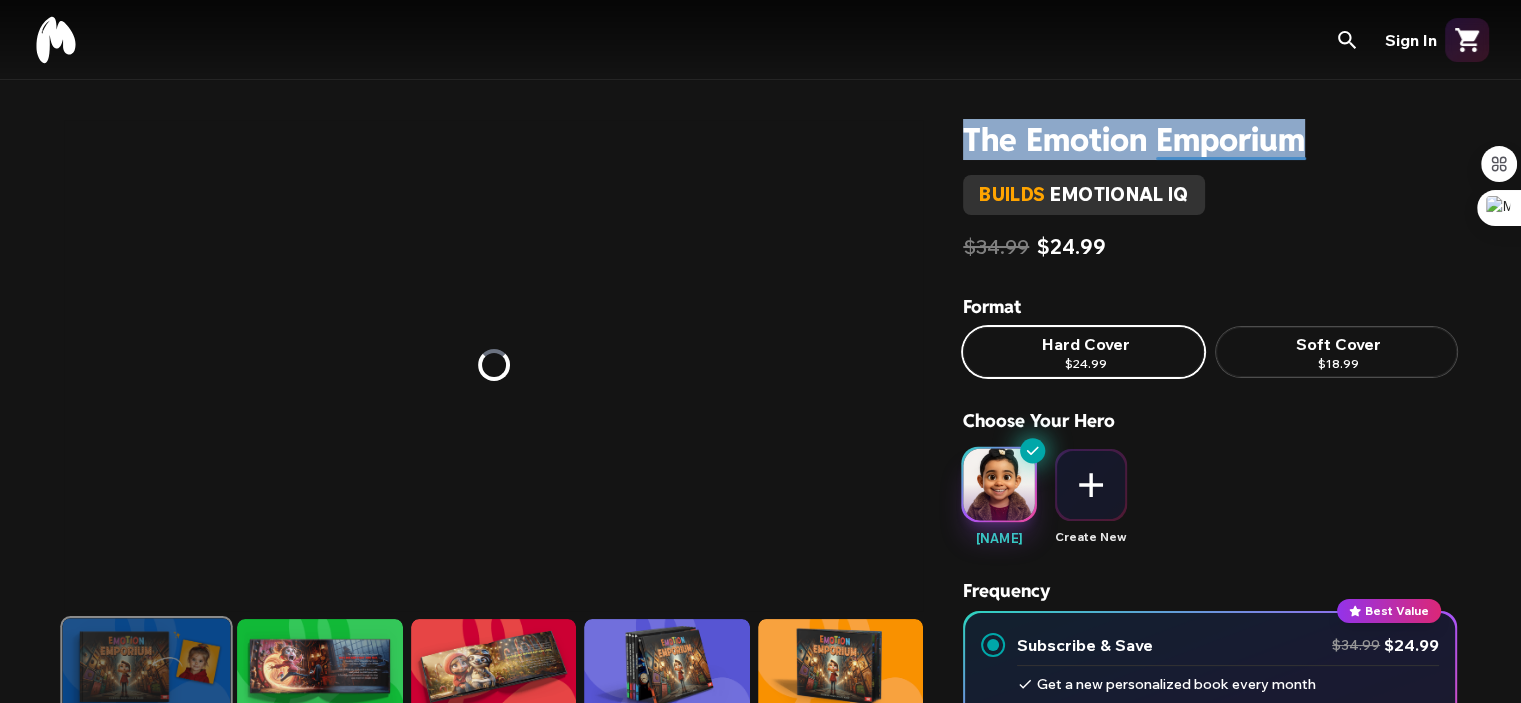 click on "The Emotion Emporium" at bounding box center [1210, 139] 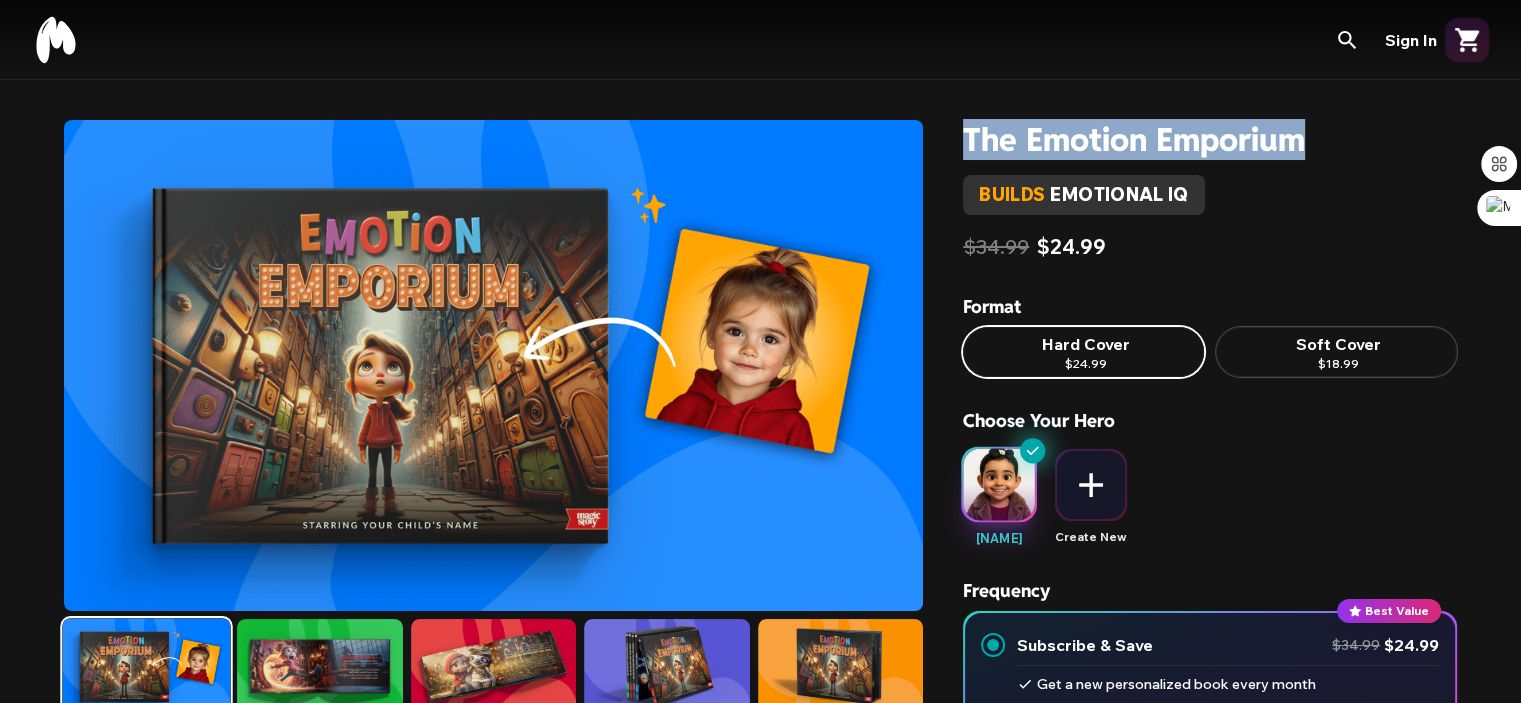 click on "The Emotion Emporium" at bounding box center [1210, 139] 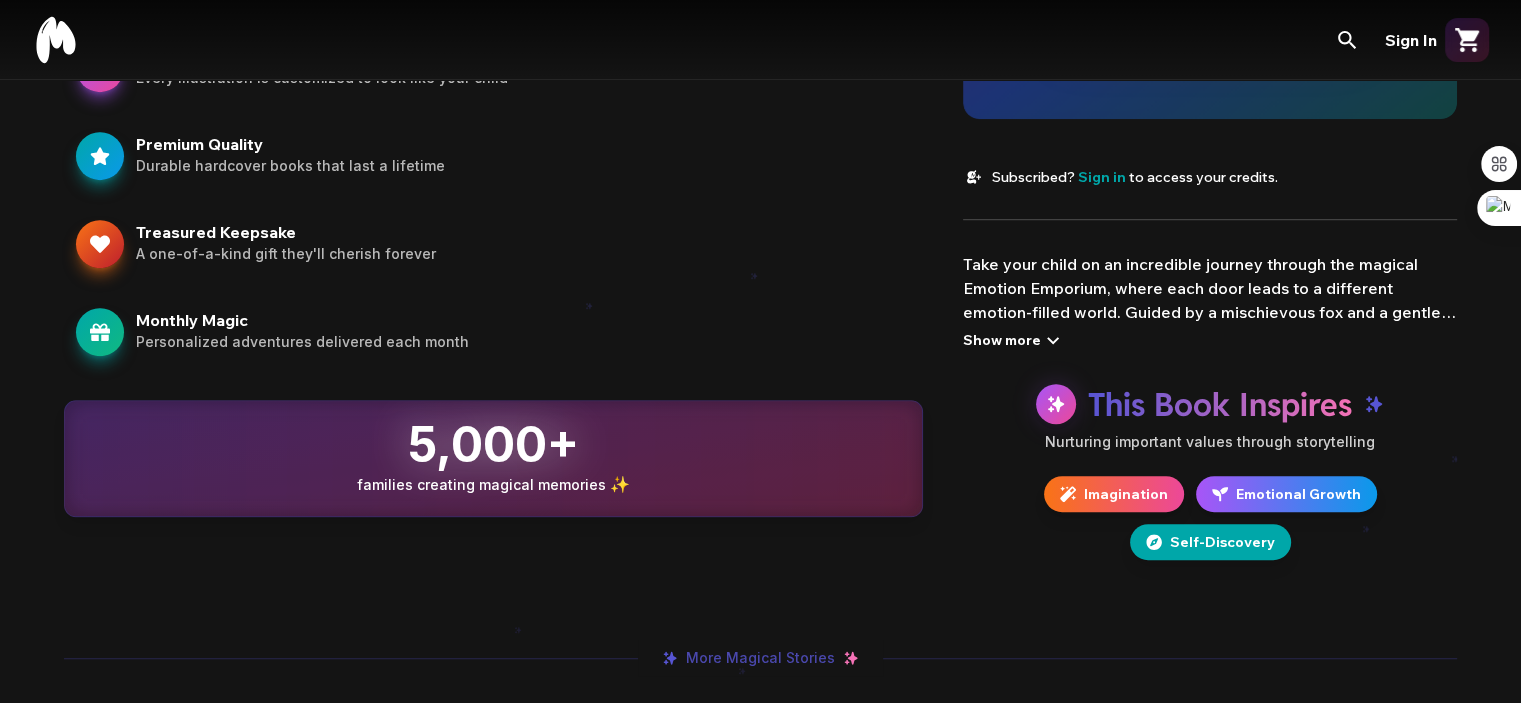 click 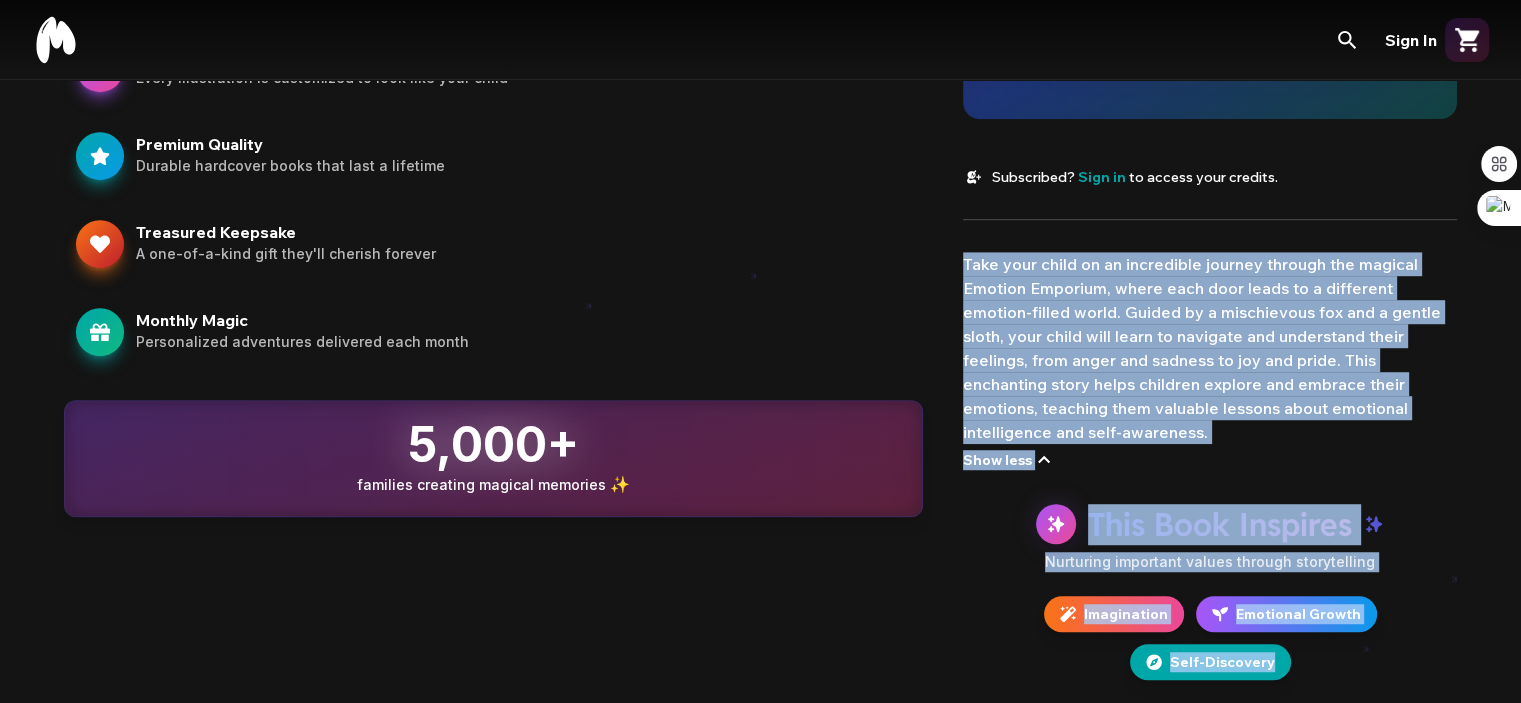 drag, startPoint x: 962, startPoint y: 262, endPoint x: 1468, endPoint y: 621, distance: 620.4168 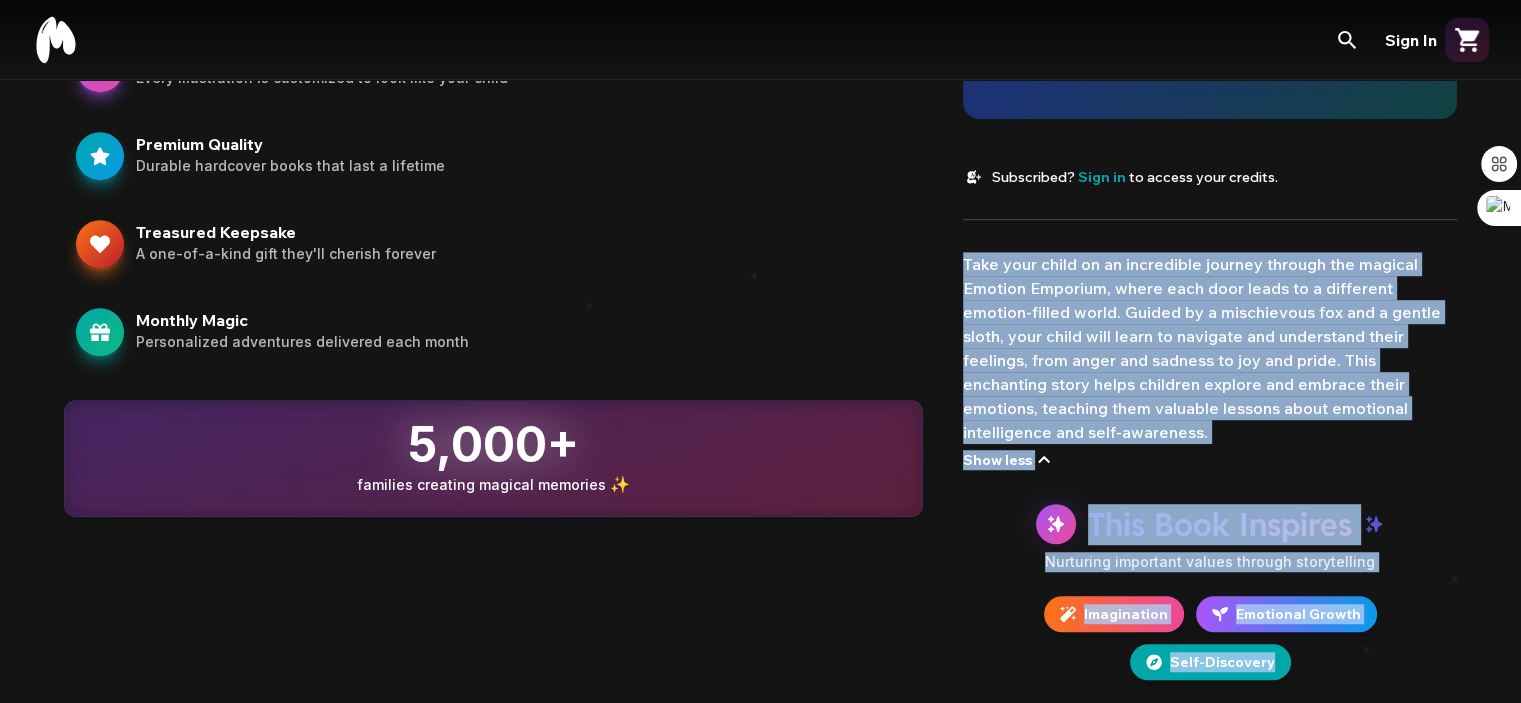 click on "Preview Featured Music Enjoy a short preview of the music that brings this story to life. For full access to the complete soundtrack and even more exclusive songs, download our   mobile app   today! Step Through a Door / Emotion Emporium by Magic Story What Makes Magic Story Special? ✨ Every book is uniquely crafted for your child Personalized Artwork Every illustration is customized to look like your child Premium Quality Durable hardcover books that last a lifetime Treasured Keepsake A one-of-a-kind gift they'll cherish forever Monthly Magic Personalized adventures delivered each month 5,000+ families creating magical memories ✨ The Emotion Emporium builds   emotional iq $[PRICE] $[PRICE] Format Hard Cover   $[PRICE] Soft Cover   $[PRICE] Choose Your Hero [NAME] Create New Frequency Best Value Subscribe & Save $[PRICE] $[PRICE] Get a new personalized book every month Save up to 30% with subscriber pricing Access your book in-app, anywhere Cancel anytime One-time Purchase $[PRICE] Add to Cart & Subscribe Book Preview" at bounding box center [760, -240] 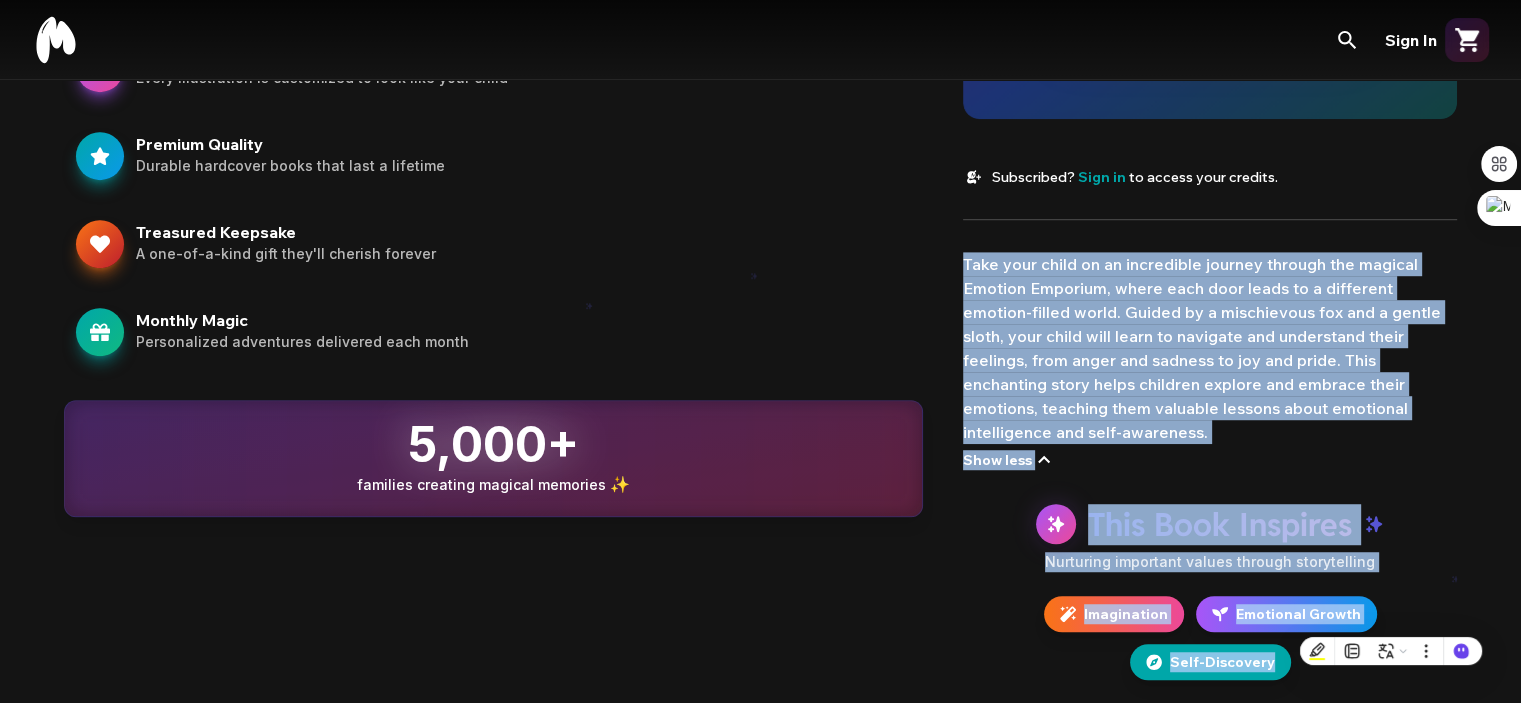 copy on "Take your child on an incredible journey through the magical Emotion Emporium, where each door leads to a different emotion-filled world. Guided by a mischievous fox and a gentle sloth, your child will learn to navigate and understand their feelings, from anger and sadness to joy and pride. This enchanting story helps children explore and embrace their emotions, teaching them valuable lessons about emotional intelligence and self-awareness. Show less This Book Inspires Nurturing important values through storytelling Imagination Emotional Growth Self-Discovery" 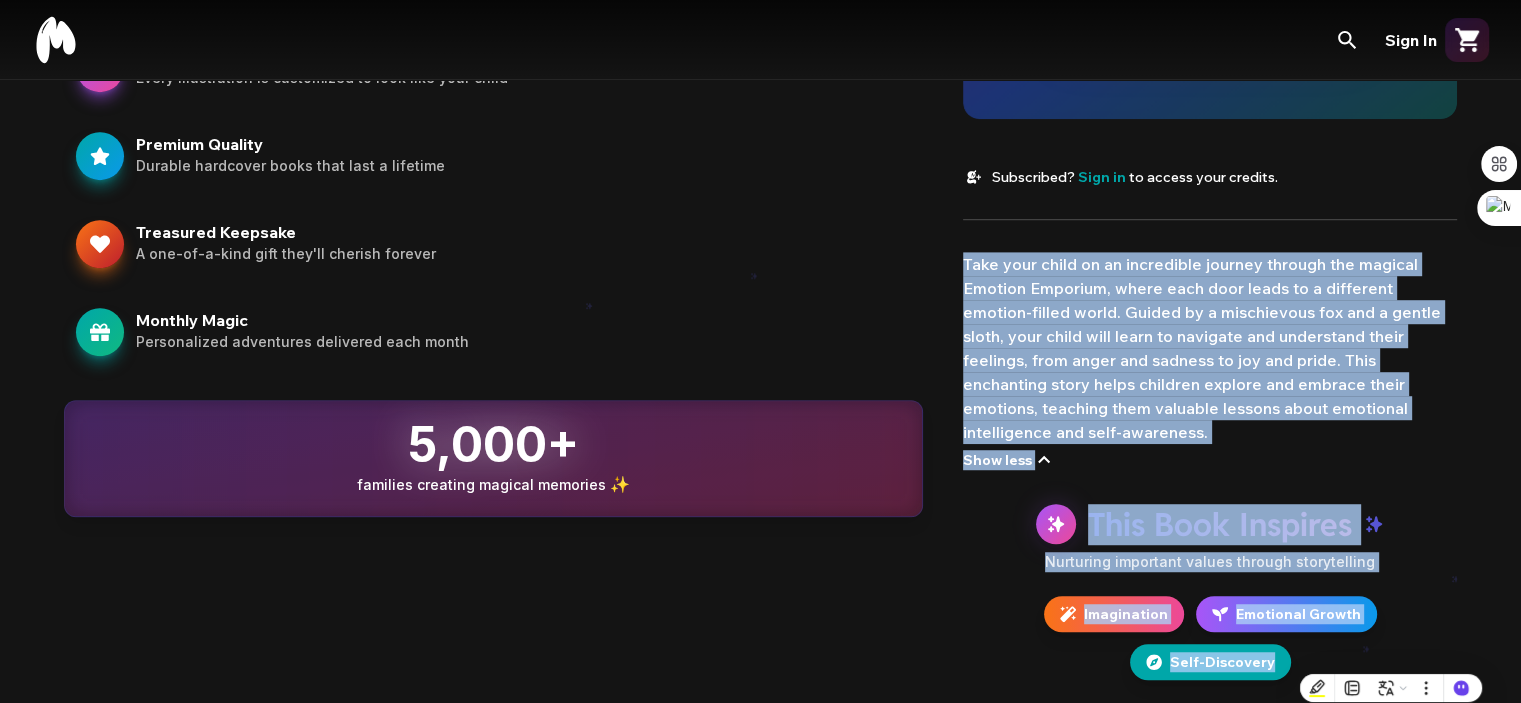scroll, scrollTop: 0, scrollLeft: 0, axis: both 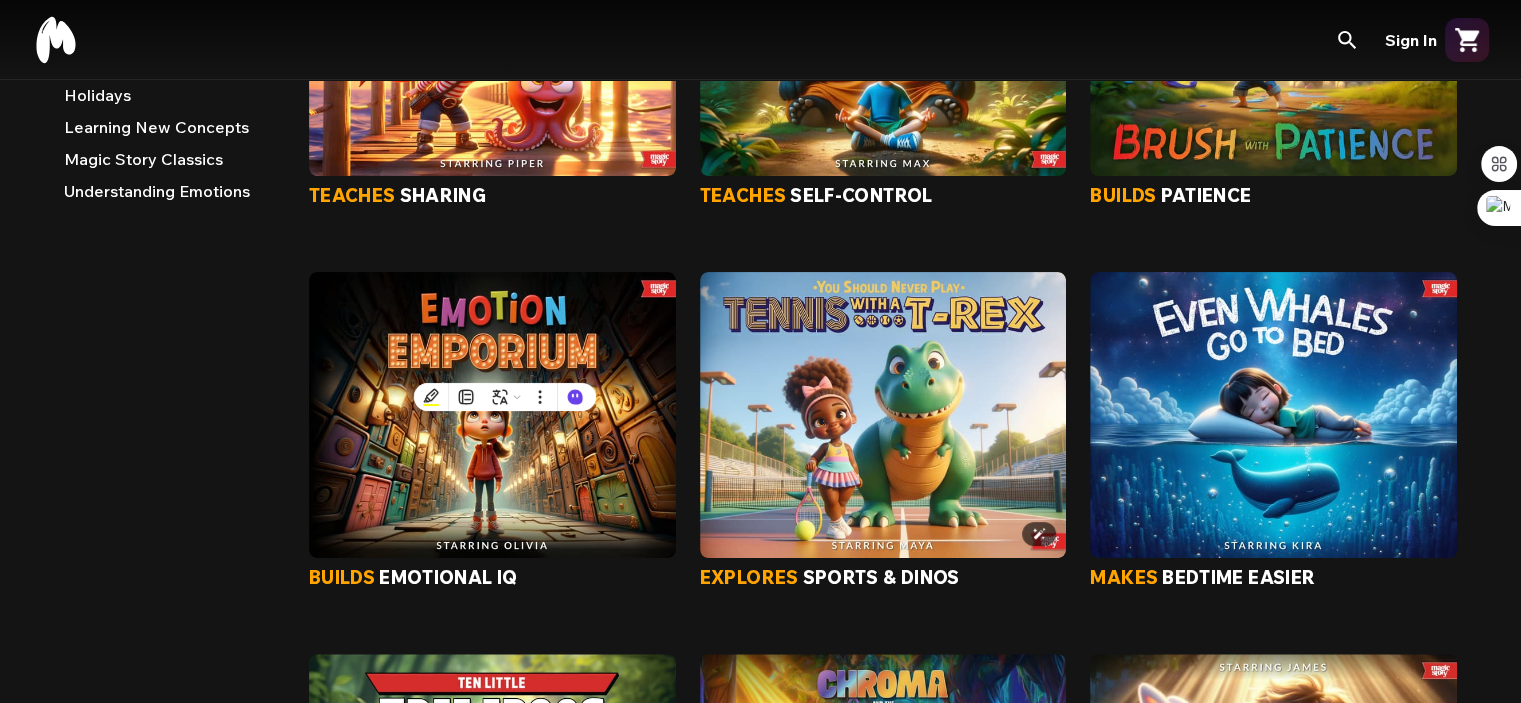 click at bounding box center [883, 414] 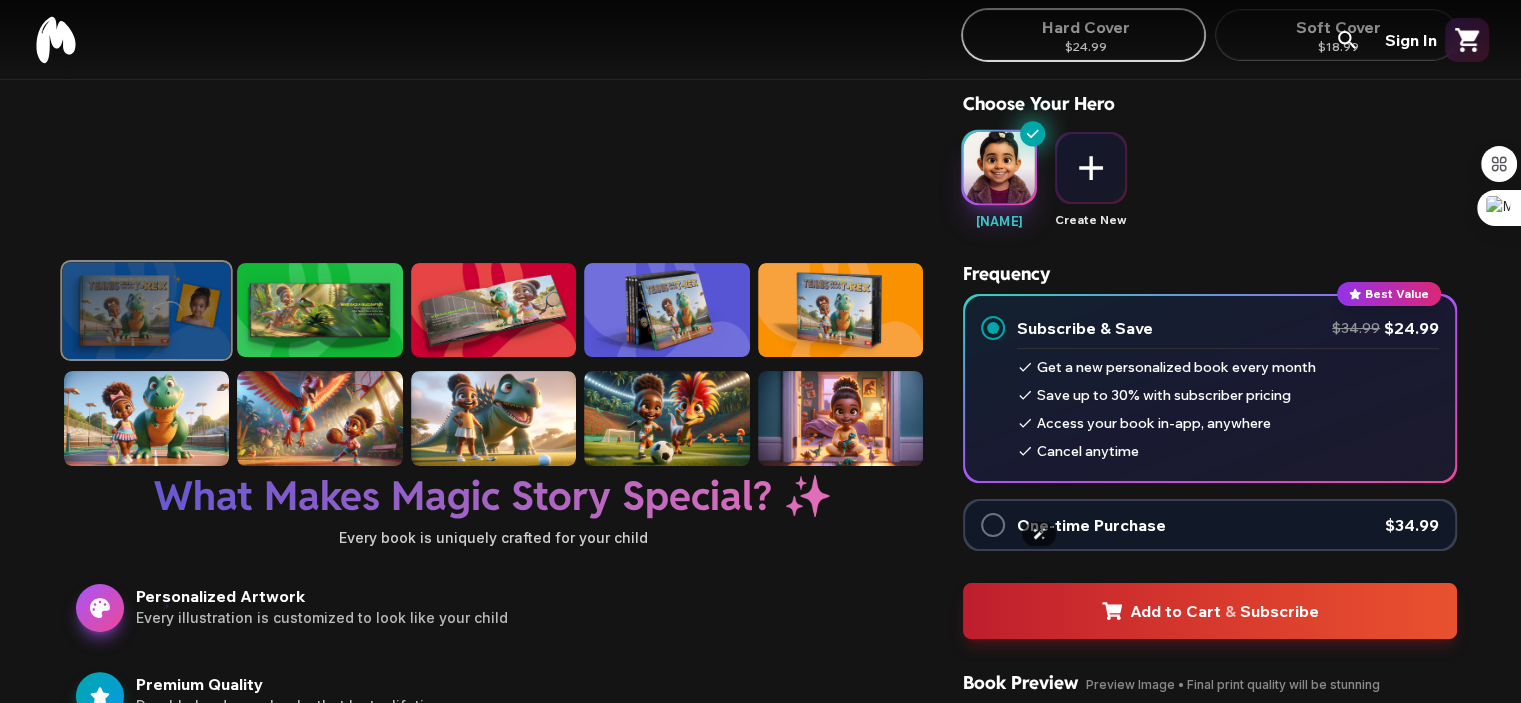 scroll, scrollTop: 0, scrollLeft: 0, axis: both 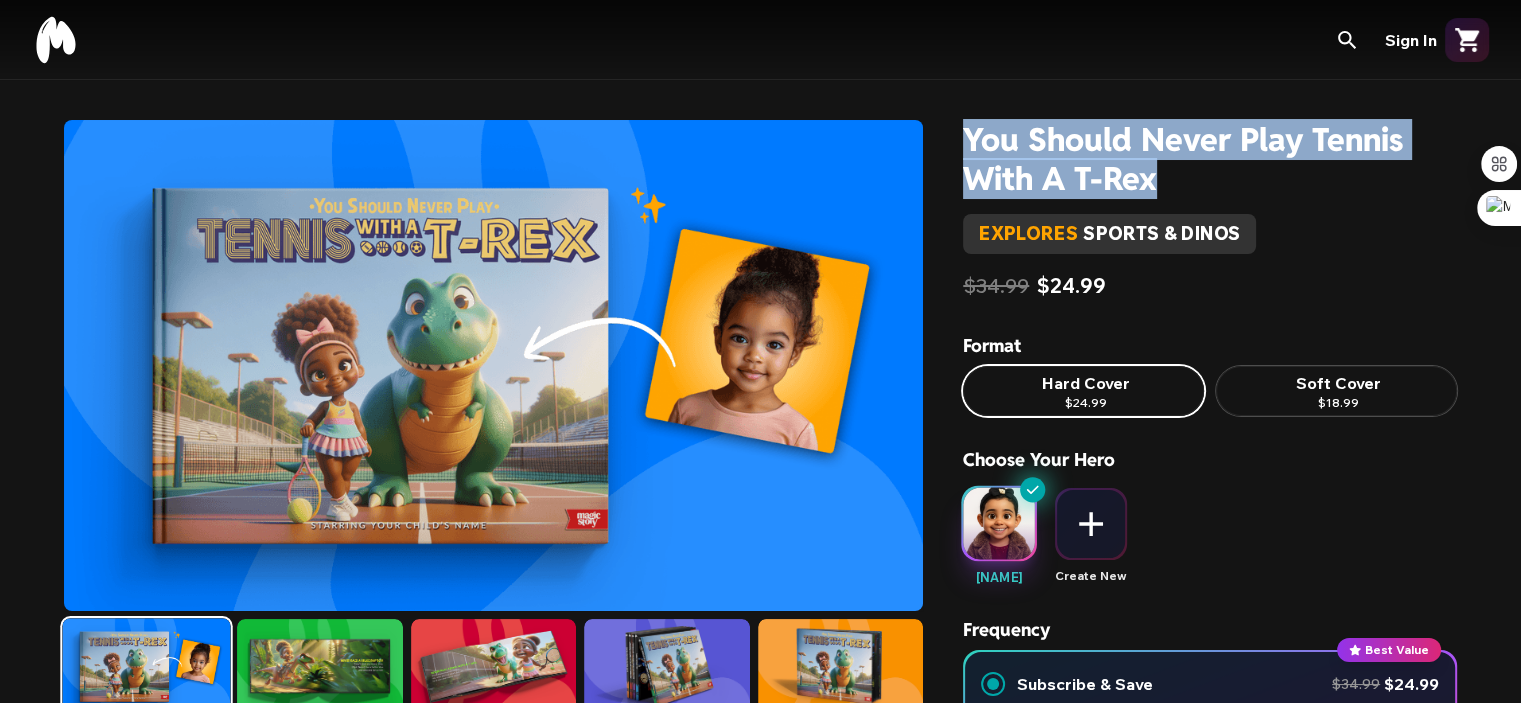 drag, startPoint x: 966, startPoint y: 139, endPoint x: 1183, endPoint y: 172, distance: 219.49487 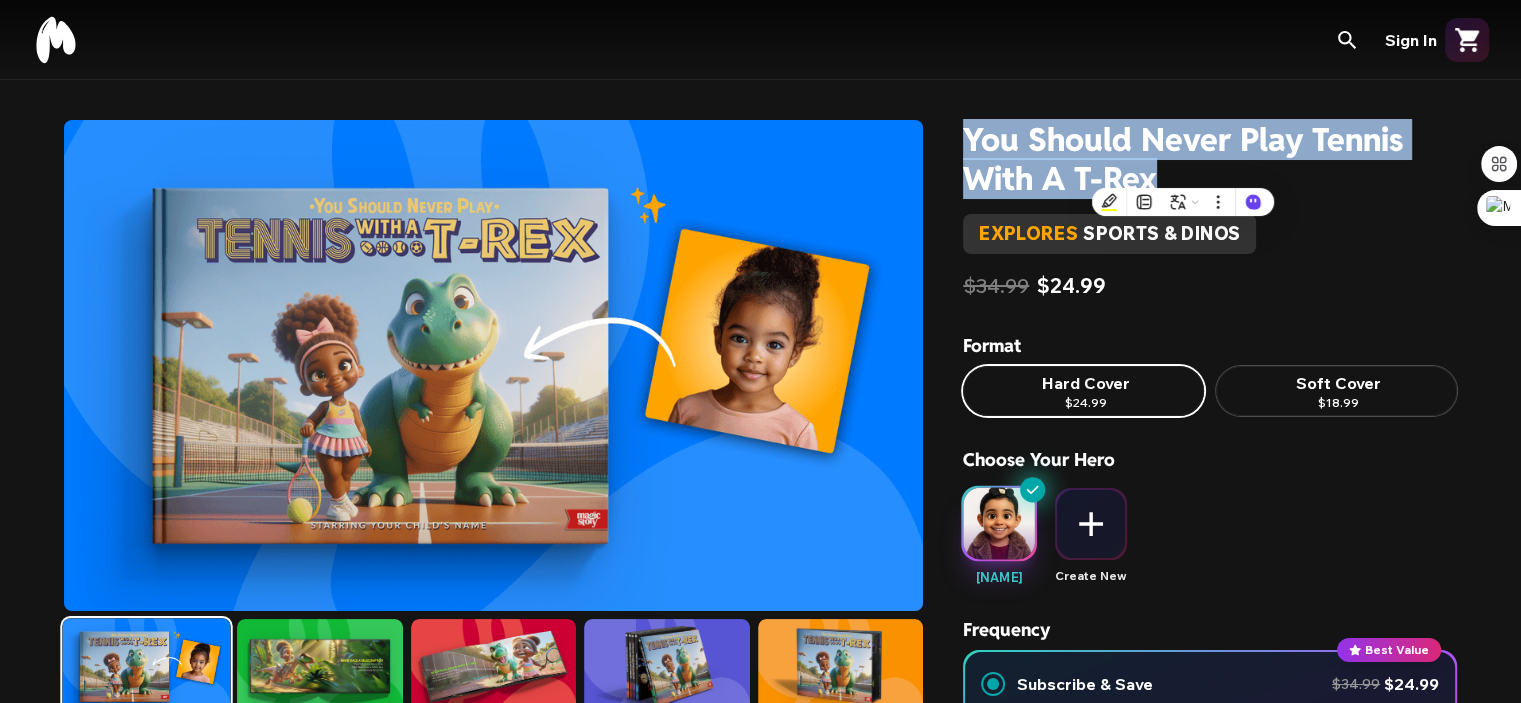 copy on "You Should Never Play Tennis With A T-Rex" 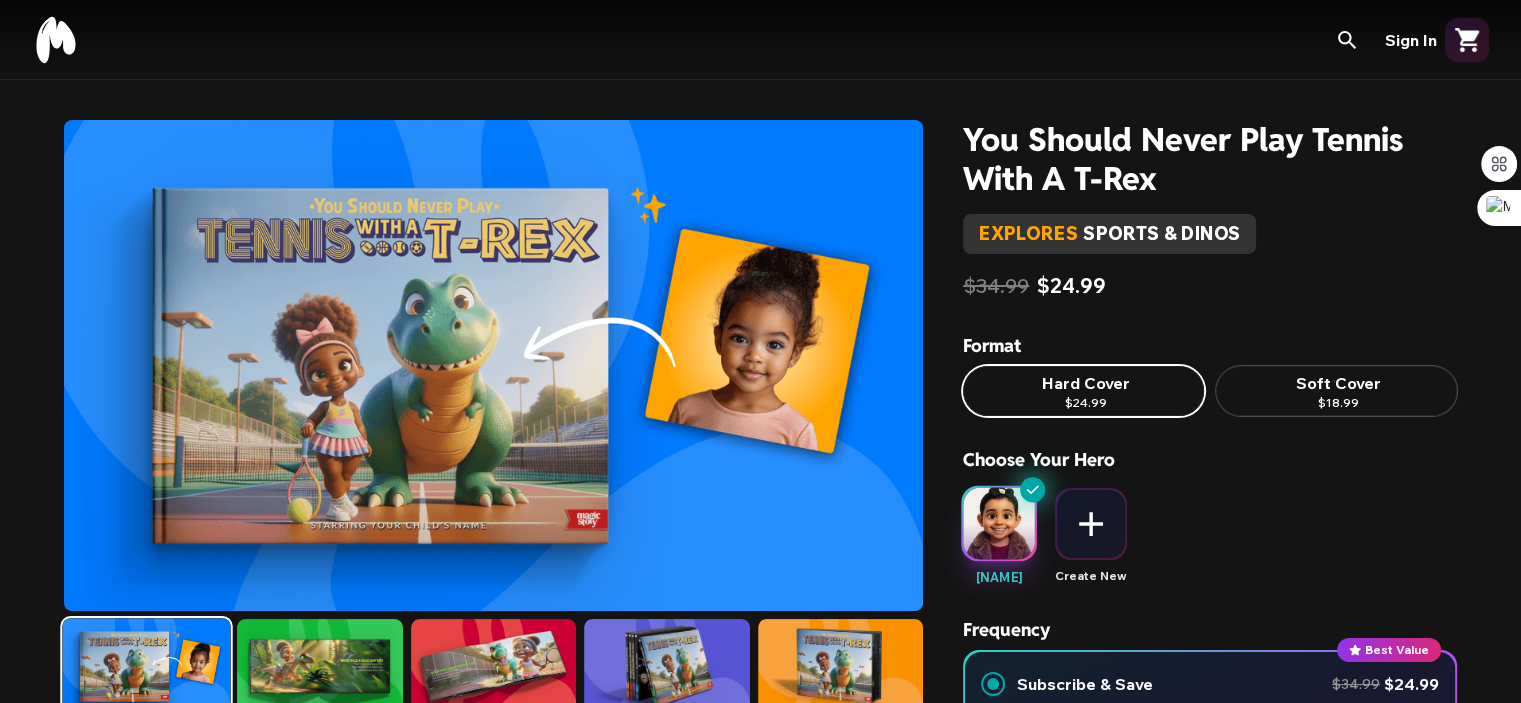 click on "$34.99 $24.99" at bounding box center (1210, 286) 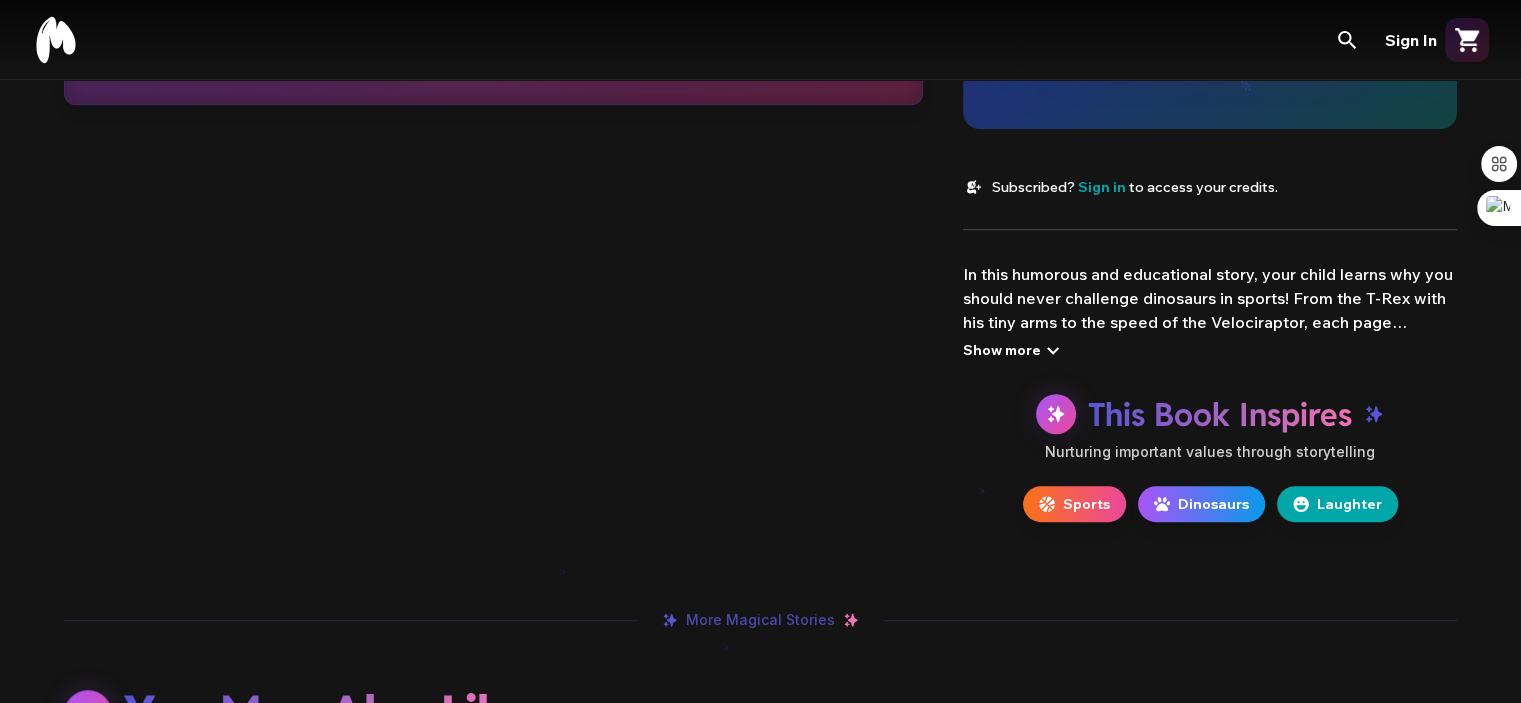 scroll, scrollTop: 1312, scrollLeft: 0, axis: vertical 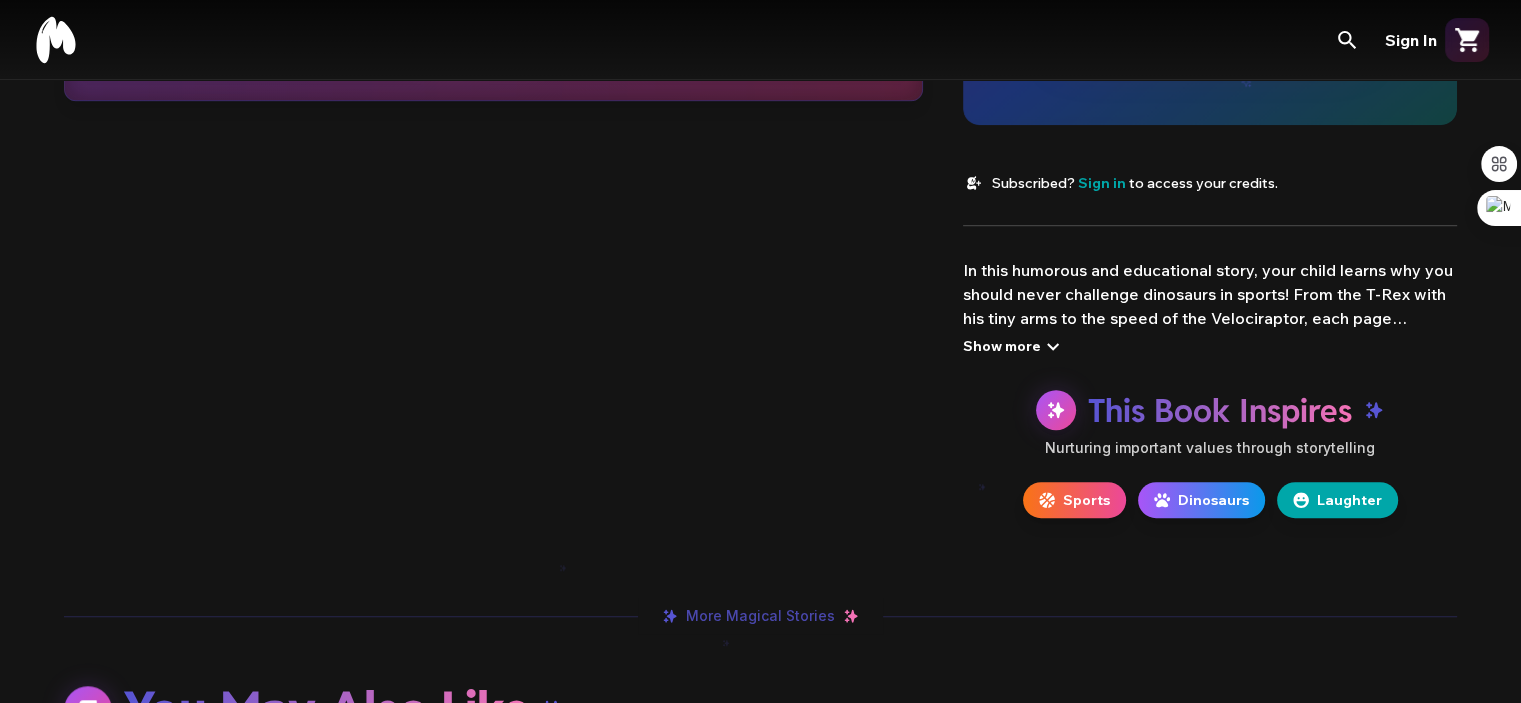 click on "Show more" at bounding box center [1014, 346] 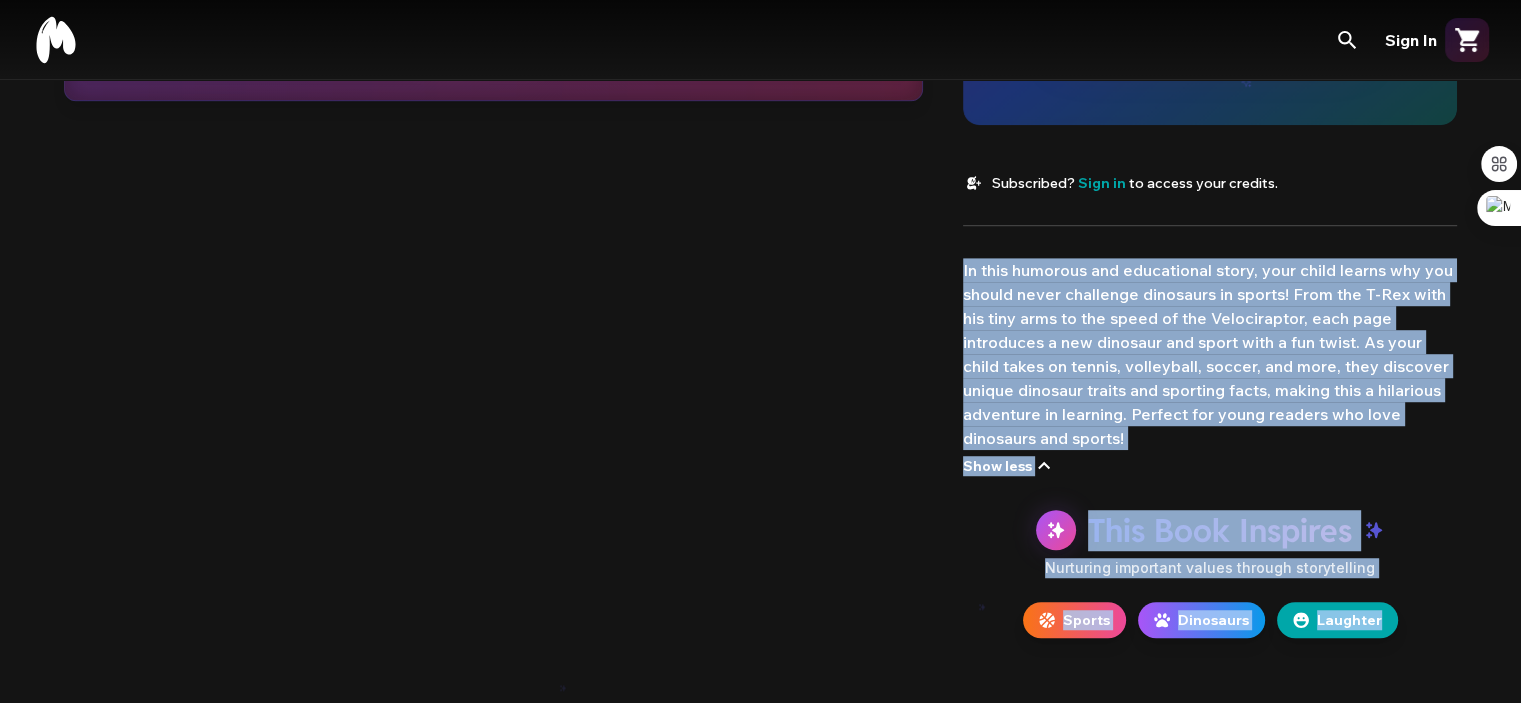 drag, startPoint x: 959, startPoint y: 263, endPoint x: 1411, endPoint y: 629, distance: 581.60126 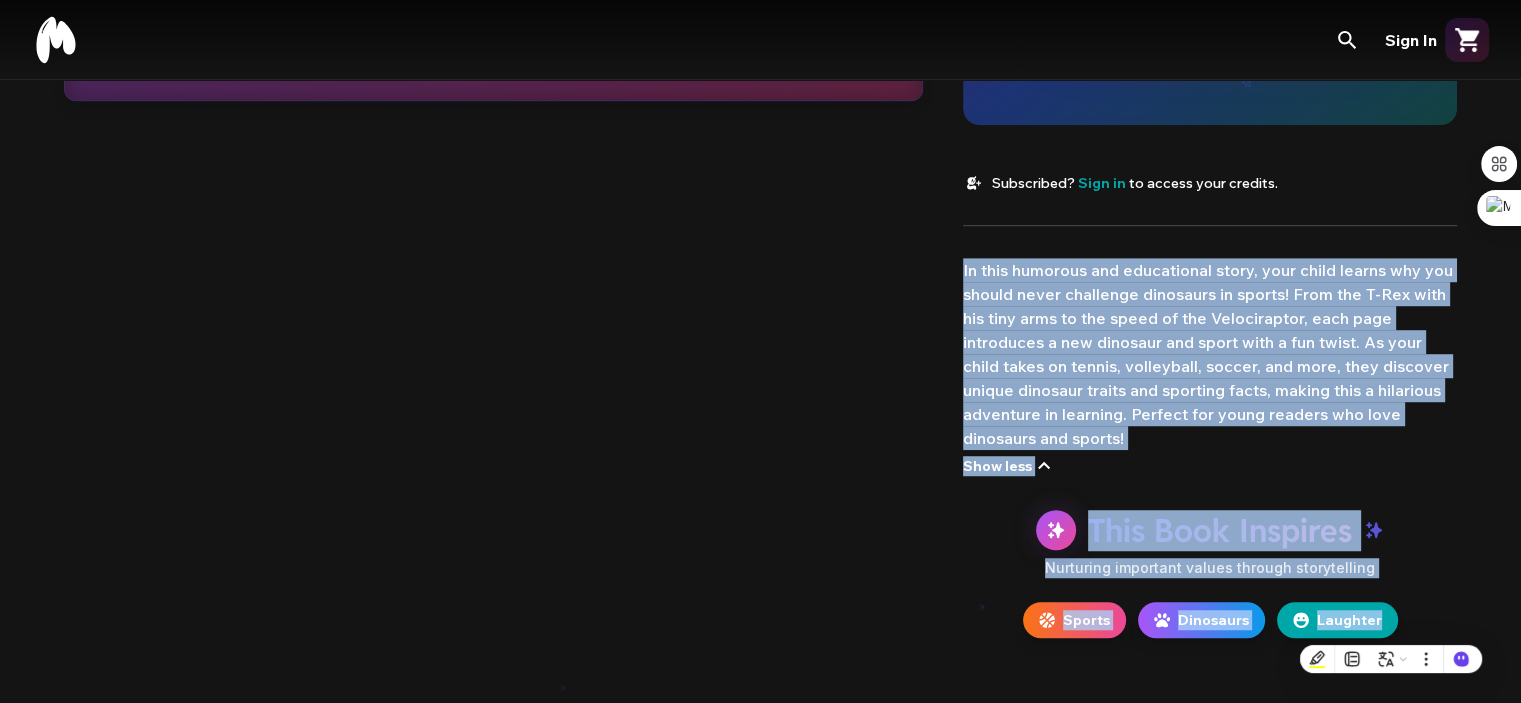 copy on "In this humorous and educational story, your child learns why you should never challenge dinosaurs in sports! From the T-Rex with his tiny arms to the speed of the Velociraptor, each page introduces a new dinosaur and sport with a fun twist. As your child takes on tennis, volleyball, soccer, and more, they discover unique dinosaur traits and sporting facts, making this a hilarious adventure in learning. Perfect for young readers who love dinosaurs and sports! Show less This Book Inspires Nurturing important values through storytelling Sports Dinosaurs Laughter" 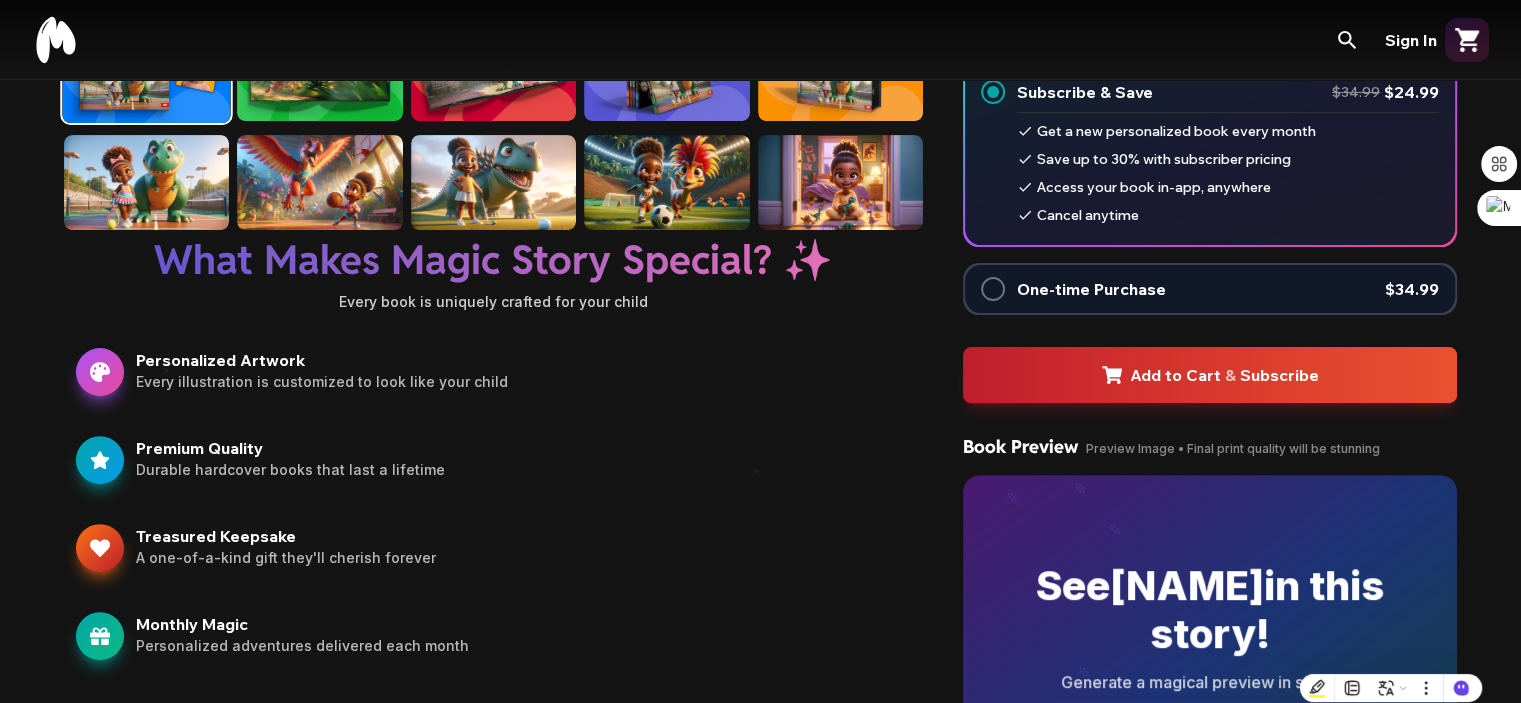 scroll, scrollTop: 0, scrollLeft: 0, axis: both 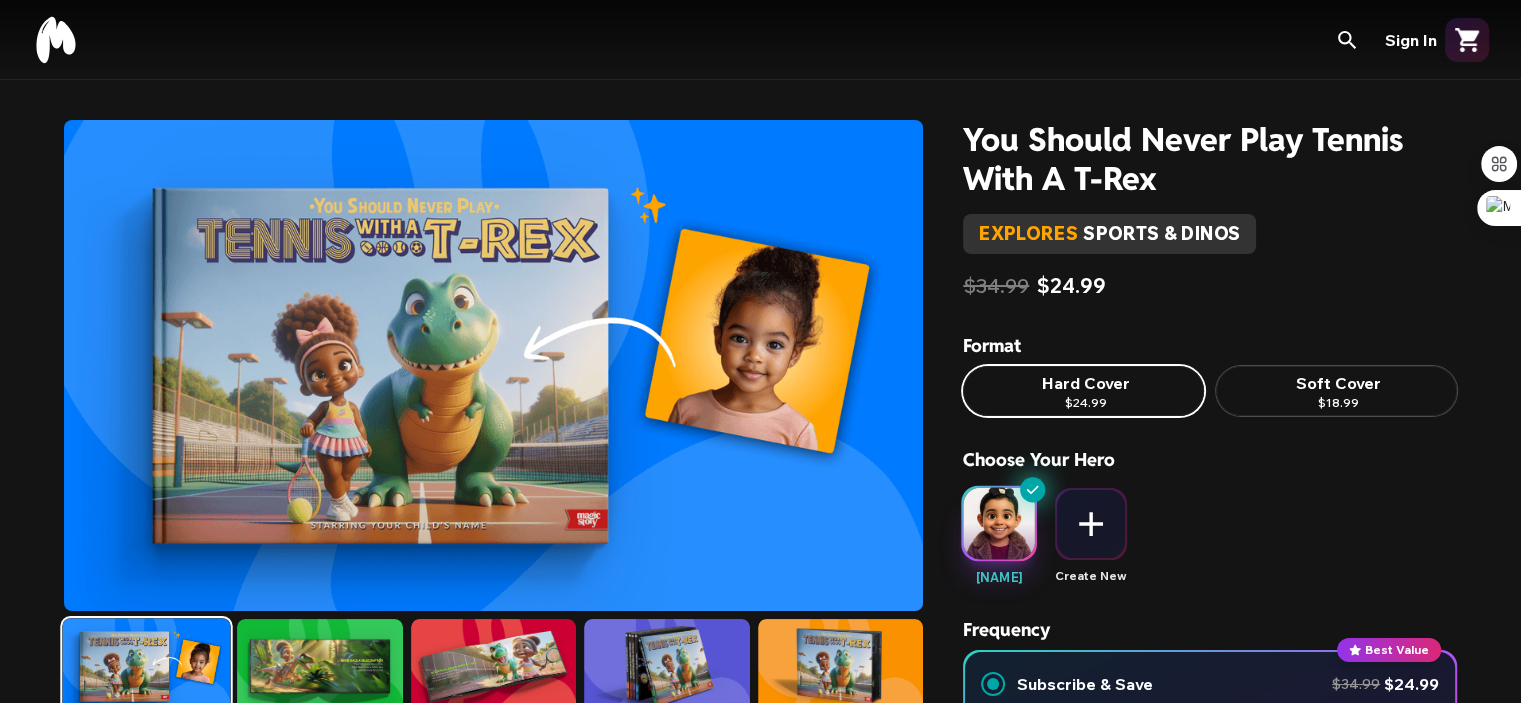 click at bounding box center [319, 666] 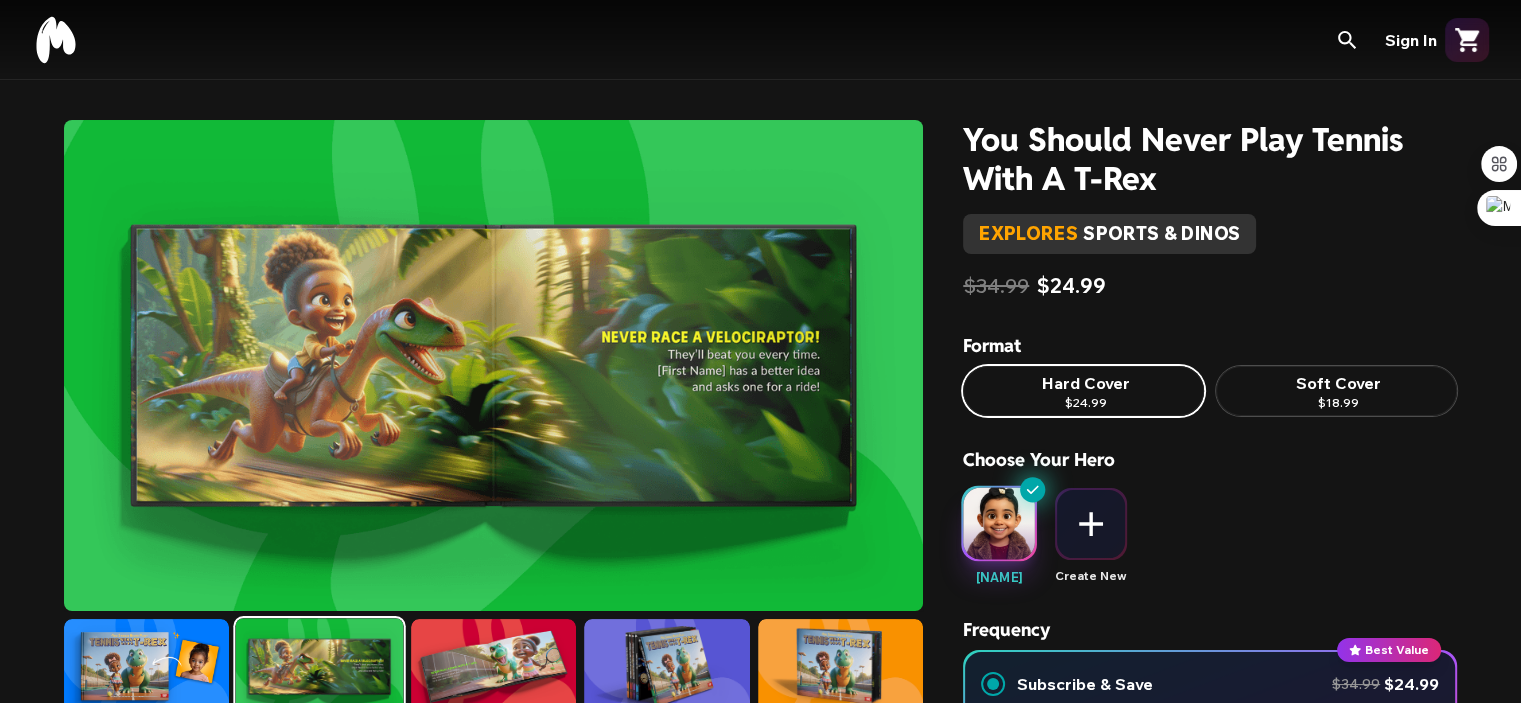 click at bounding box center (493, 666) 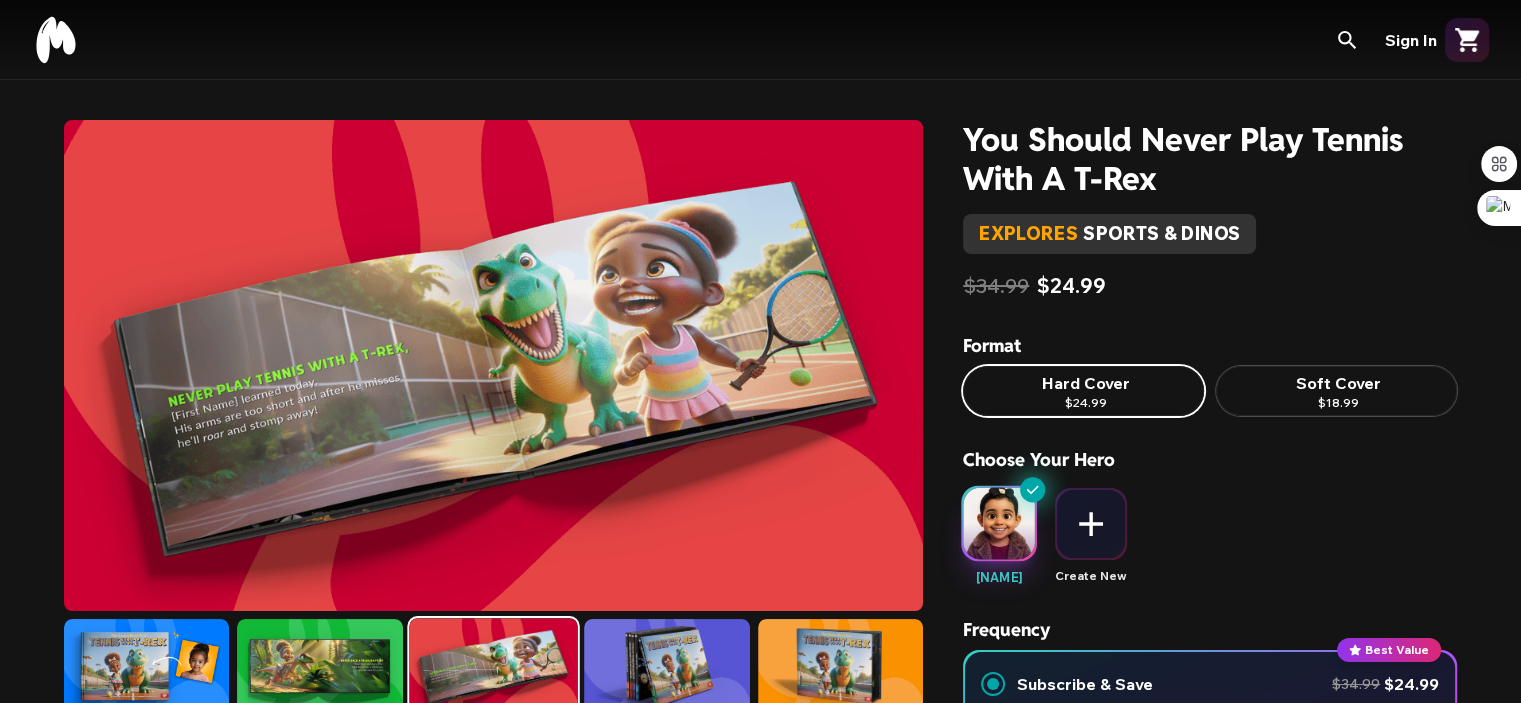 click at bounding box center [666, 666] 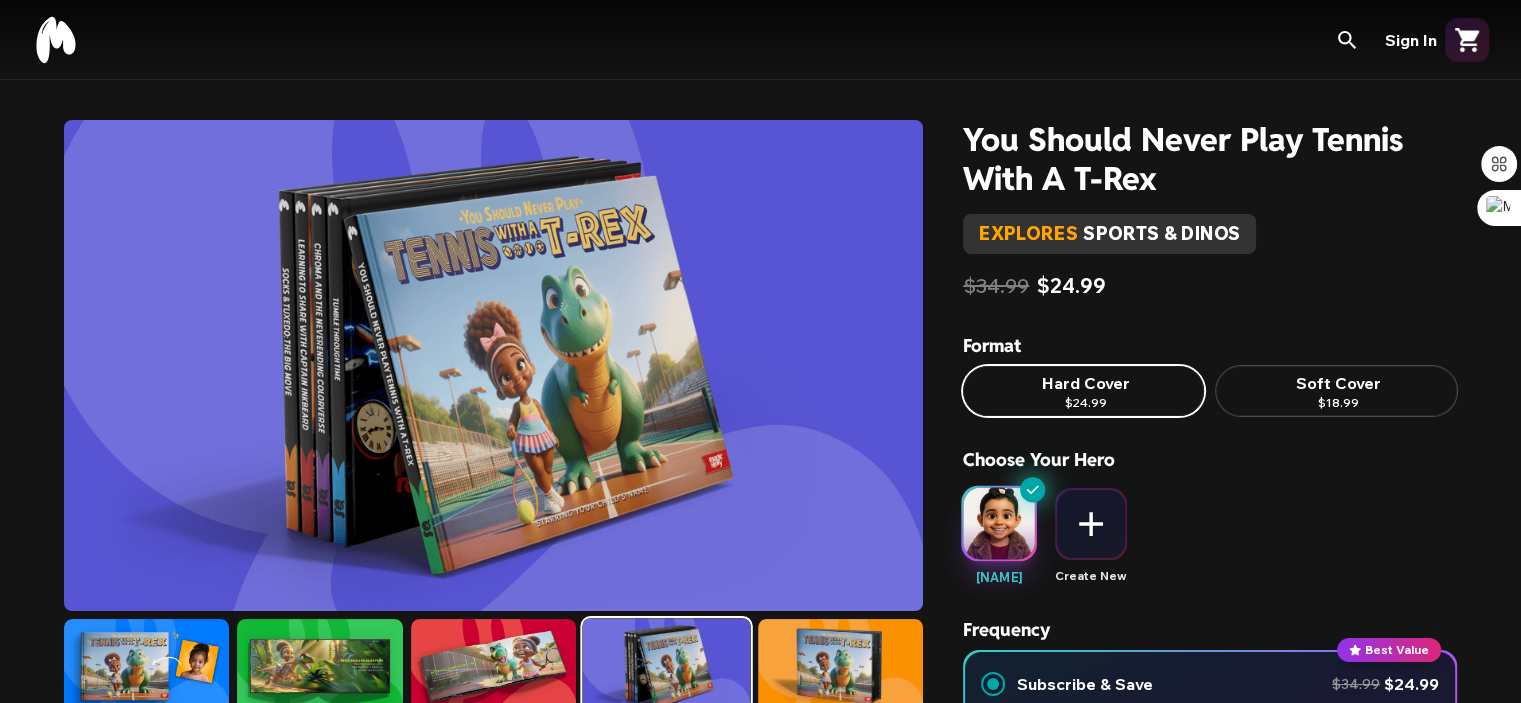 click at bounding box center (840, 666) 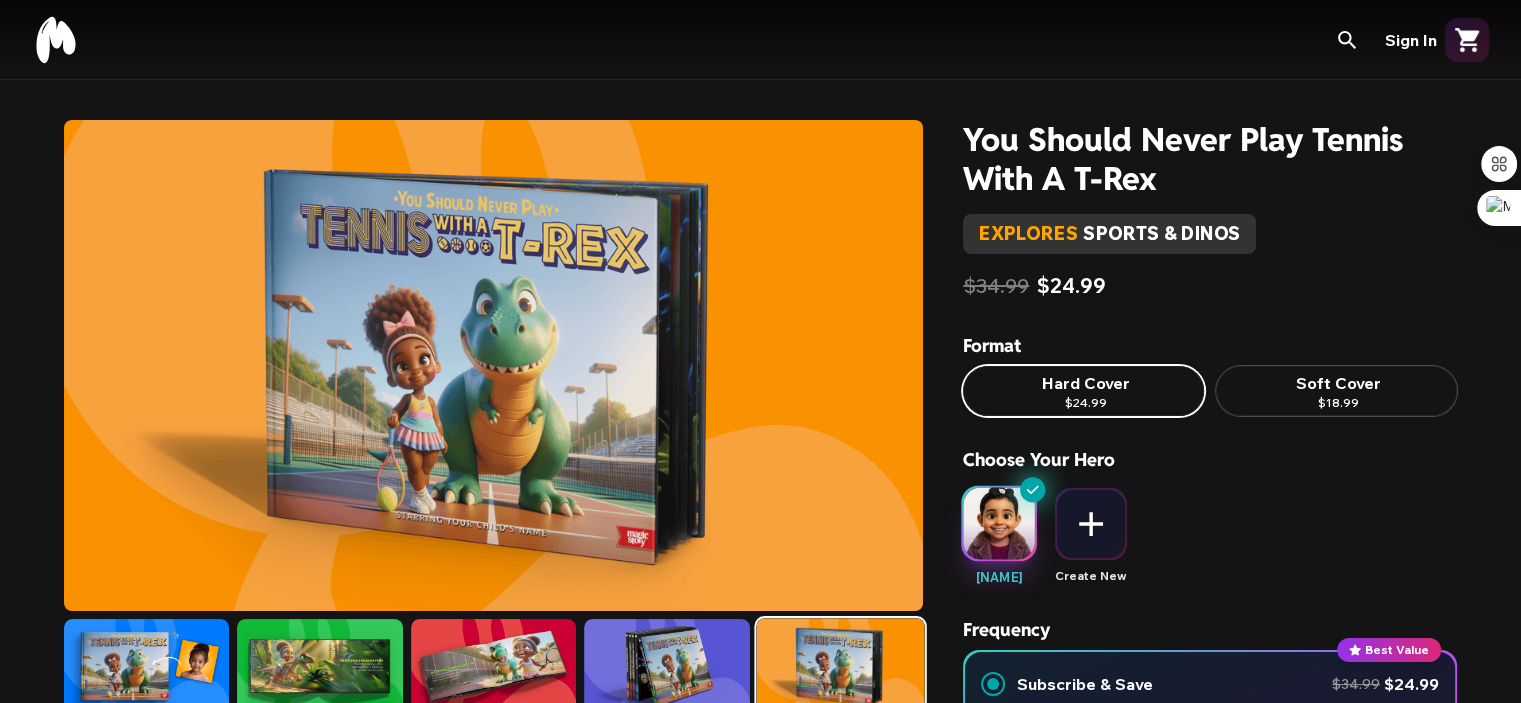 click at bounding box center (146, 666) 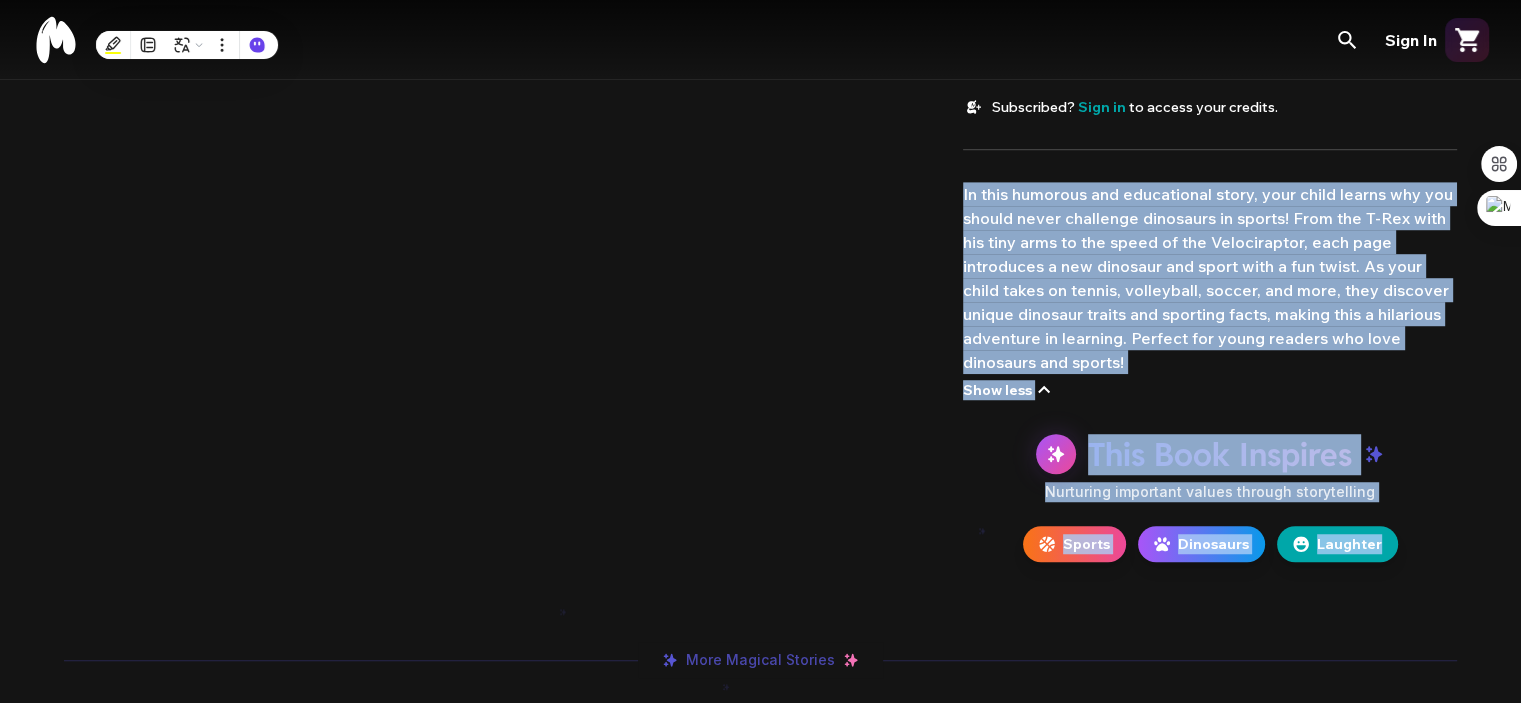 scroll, scrollTop: 1391, scrollLeft: 0, axis: vertical 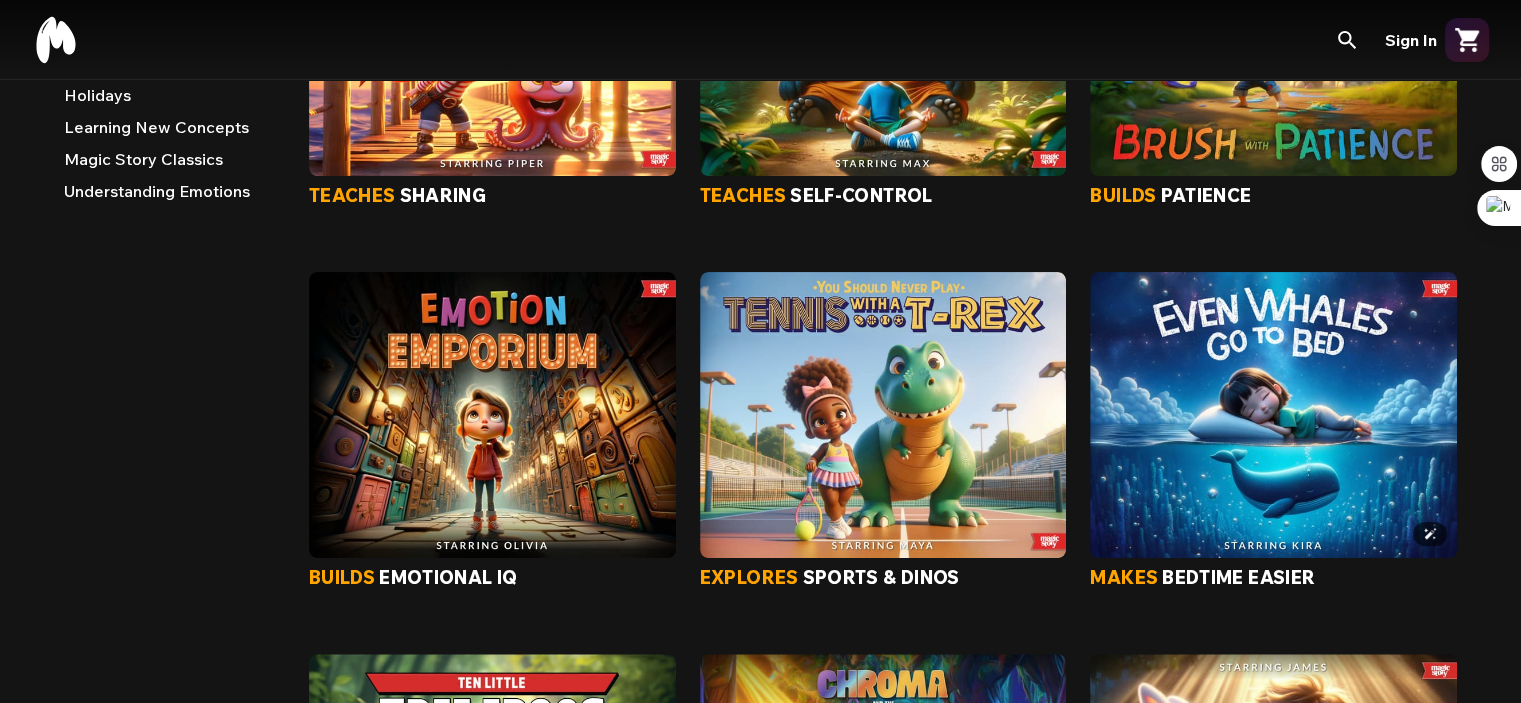 click at bounding box center (1273, 414) 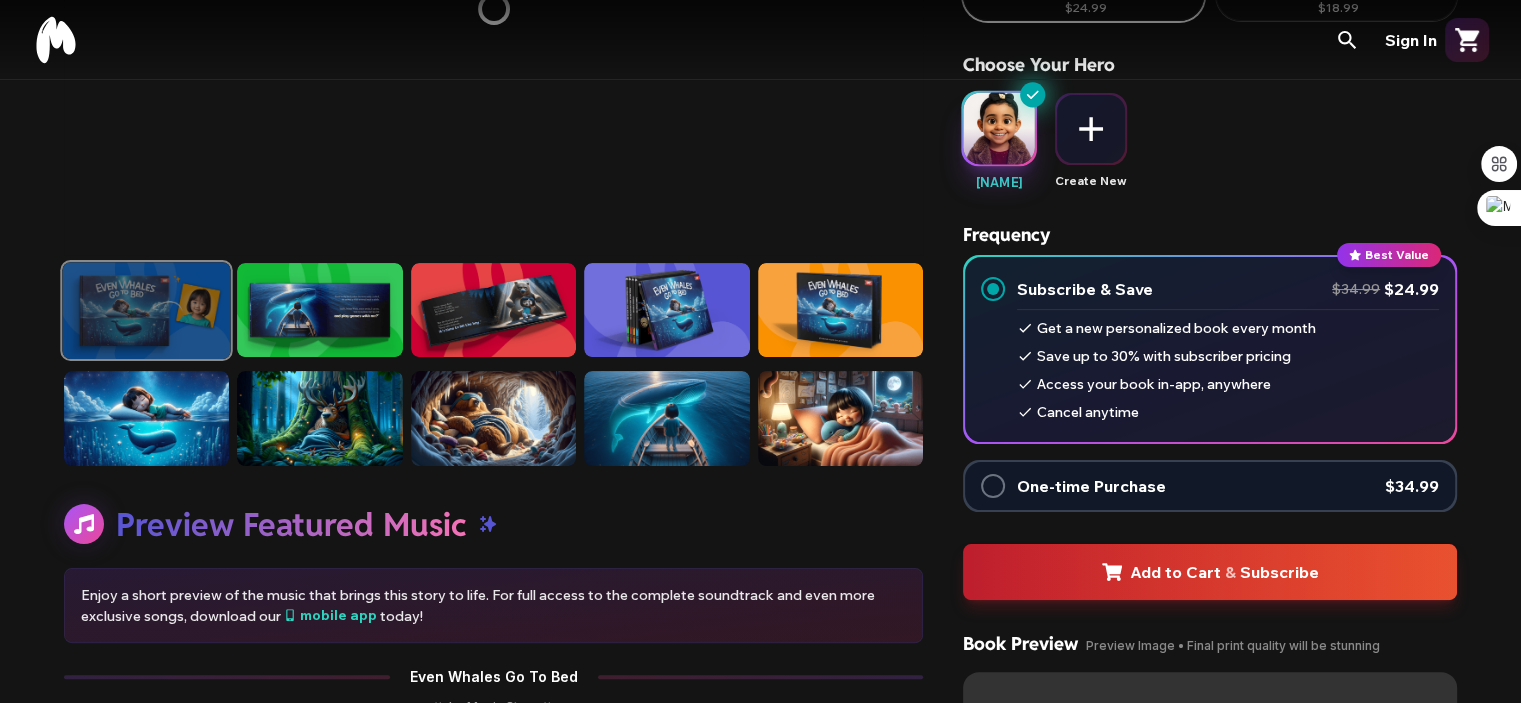 scroll, scrollTop: 0, scrollLeft: 0, axis: both 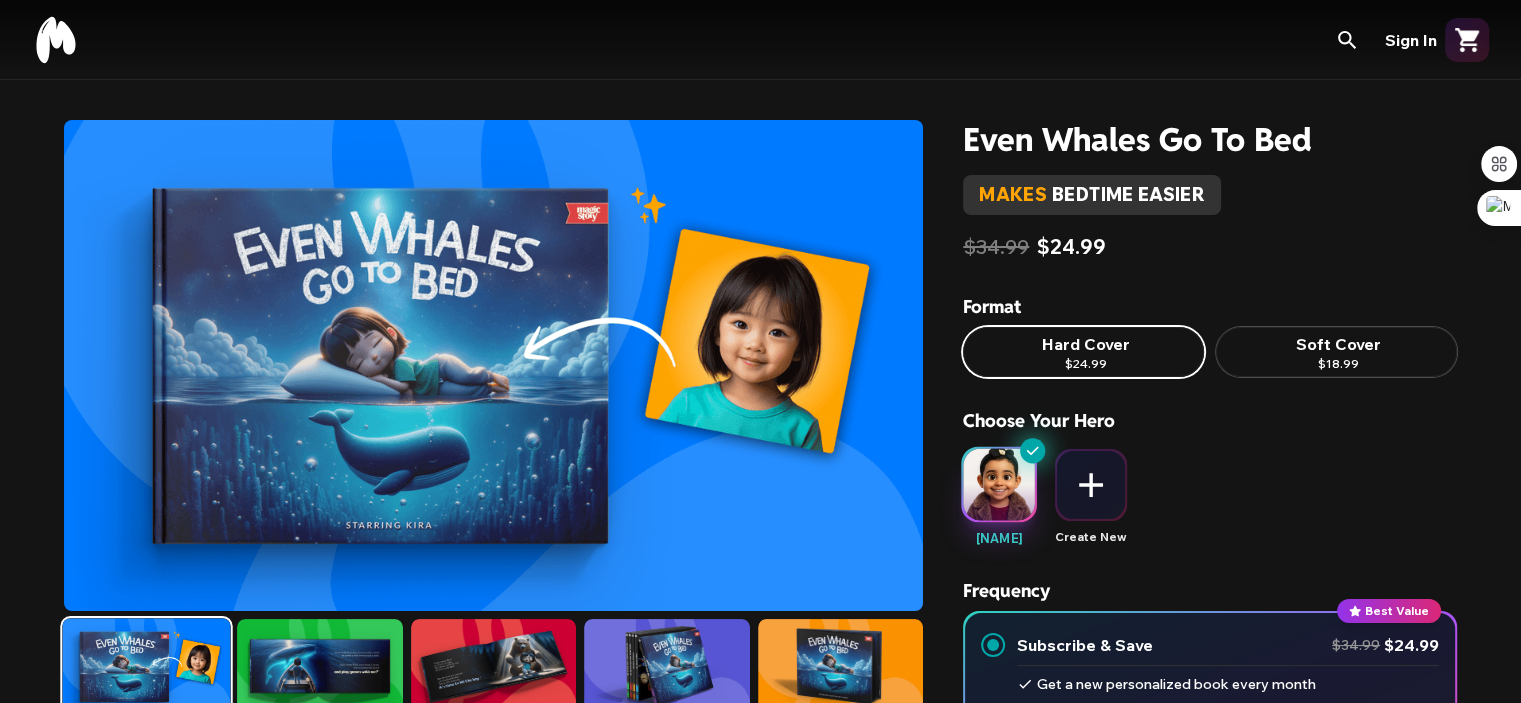 click on "Even Whales Go To Bed" at bounding box center [1210, 139] 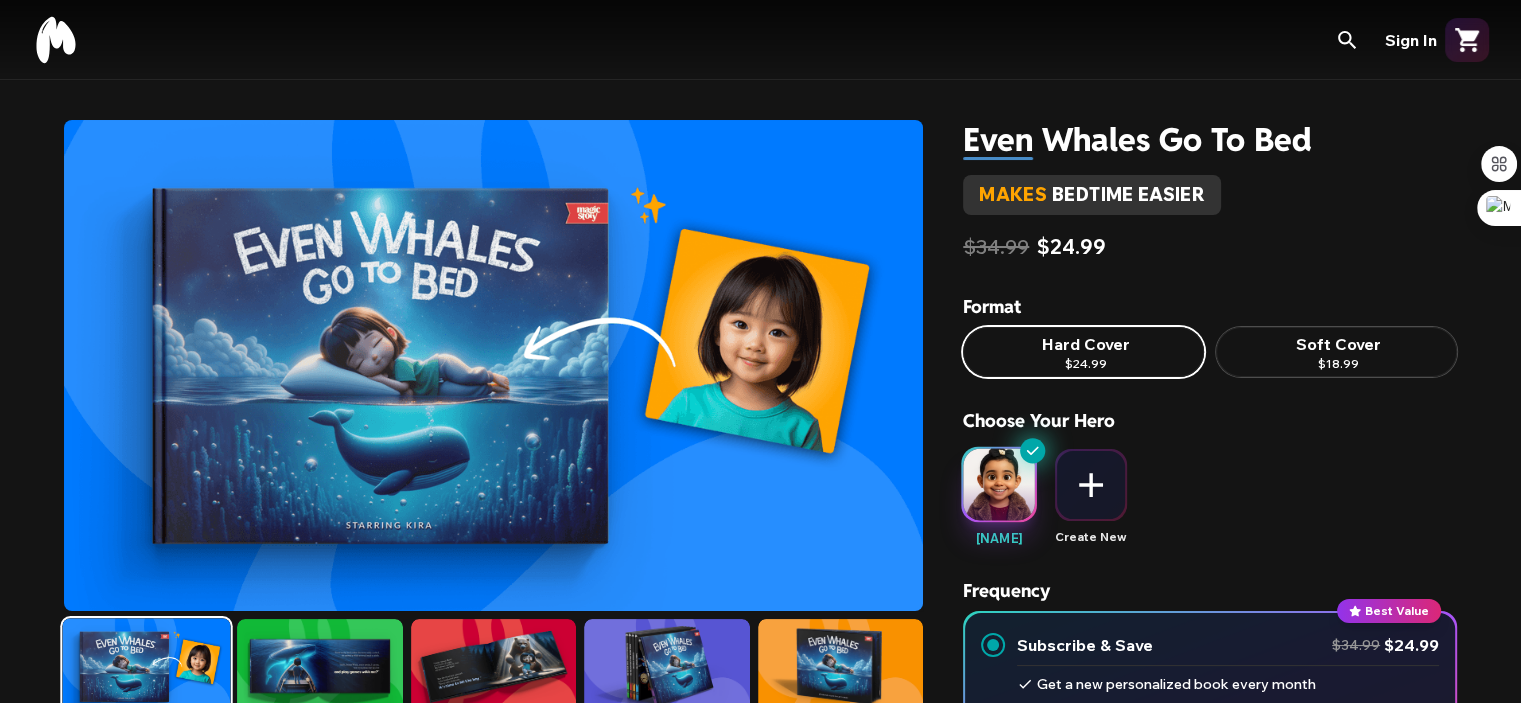 click on "Even Whales Go To Bed" at bounding box center (1210, 139) 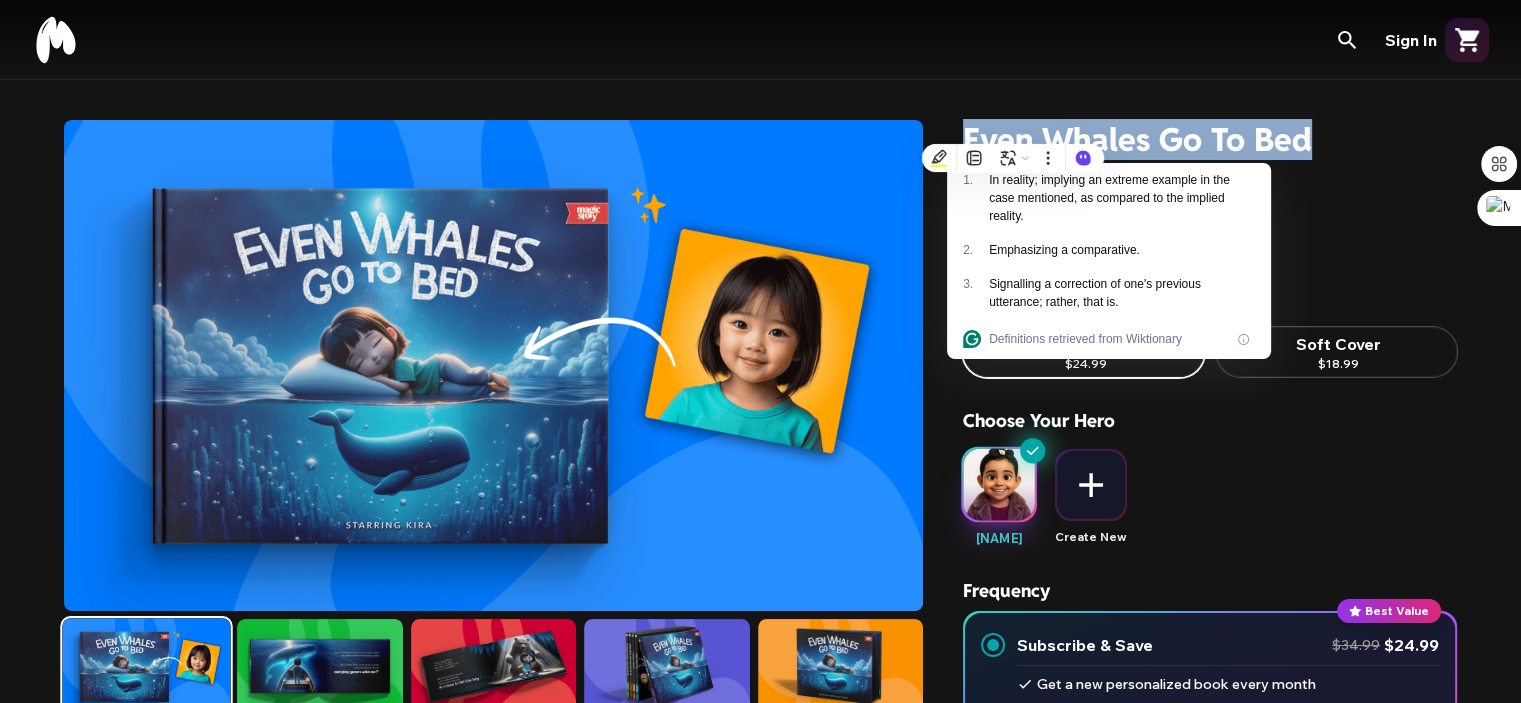 copy on "Even Whales Go To Bed" 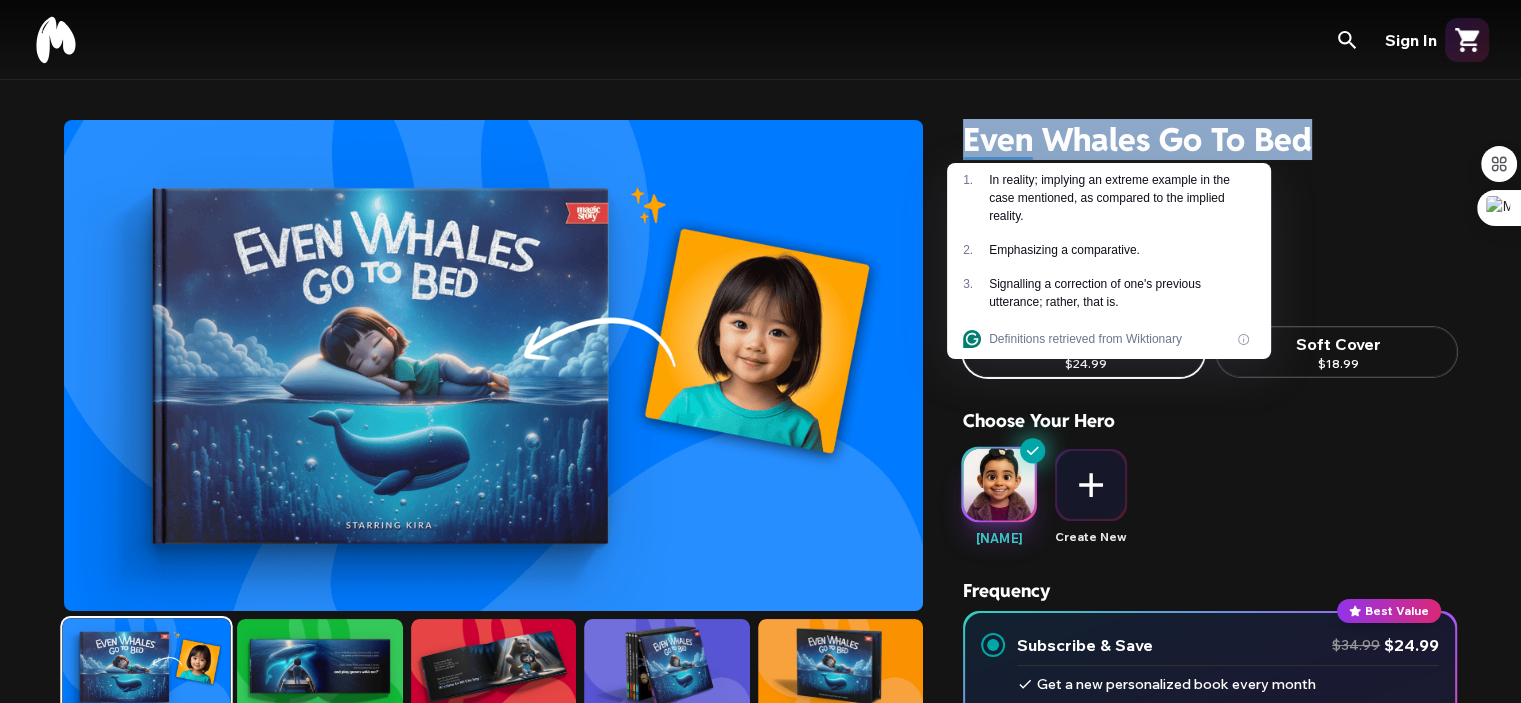click at bounding box center [319, 666] 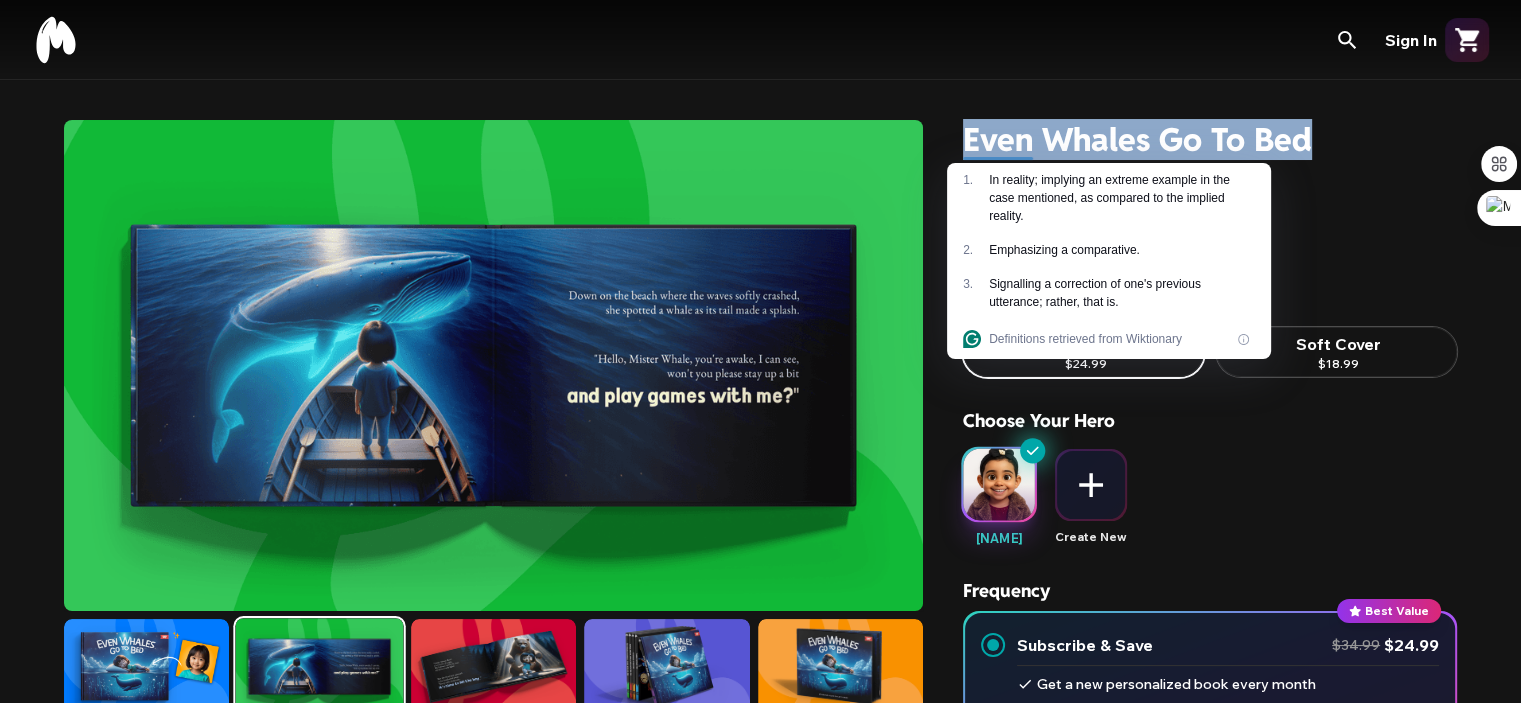 click at bounding box center [493, 666] 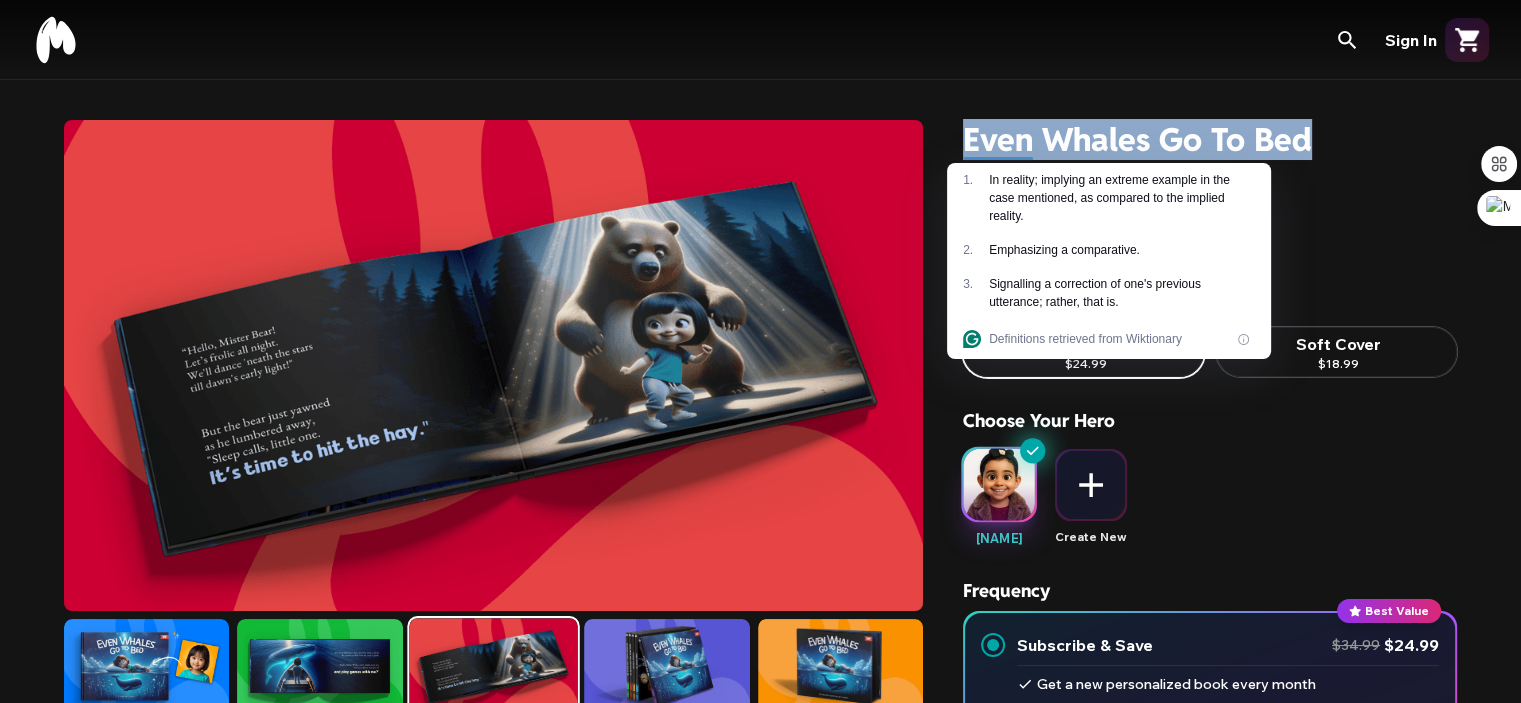click at bounding box center (666, 666) 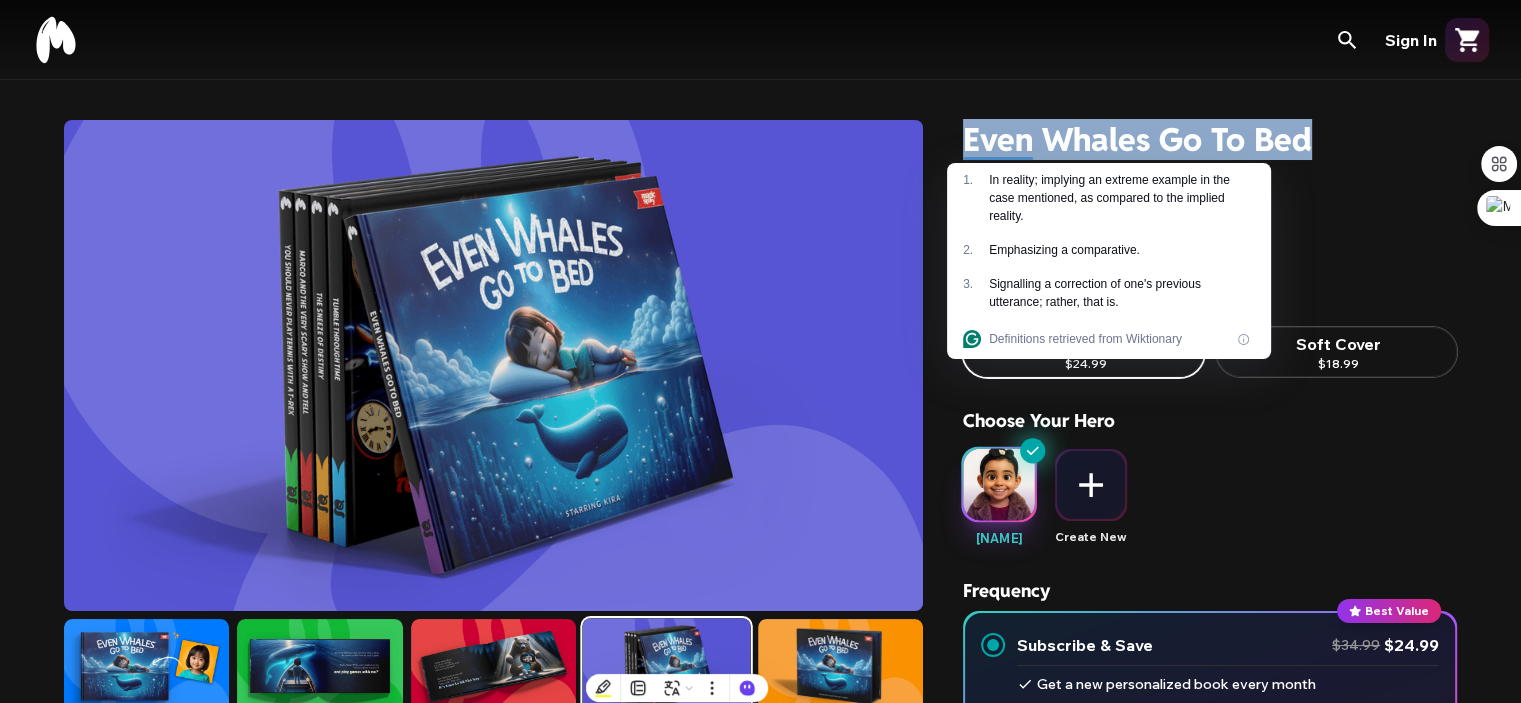click at bounding box center (840, 666) 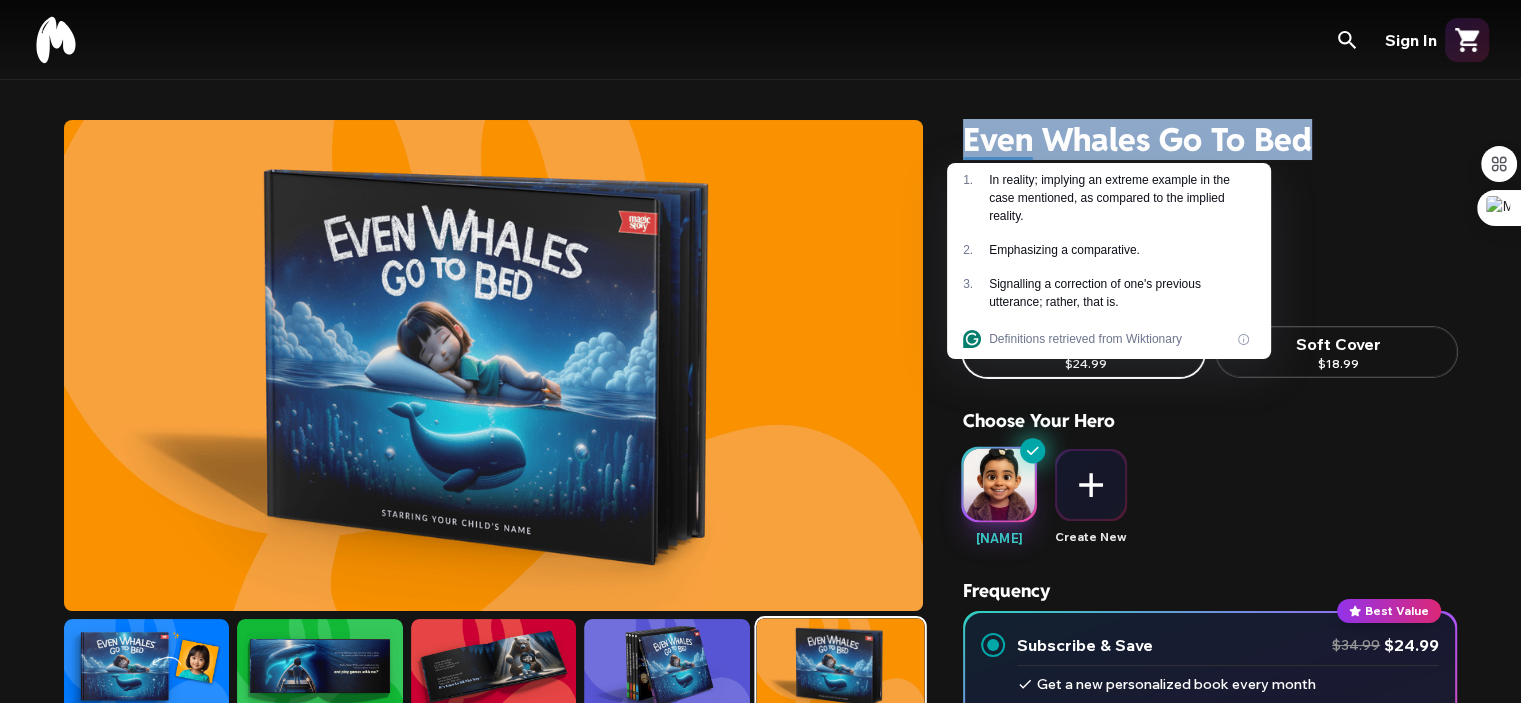 click at bounding box center [666, 666] 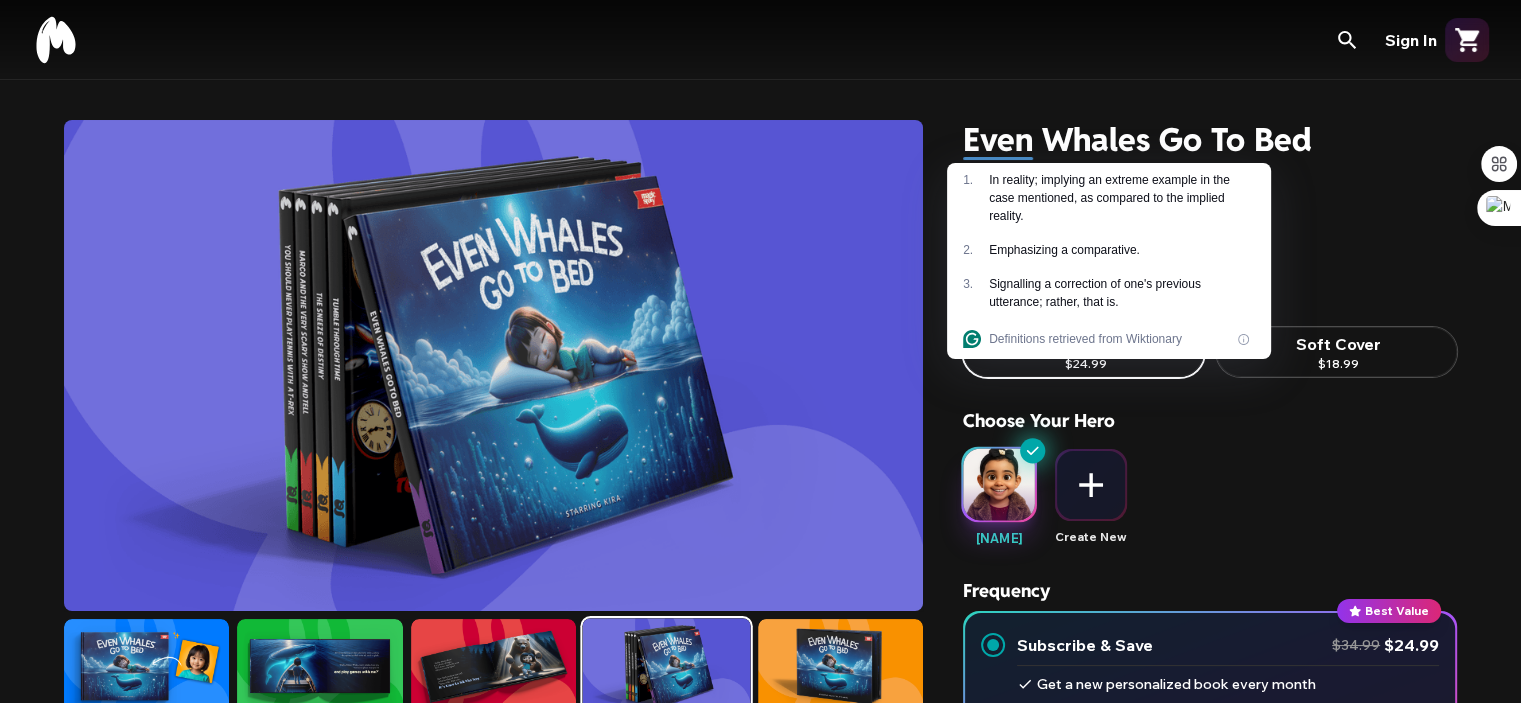 click on "1 . In reality; implying an extreme example in the case mentioned, as compared to the implied reality." 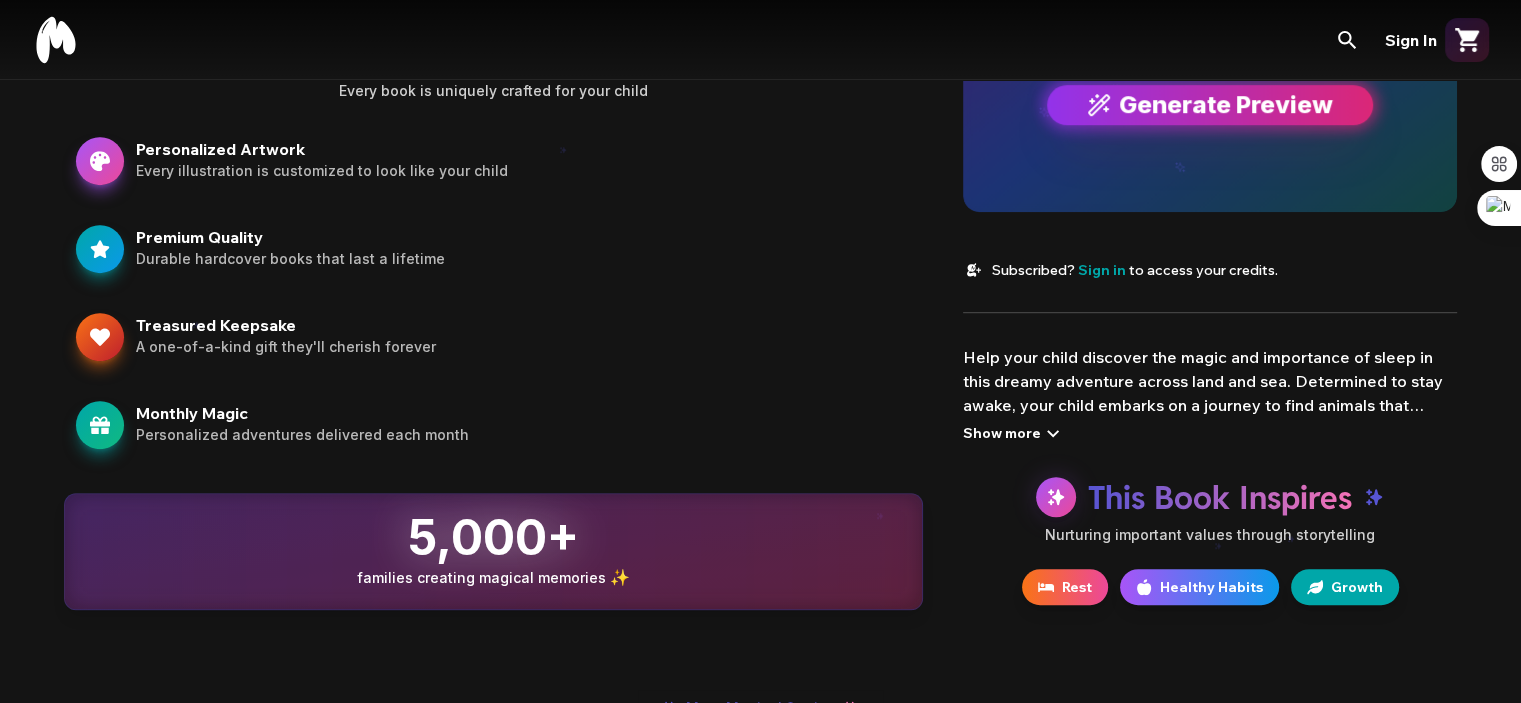 scroll, scrollTop: 1190, scrollLeft: 0, axis: vertical 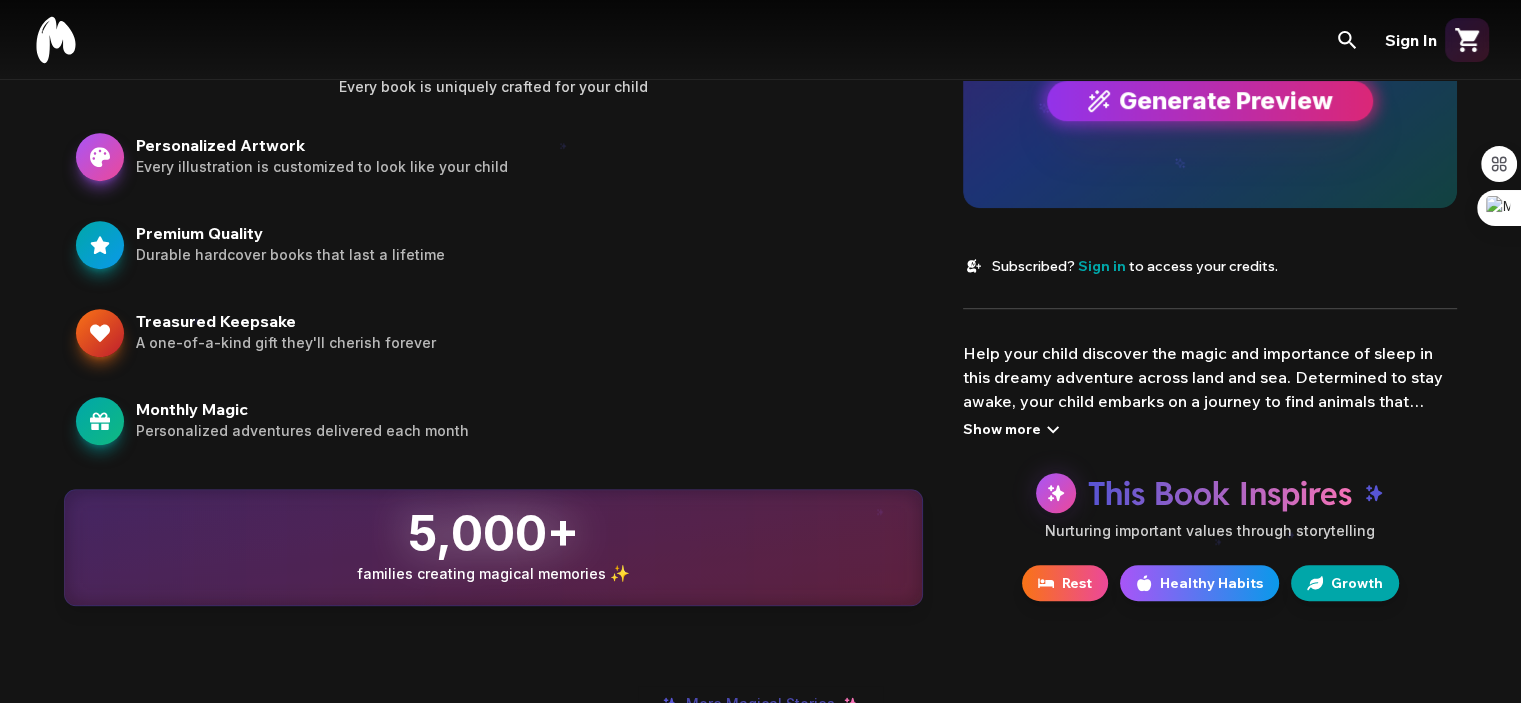 click 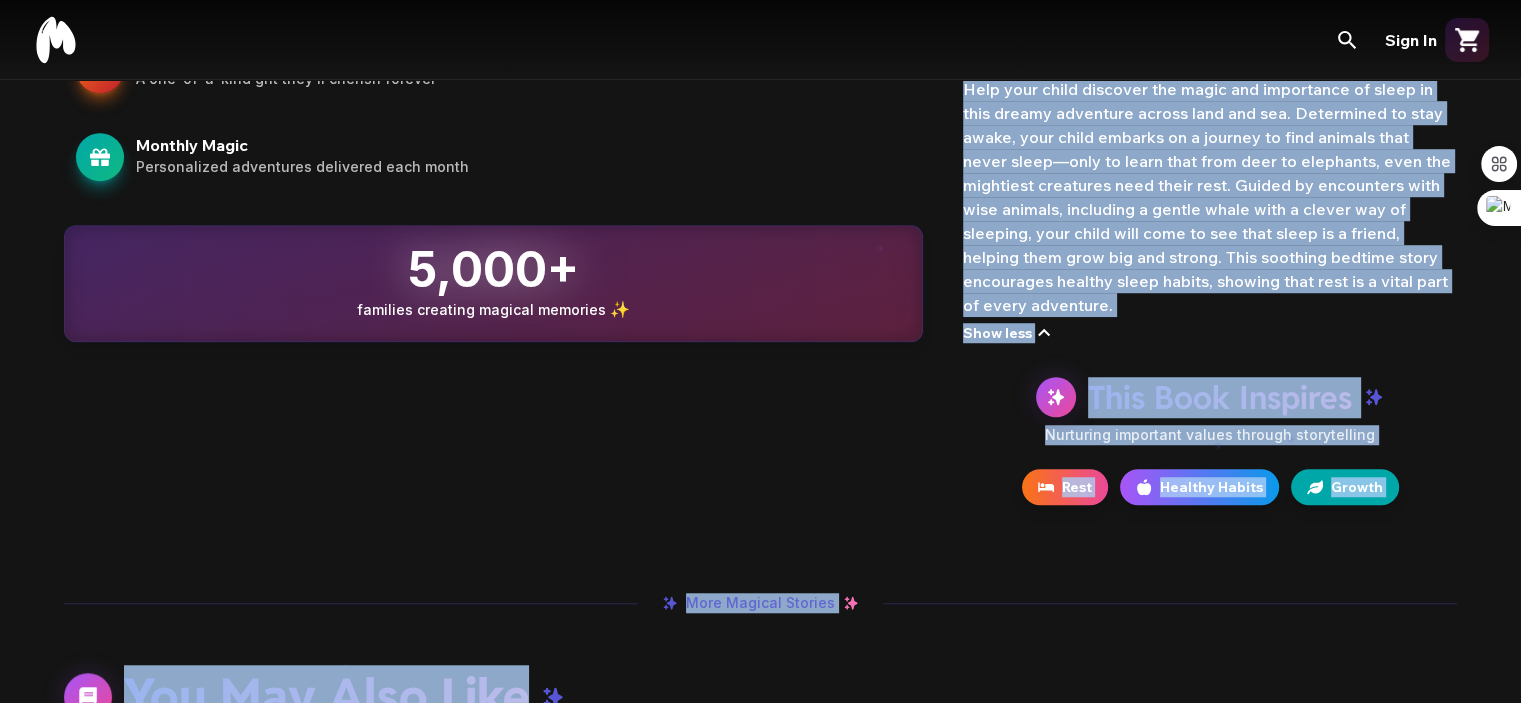 scroll, scrollTop: 1520, scrollLeft: 0, axis: vertical 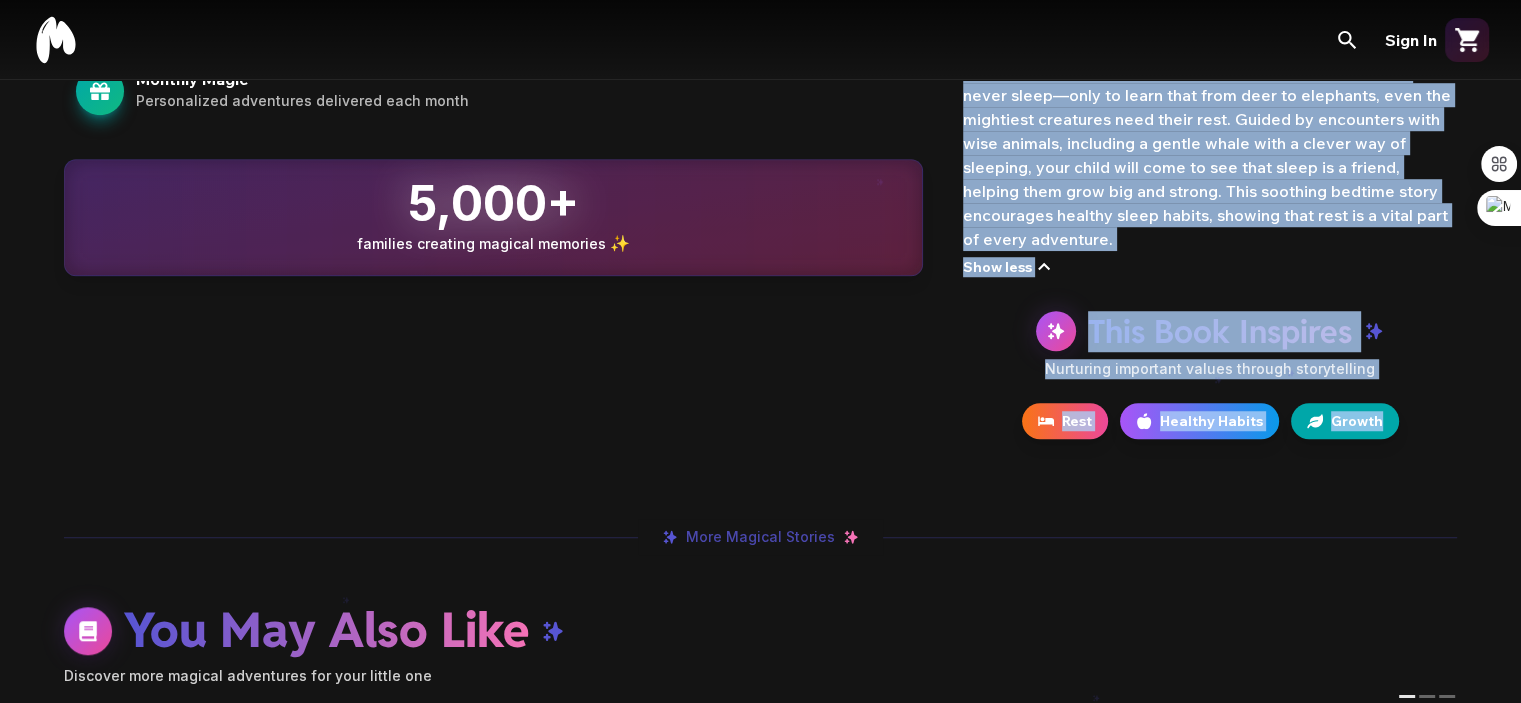 drag, startPoint x: 962, startPoint y: 356, endPoint x: 1403, endPoint y: 420, distance: 445.61978 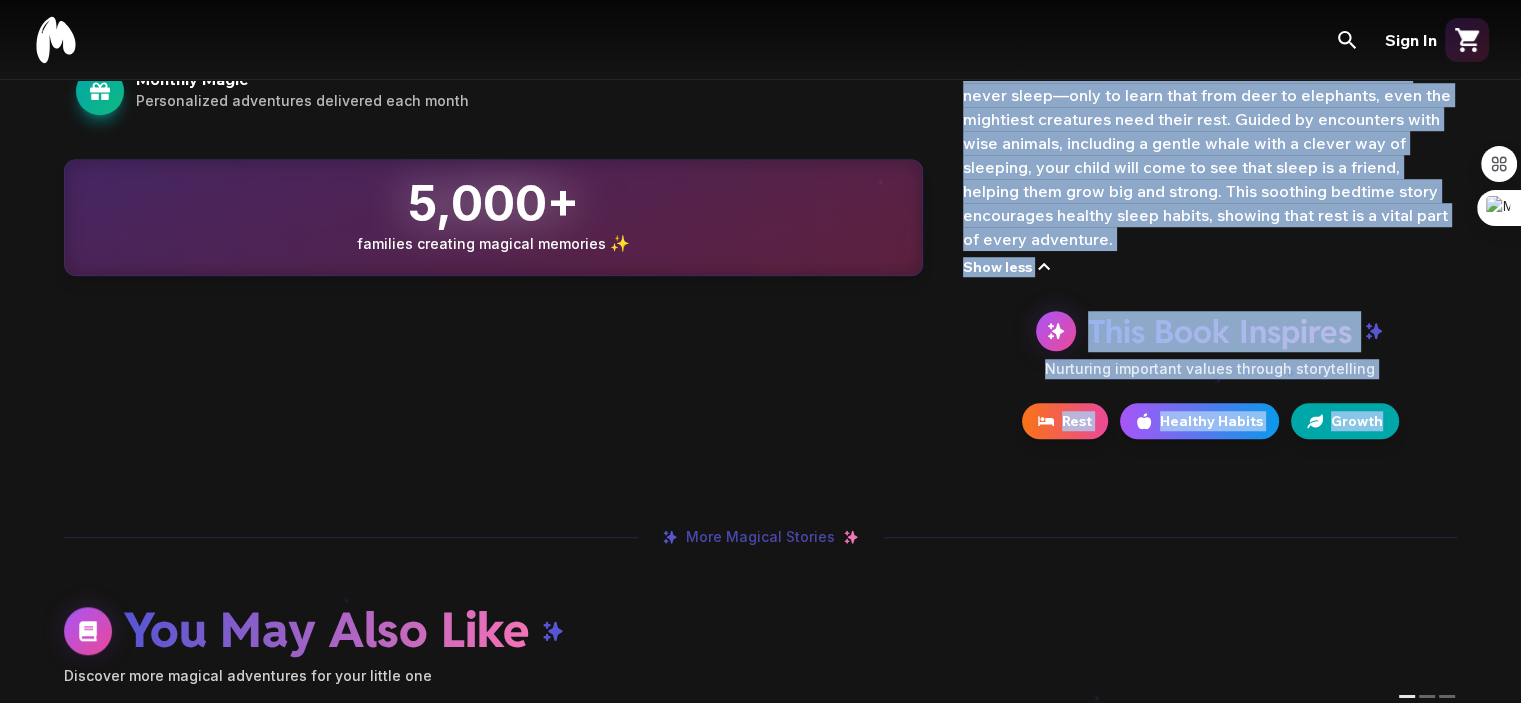 click on "Even Whales Go To Bed makes bedtime easier $34.99 $24.99 Format Hard Cover $24.99 Soft Cover $18.99 Choose Your Hero [NAME] Create New Frequency Best Value Subscribe & Save $34.99 $24.99 Get a new personalized book every month Save up to 30% with subscriber pricing Access your book in-app, anywhere Cancel anytime One-time Purchase $34.99 Add to Cart & Subscribe Book Preview Preview Image • Final print quality will be stunning See [NAME] in this story! Generate a magical preview in seconds Generate Preview Subscribed? Sign in to access your credits. Show less This Book Inspires Nurturing important values through storytelling Rest Healthy Habits Growth" at bounding box center [1210, -481] 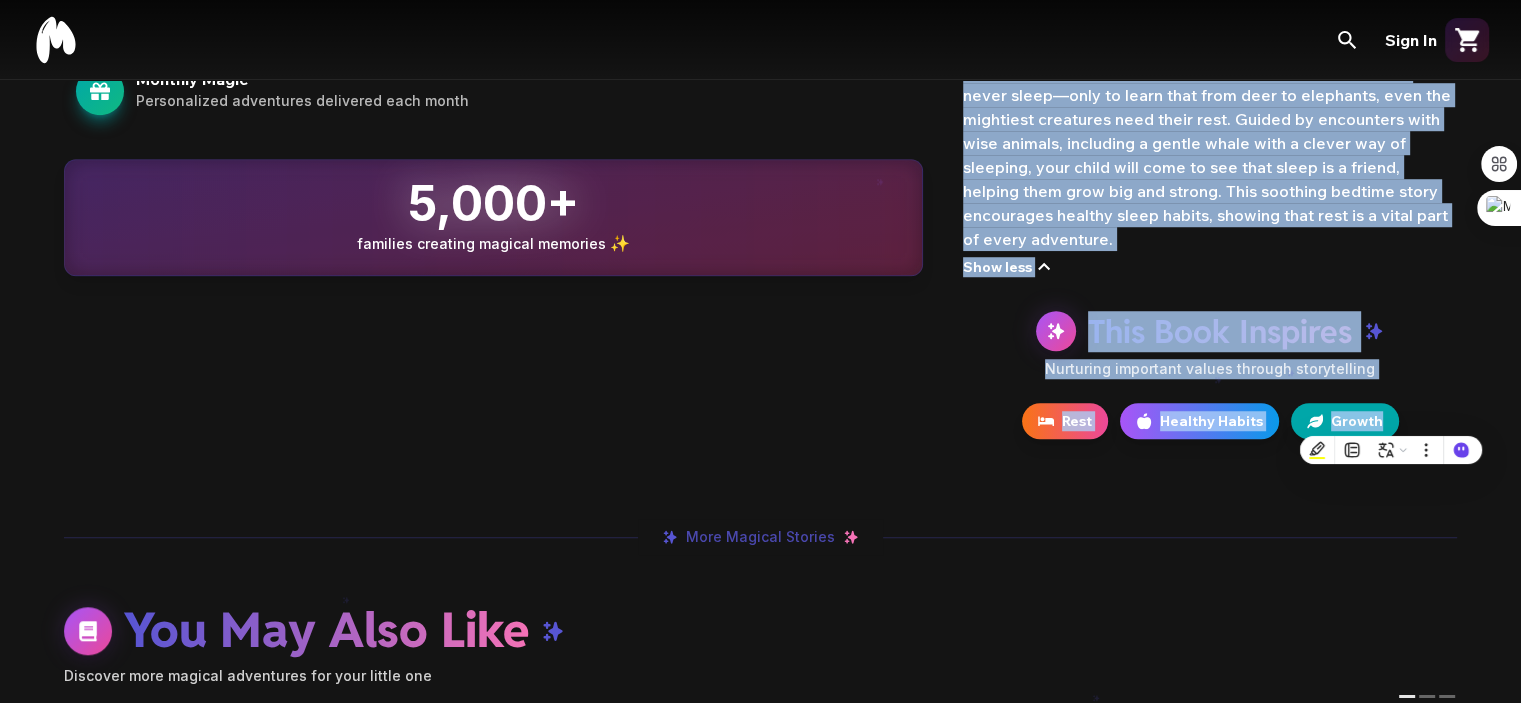 copy on "Help your child discover the magic and importance of sleep in this dreamy adventure across land and sea. Determined to stay awake, your child embarks on a journey to find animals that never sleep—only to learn that from deer to elephants, even the mightiest creatures need their rest. Guided by encounters with wise animals, including a gentle whale with a clever way of sleeping, your child will come to see that sleep is a friend, helping them grow big and strong. This soothing bedtime story encourages healthy sleep habits, showing that rest is a vital part of every adventure. Show less This Book Inspires Nurturing important values through storytelling Rest Healthy Habits Growth" 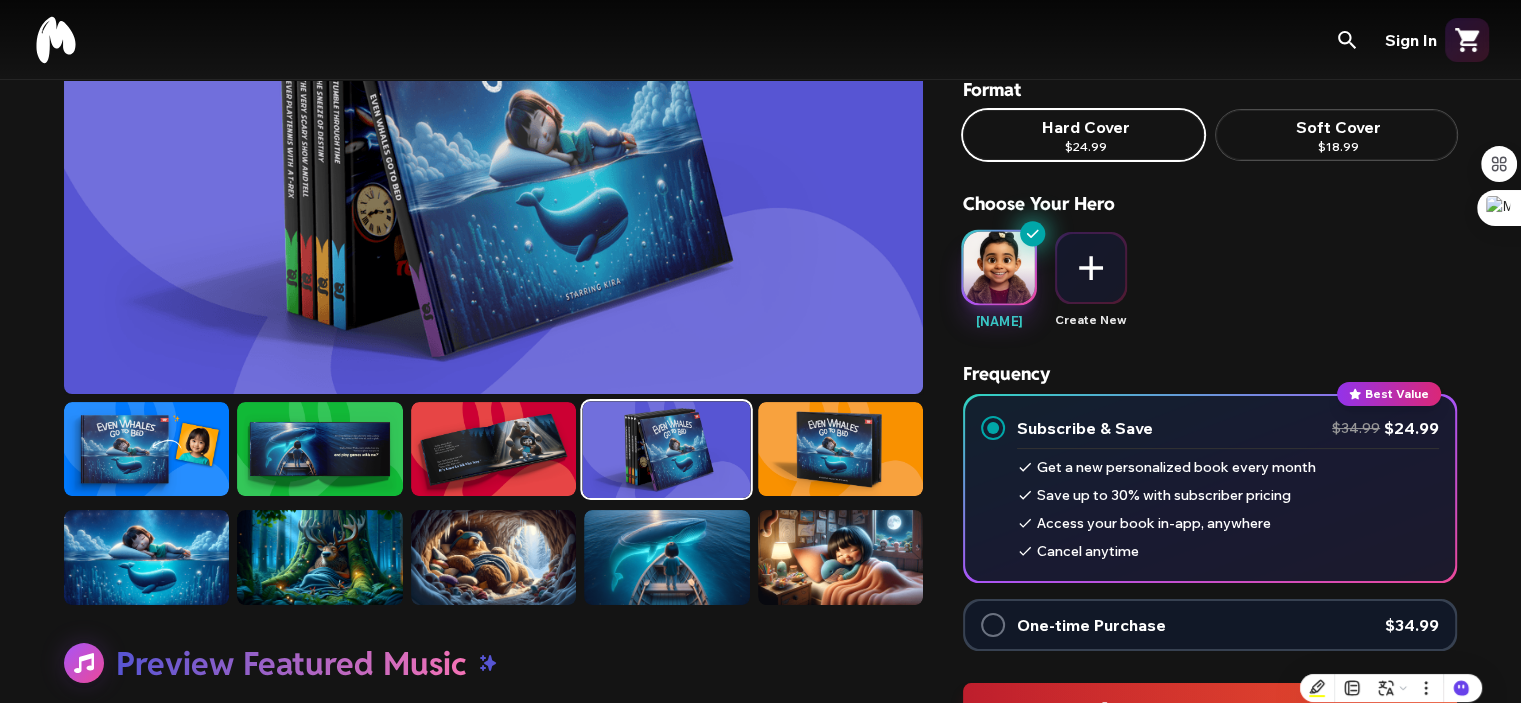 scroll, scrollTop: 0, scrollLeft: 0, axis: both 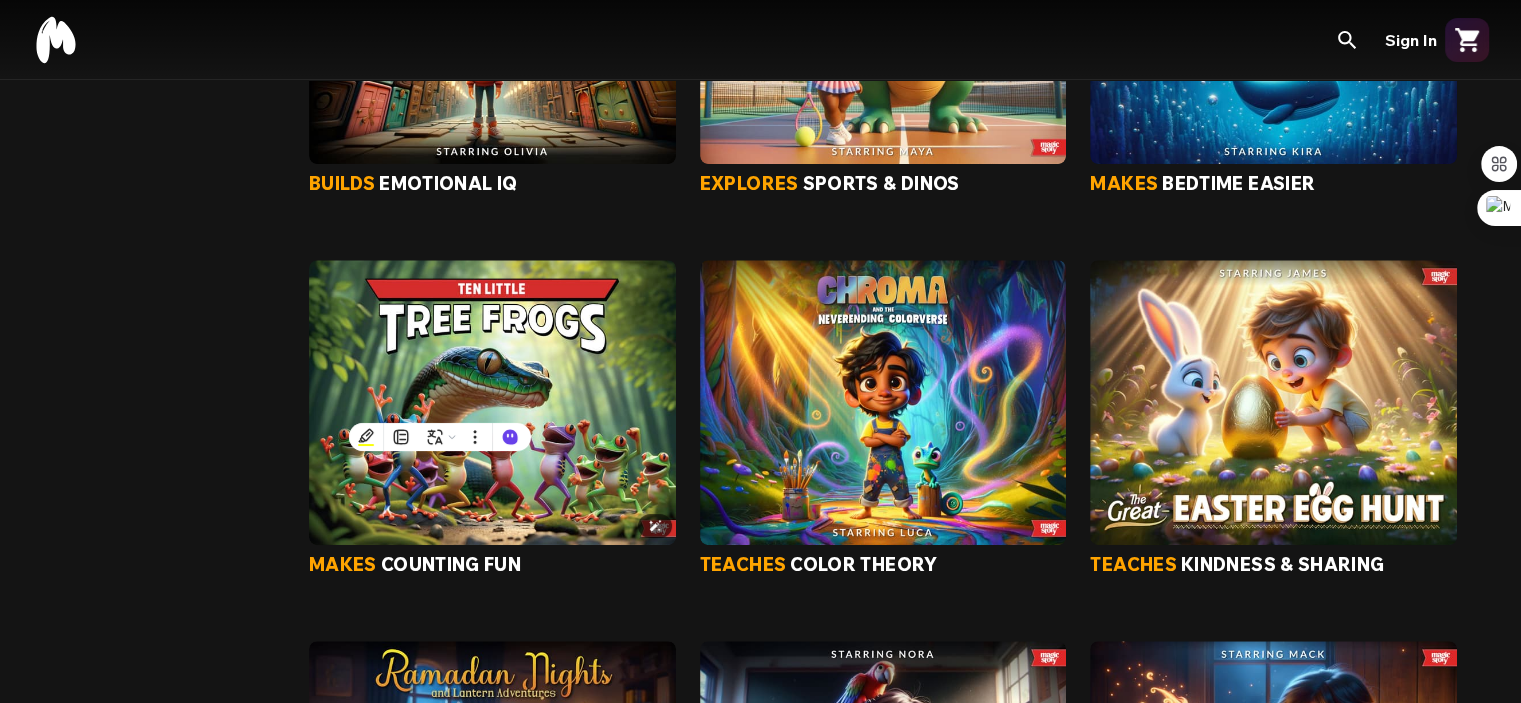 click at bounding box center [492, 402] 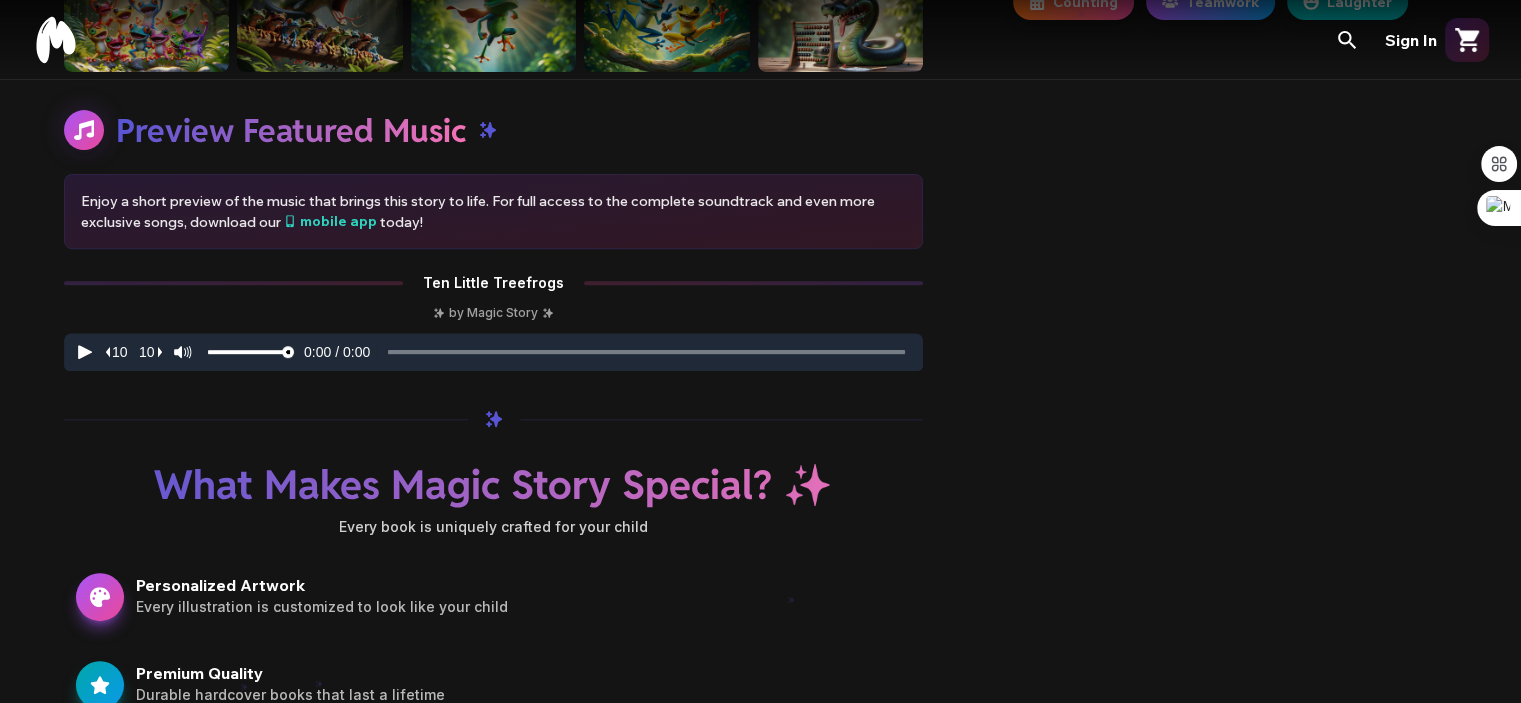 click on "10 Little Tree Frogs" at bounding box center [1210, -611] 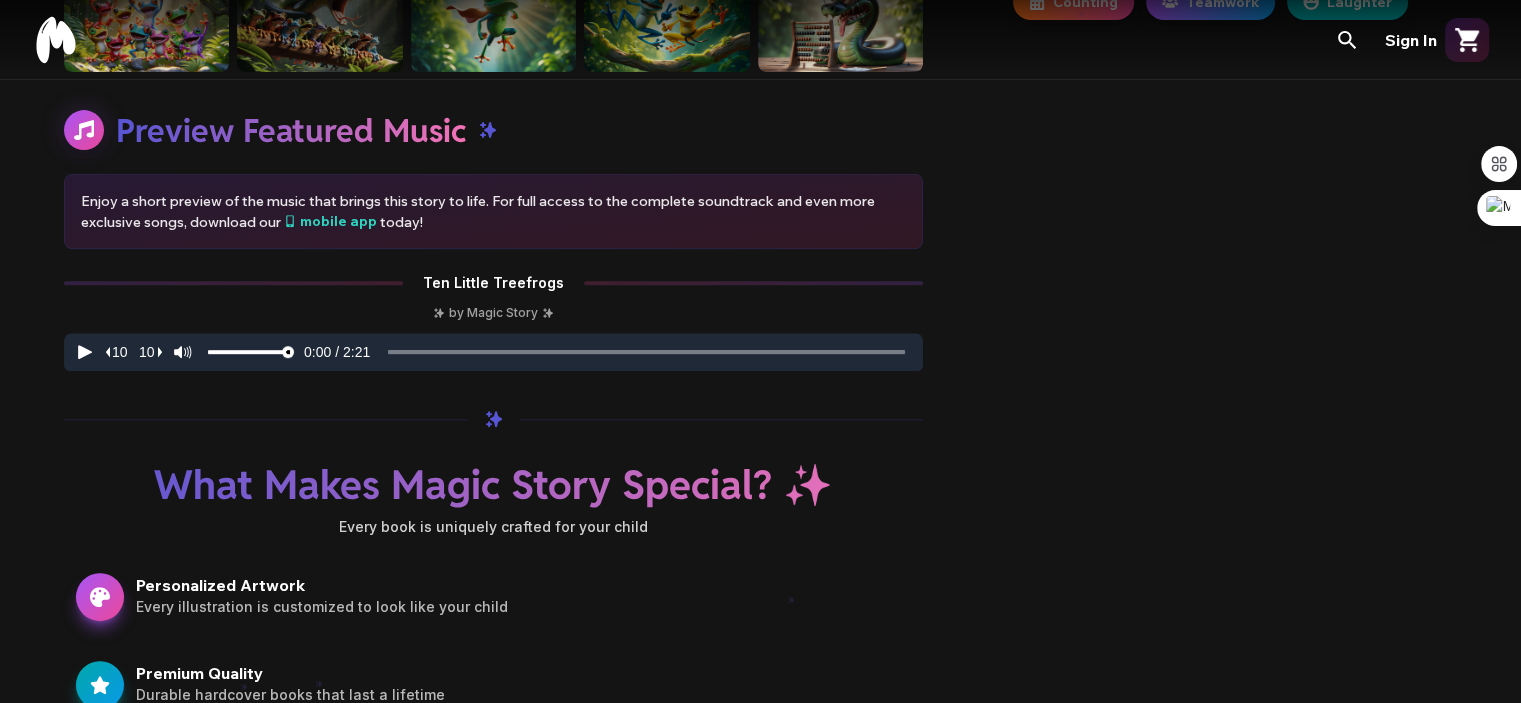 scroll, scrollTop: 0, scrollLeft: 0, axis: both 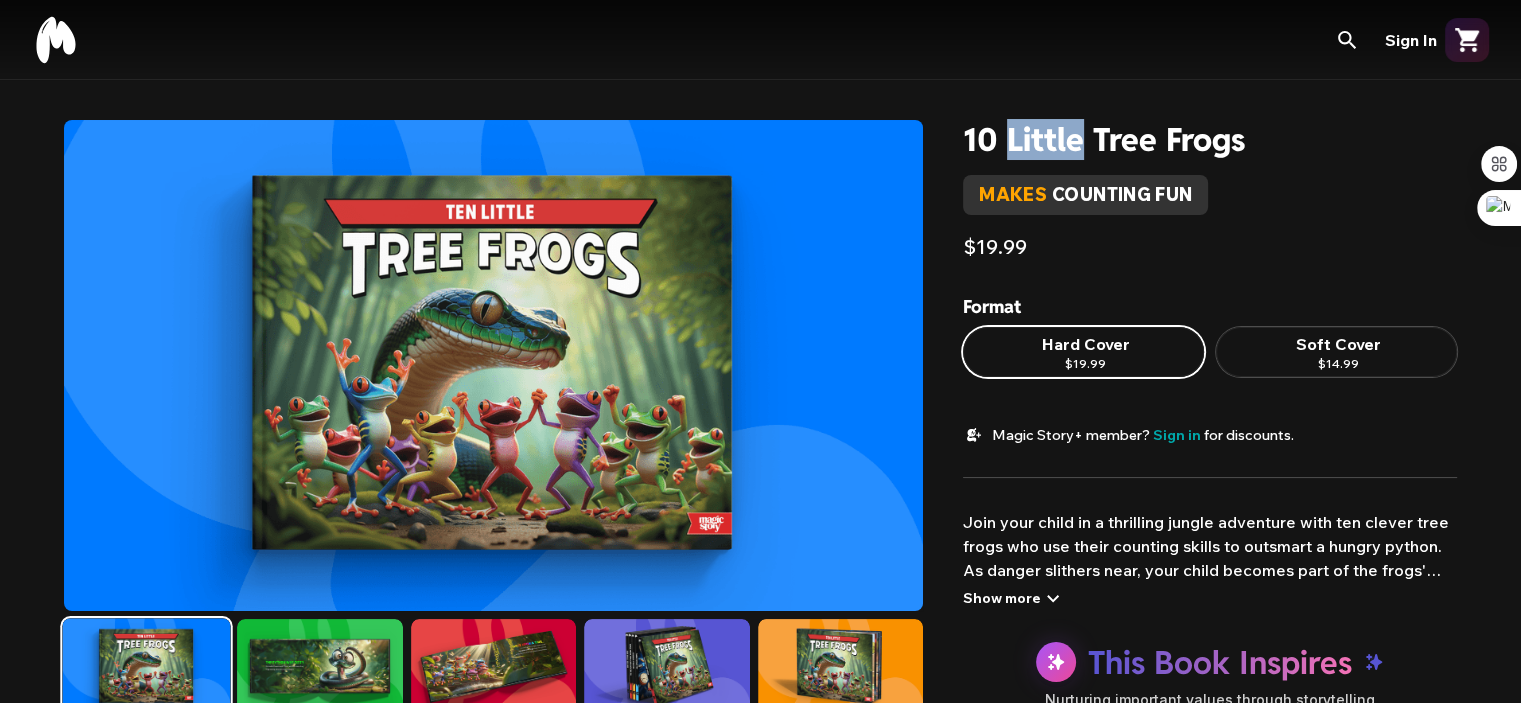 click on "10 Little Tree Frogs" at bounding box center (1210, 139) 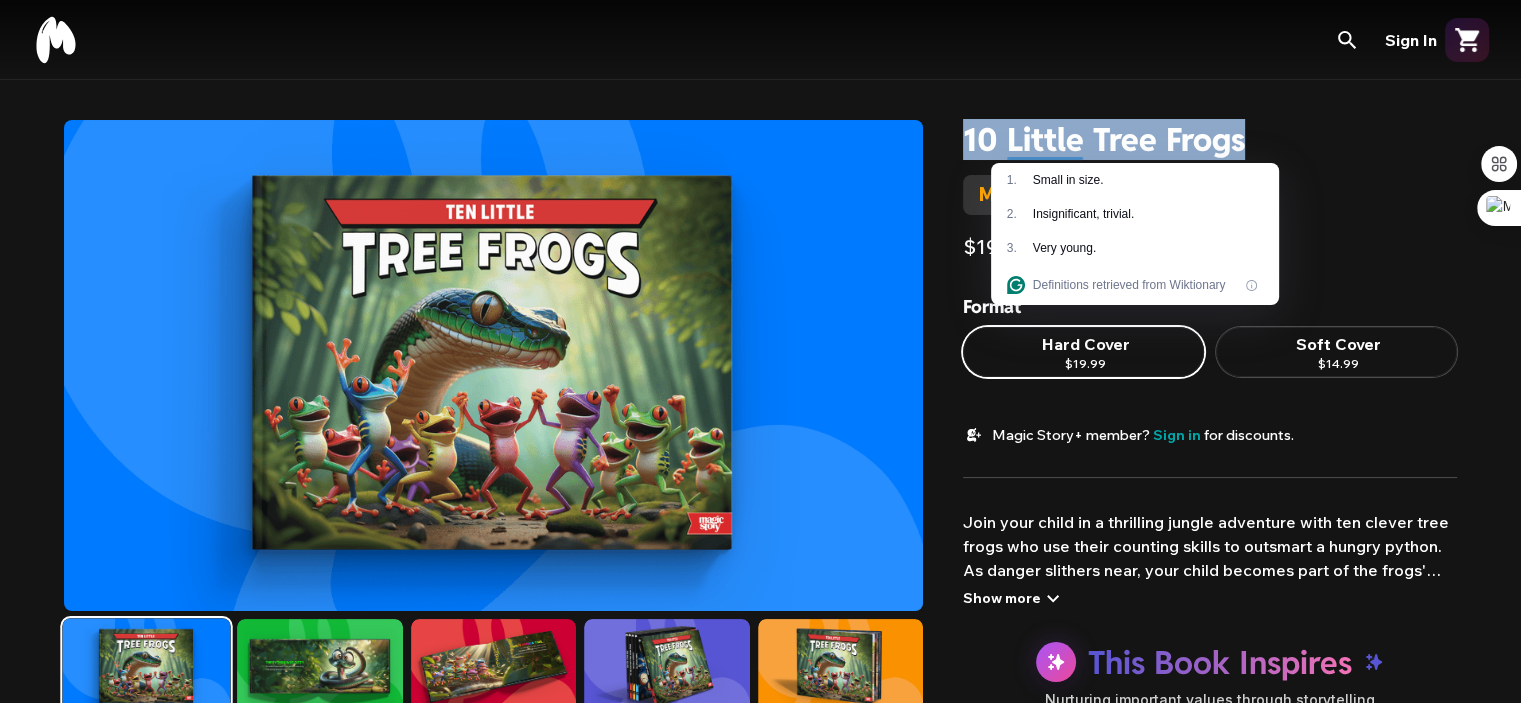 click on "Preview Featured Music Enjoy a short preview of the music that brings this story to life. For full access to the complete soundtrack and even more exclusive songs, download our mobile app today! Ten Little Treefrogs by Magic Story What Makes Magic Story Special? ✨ Every book is uniquely crafted for your child Personalized Artwork Every illustration is customized to look like your child Premium Quality Durable hardcover books that last a lifetime Treasured Keepsake A one-of-a-kind gift they'll cherish forever Monthly Magic Personalized adventures delivered each month 5,000+ families creating magical memories ✨ 10 Little Tree Frogs makes counting fun $19.99 Format Hard Cover $19.99 Soft Cover $14.99 Magic Story+ member? Sign in for discounts. Show more This Book Inspires Nurturing important values through storytelling Counting Teamwork Laughter Preview Featured Music mobile app today! Ten Little Treefrogs by Magic Story What Makes Magic Story Special? ✨ Personalized Artwork 5,000+ ✨" at bounding box center [760, 1605] 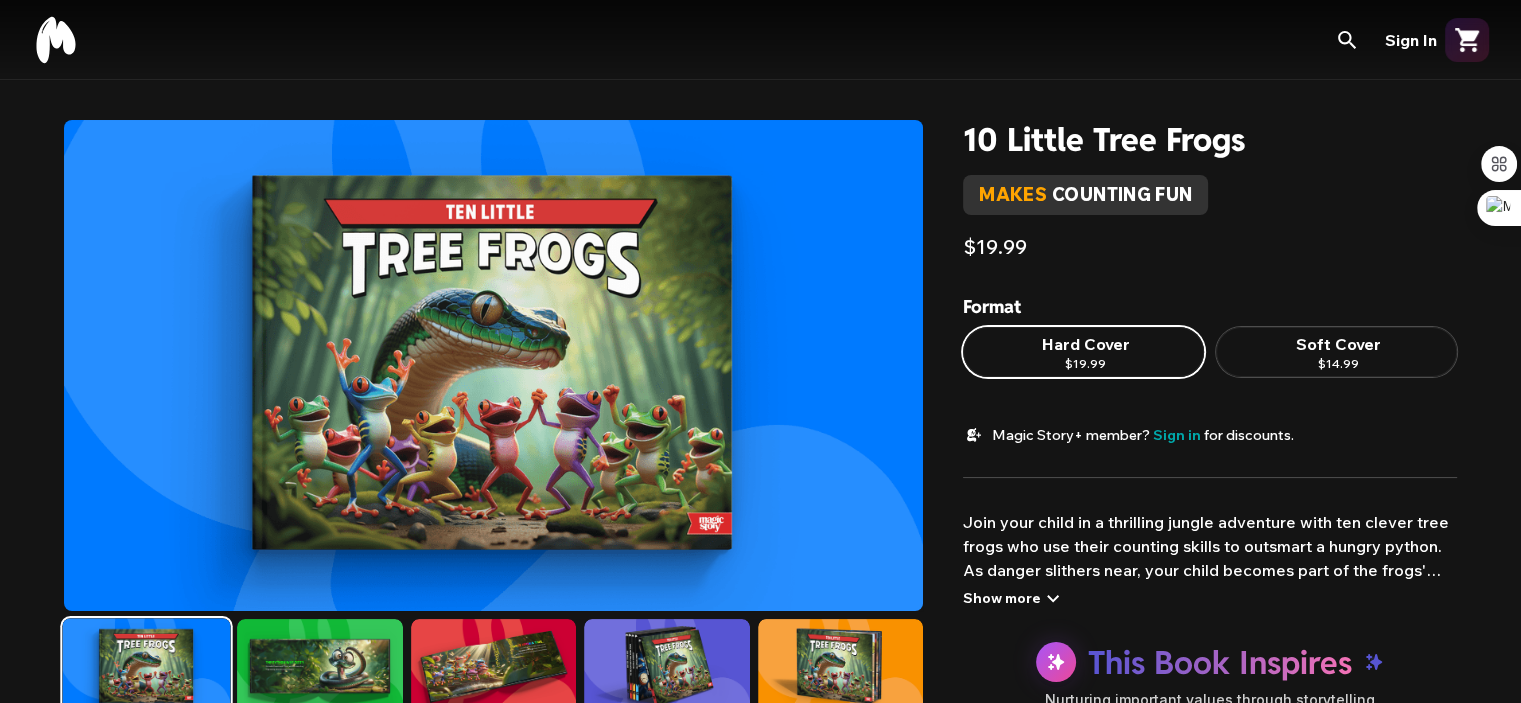 click at bounding box center [493, 666] 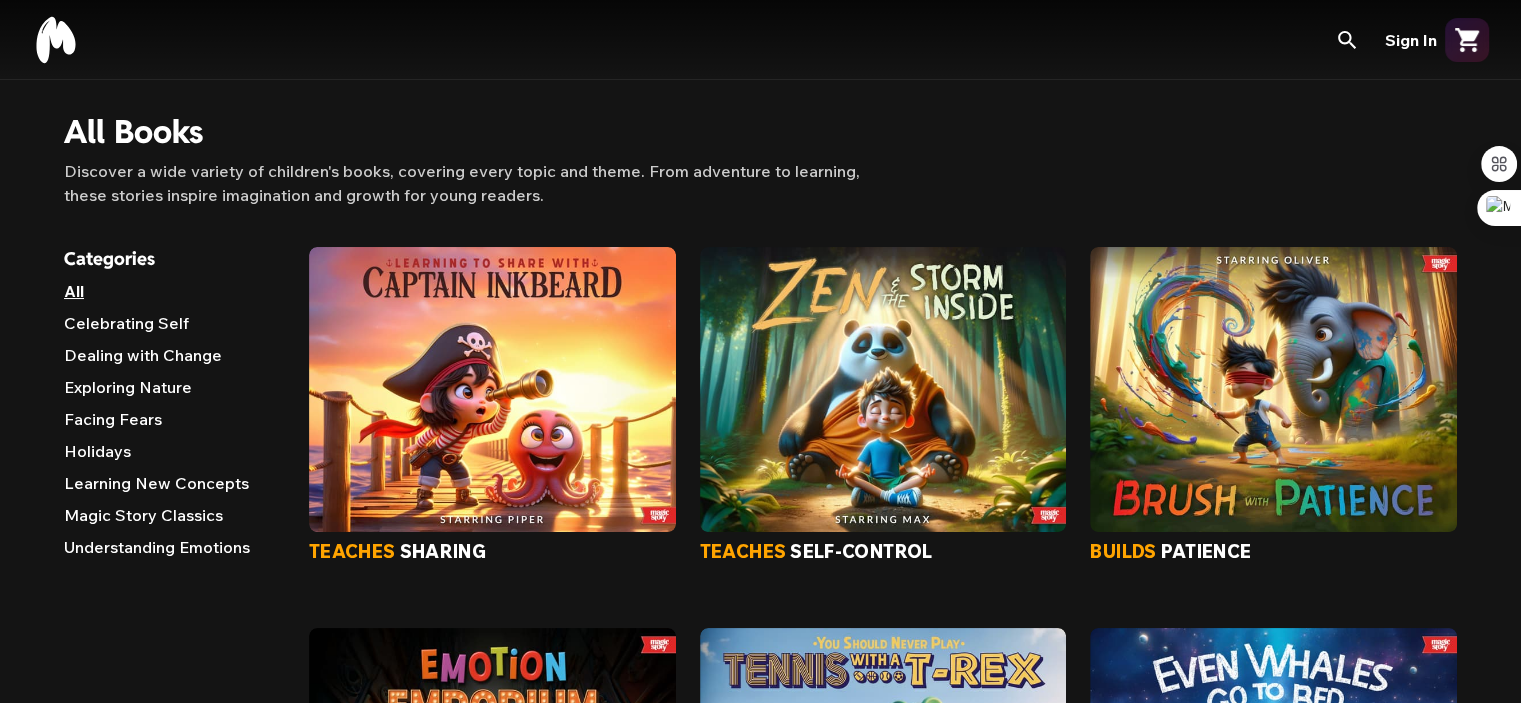 scroll, scrollTop: 750, scrollLeft: 0, axis: vertical 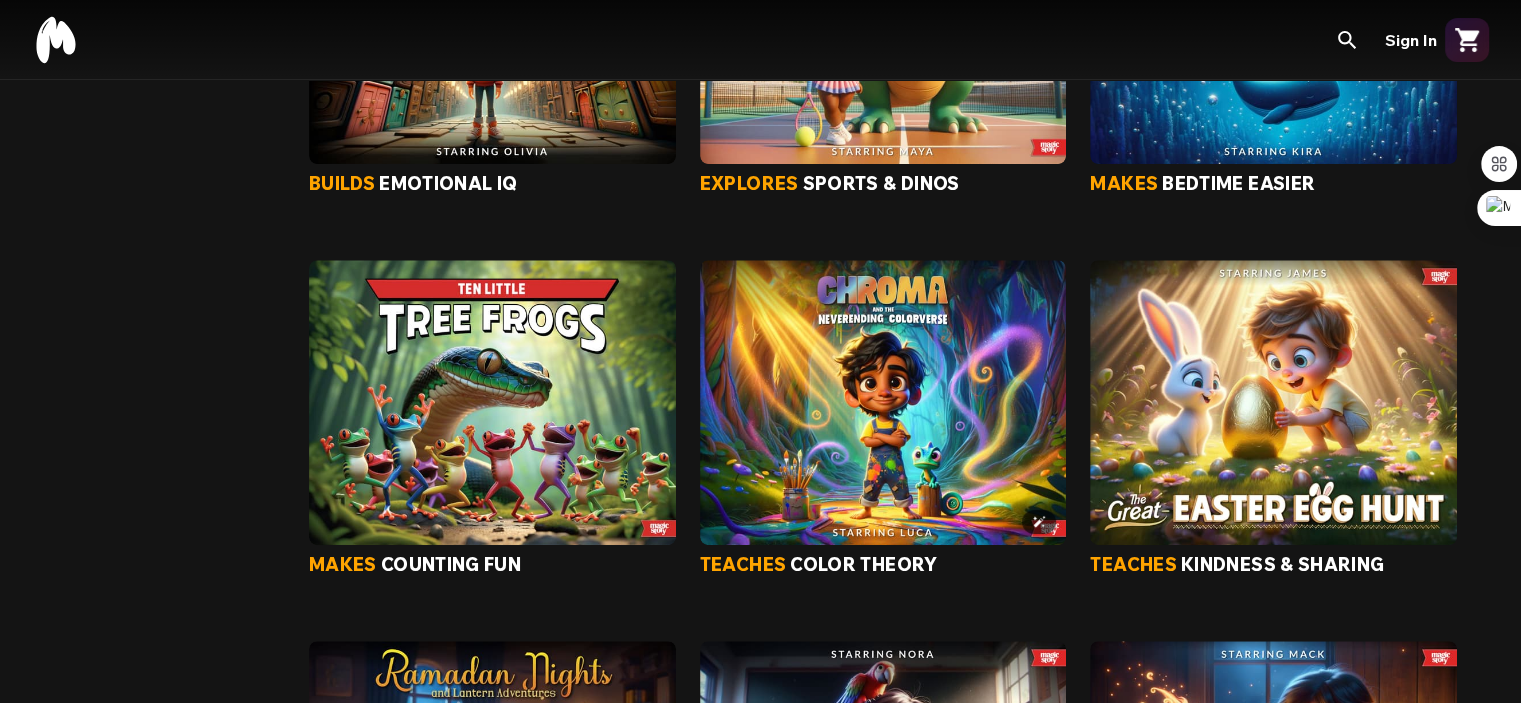 click at bounding box center (883, 402) 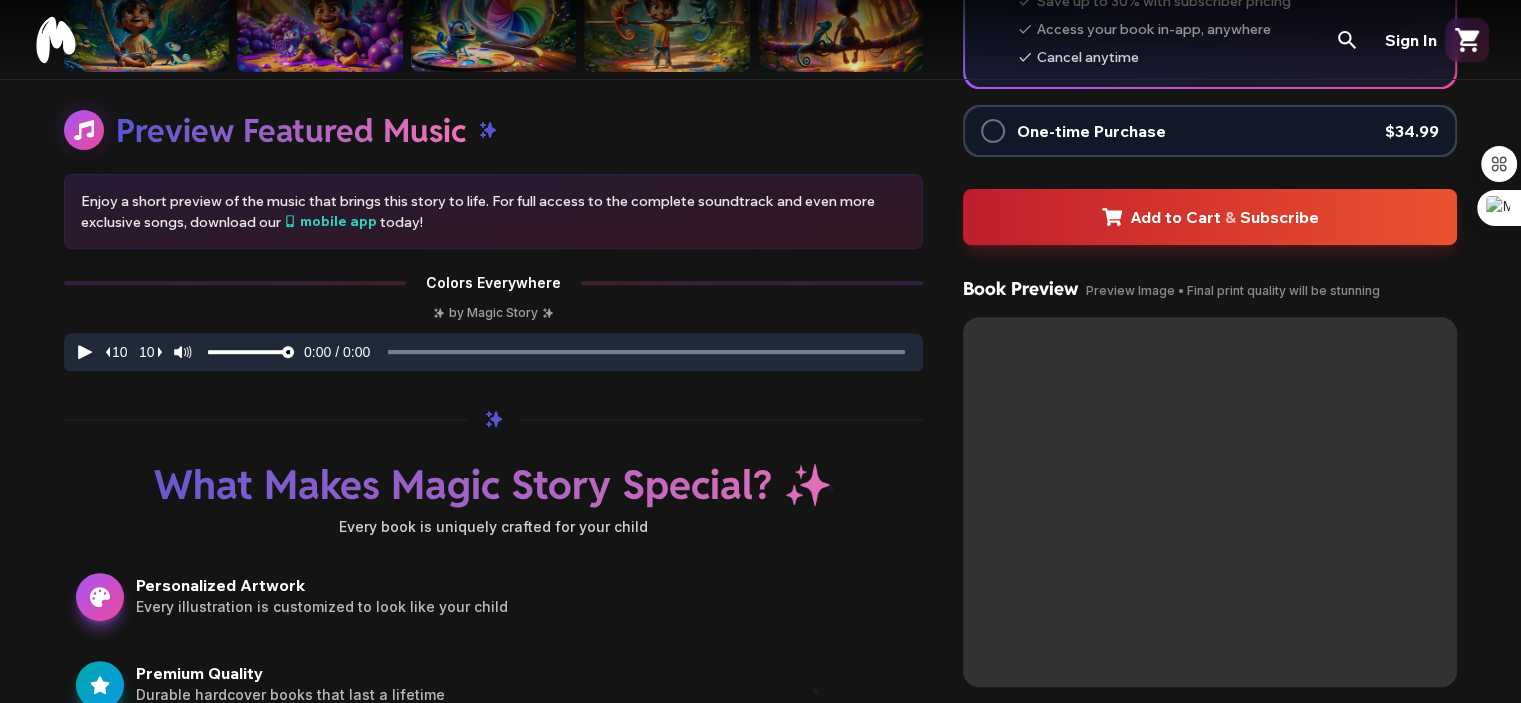 scroll, scrollTop: 0, scrollLeft: 0, axis: both 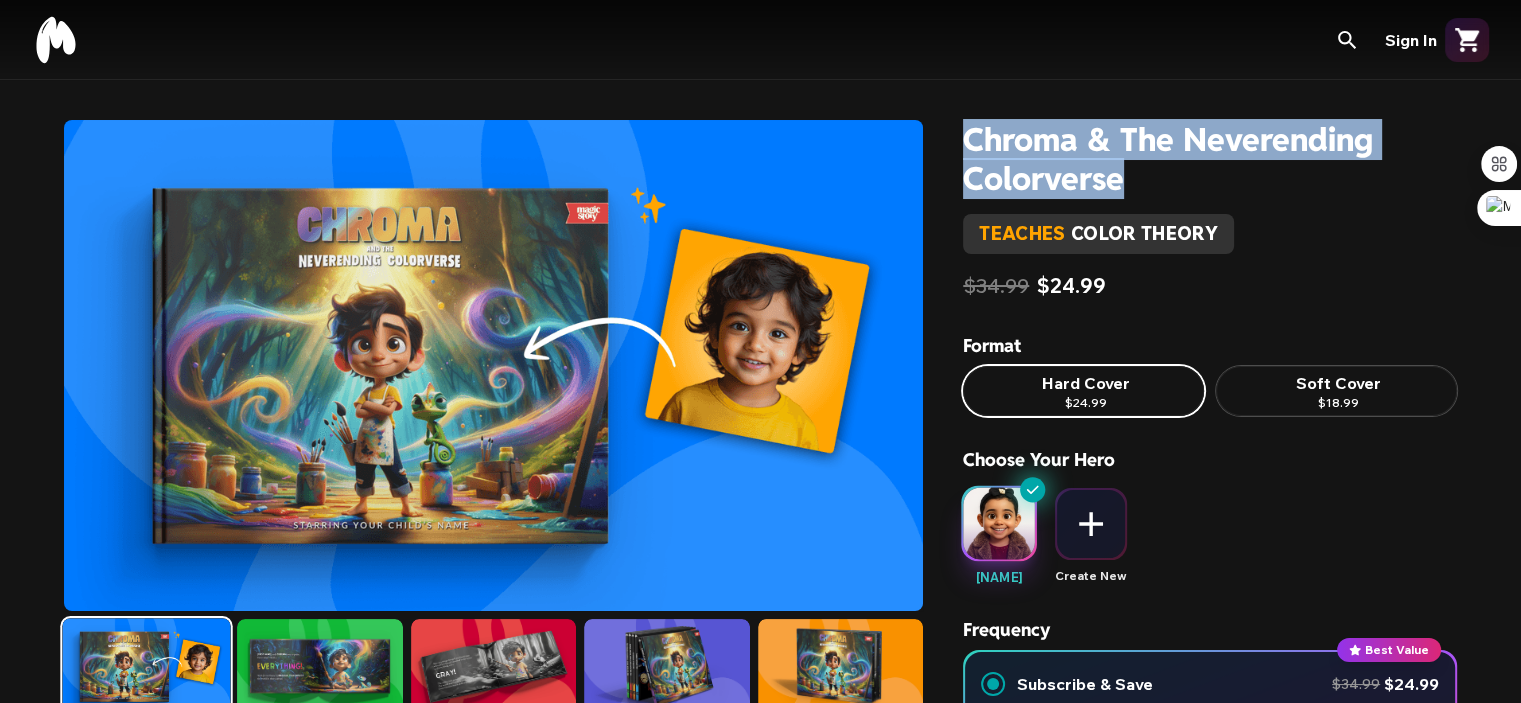 drag, startPoint x: 965, startPoint y: 143, endPoint x: 1163, endPoint y: 170, distance: 199.83243 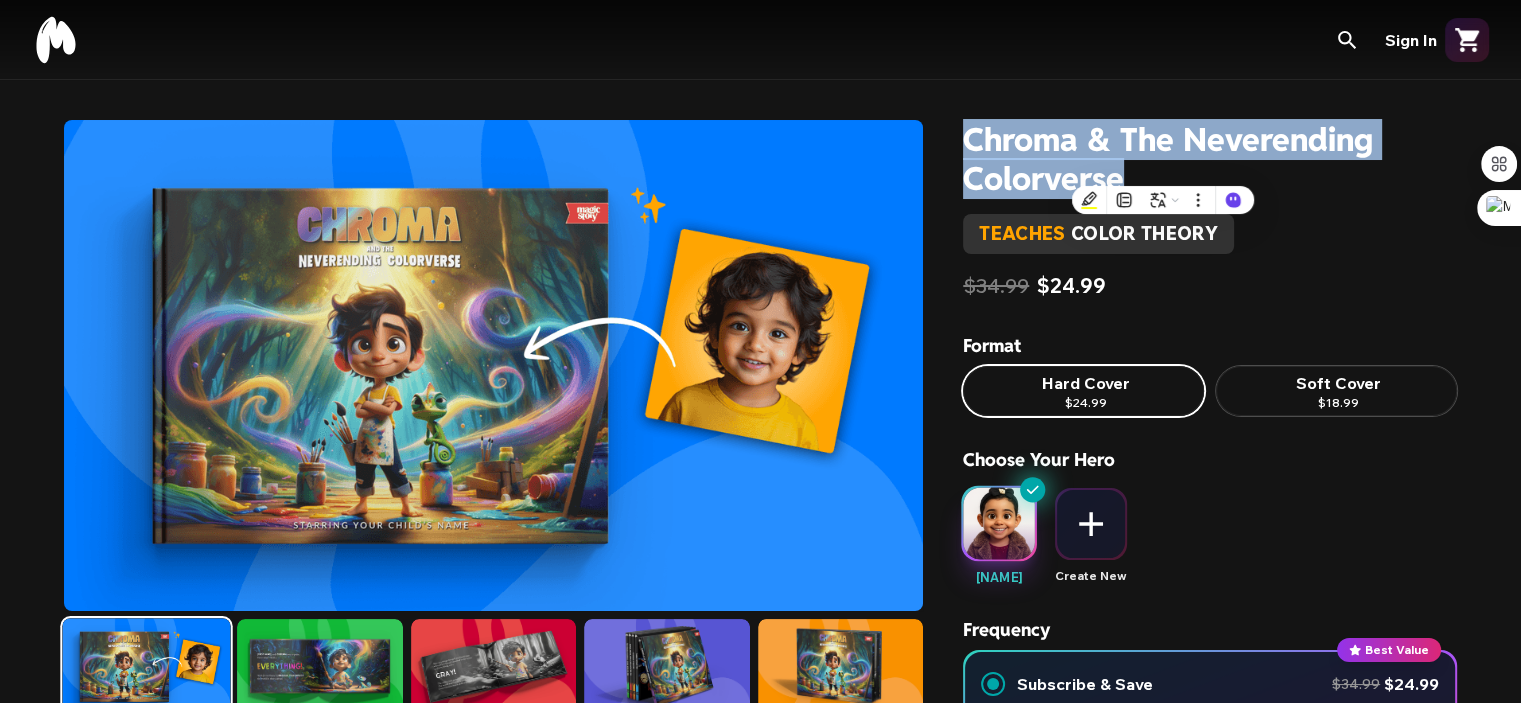 copy on "Chroma & The Neverending Colorverse" 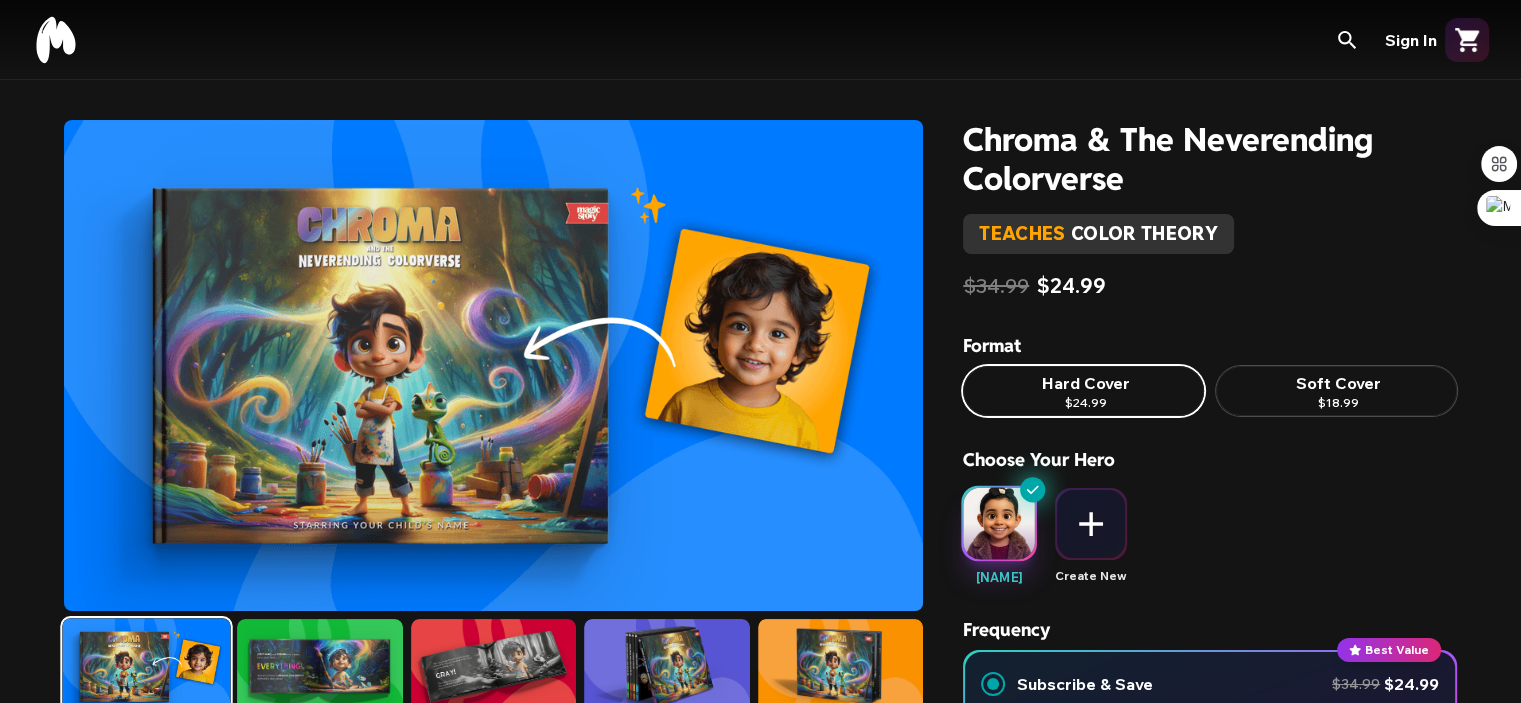 click on "$34.99 $24.99" at bounding box center [1210, 286] 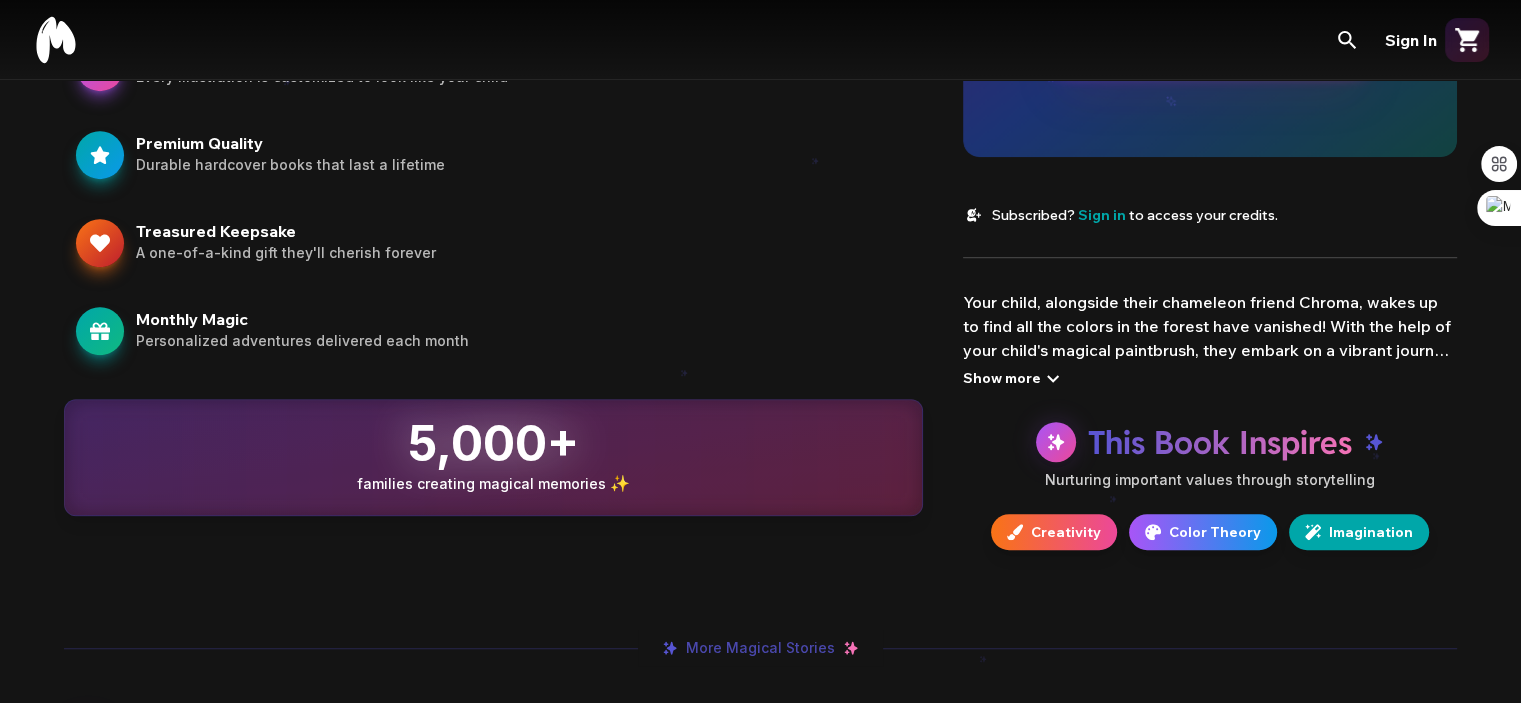 scroll, scrollTop: 1286, scrollLeft: 0, axis: vertical 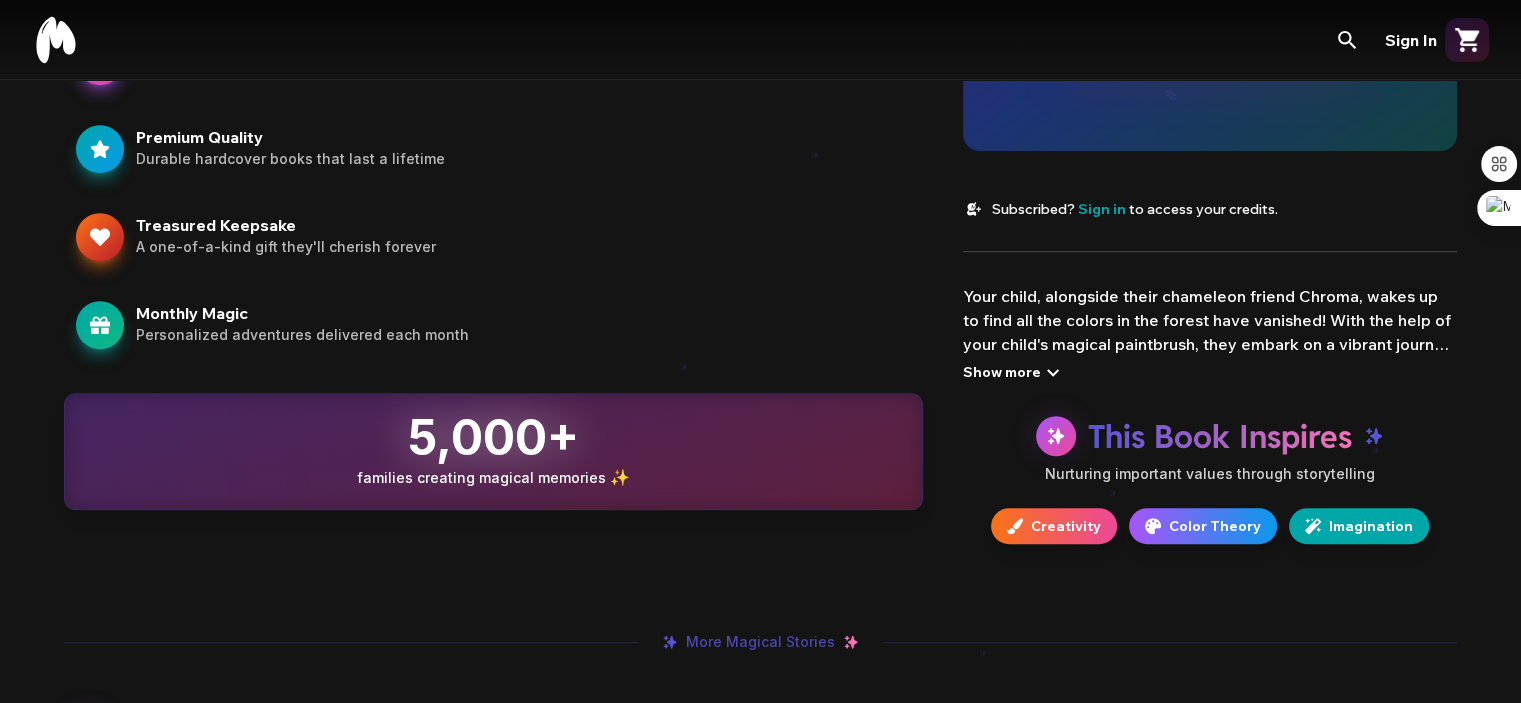 click on "Show more" at bounding box center [1014, 372] 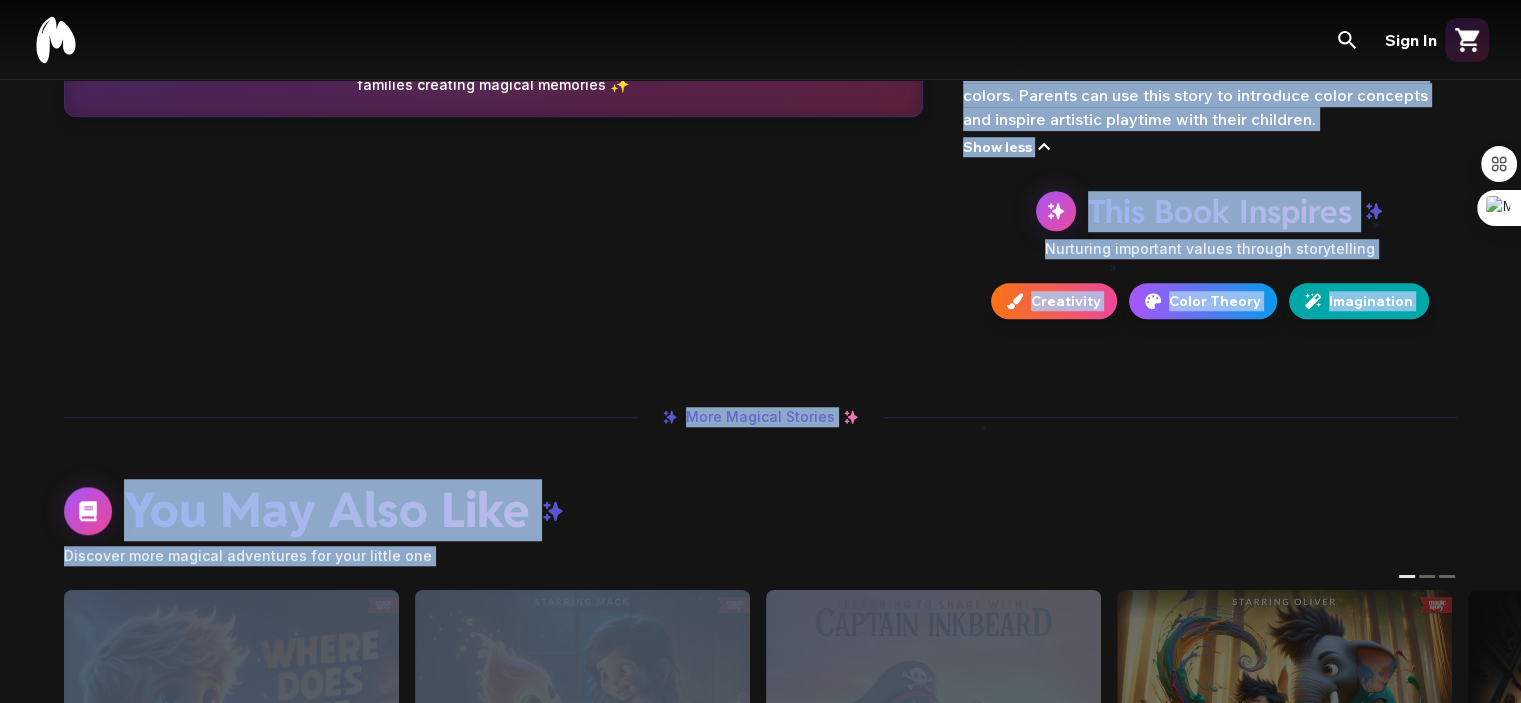 scroll, scrollTop: 1780, scrollLeft: 0, axis: vertical 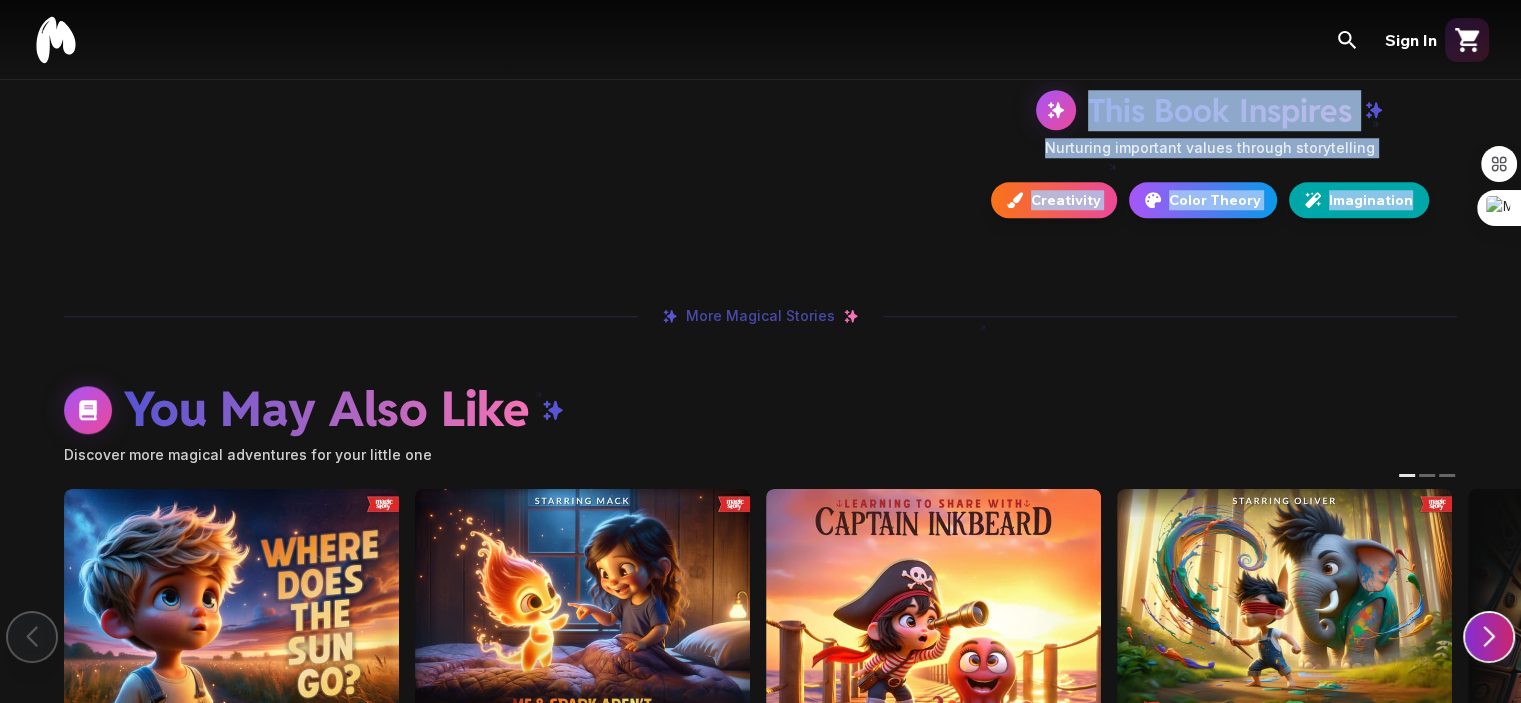 drag, startPoint x: 964, startPoint y: 291, endPoint x: 1428, endPoint y: 215, distance: 470.18295 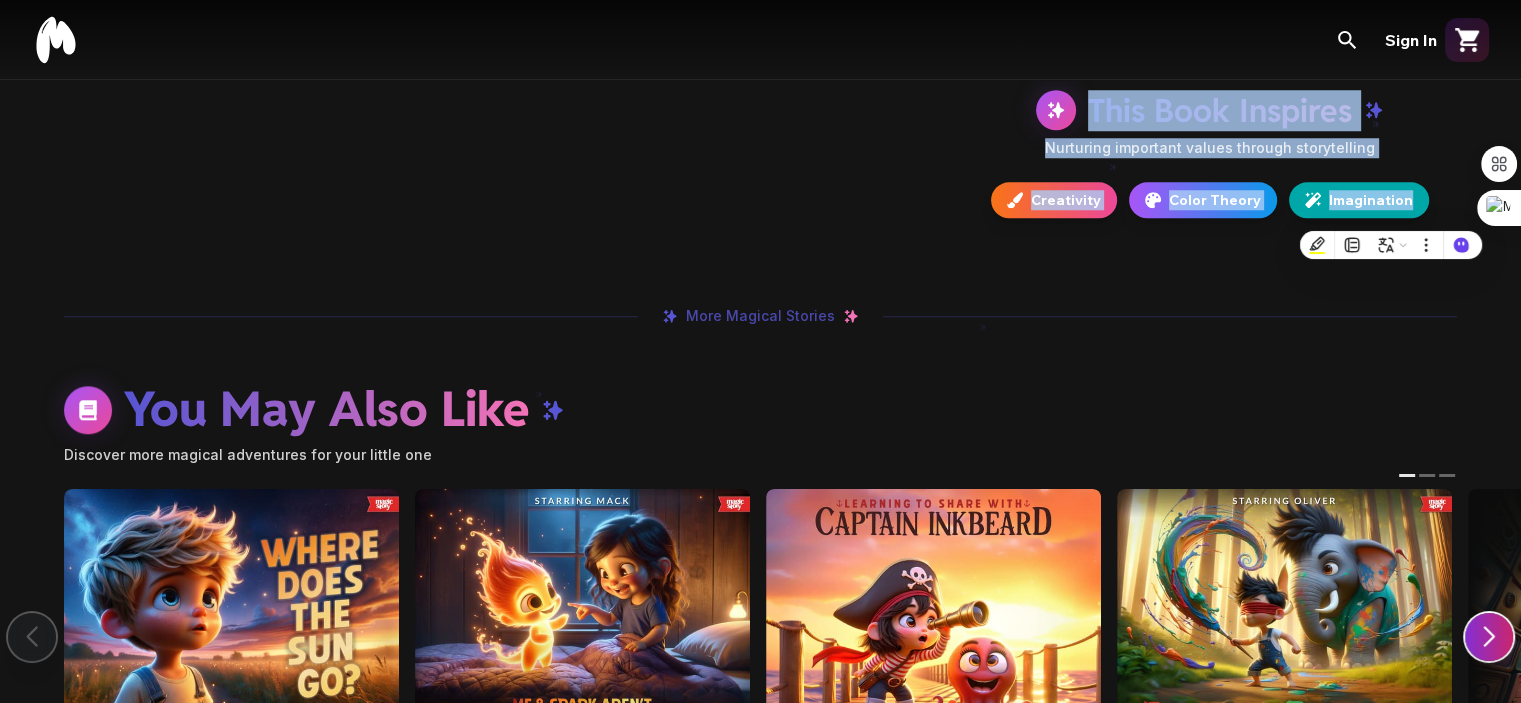 copy on "Your child, alongside their chameleon friend Chroma, wakes up to find all the colors in the forest have vanished! With the help of your child's magical paintbrush, they embark on a vibrant journey to restore the colors, exploring primary colors, mixing them to create new shades, and learning about warm, cool, light, and dark colors along the way. This story helps your child understand the basics of color theory in a fun and engaging way, encouraging creativity and the joy of self-expression through colors. Parents can use this story to introduce color concepts and inspire artistic playtime with their children. Show less This Book Inspires Nurturing important values through storytelling Creativity Color Theory Imagination" 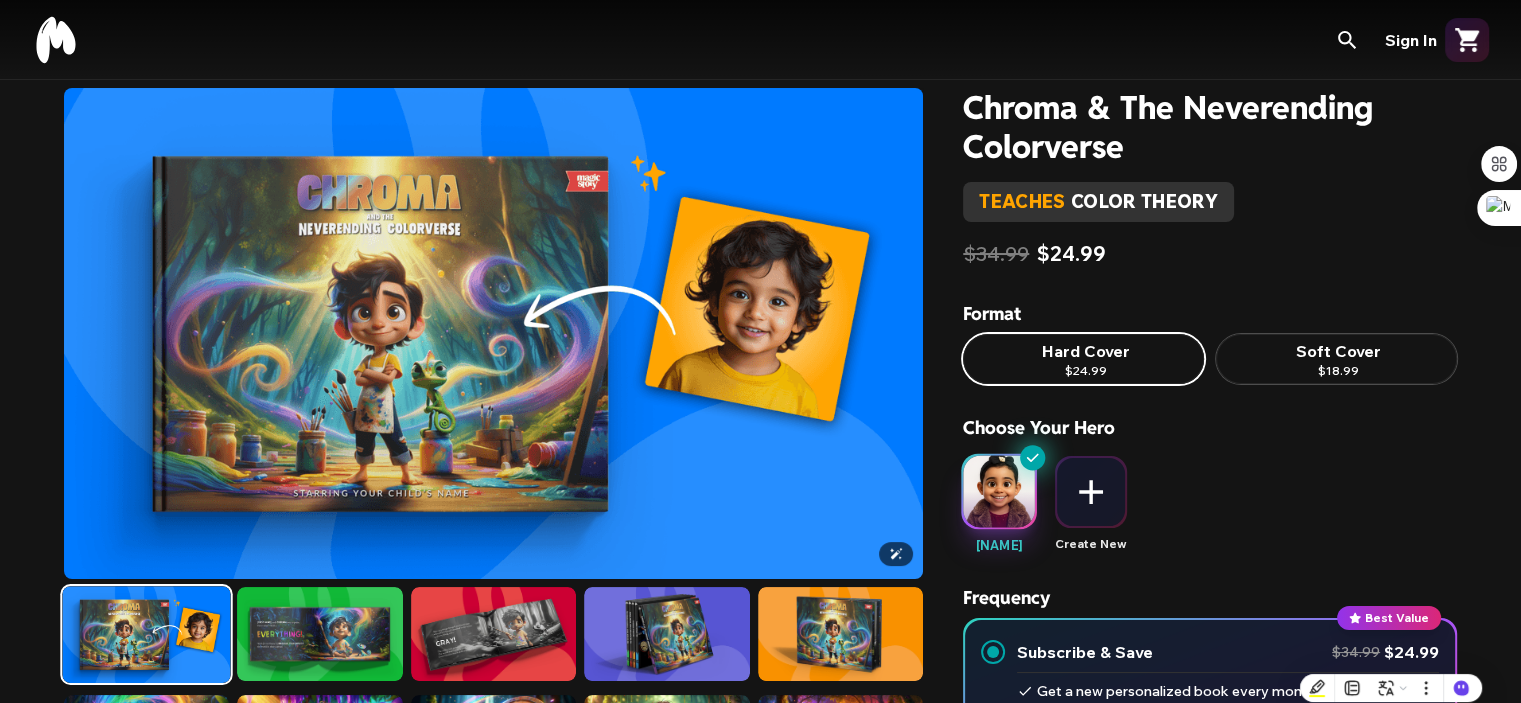 scroll, scrollTop: 0, scrollLeft: 0, axis: both 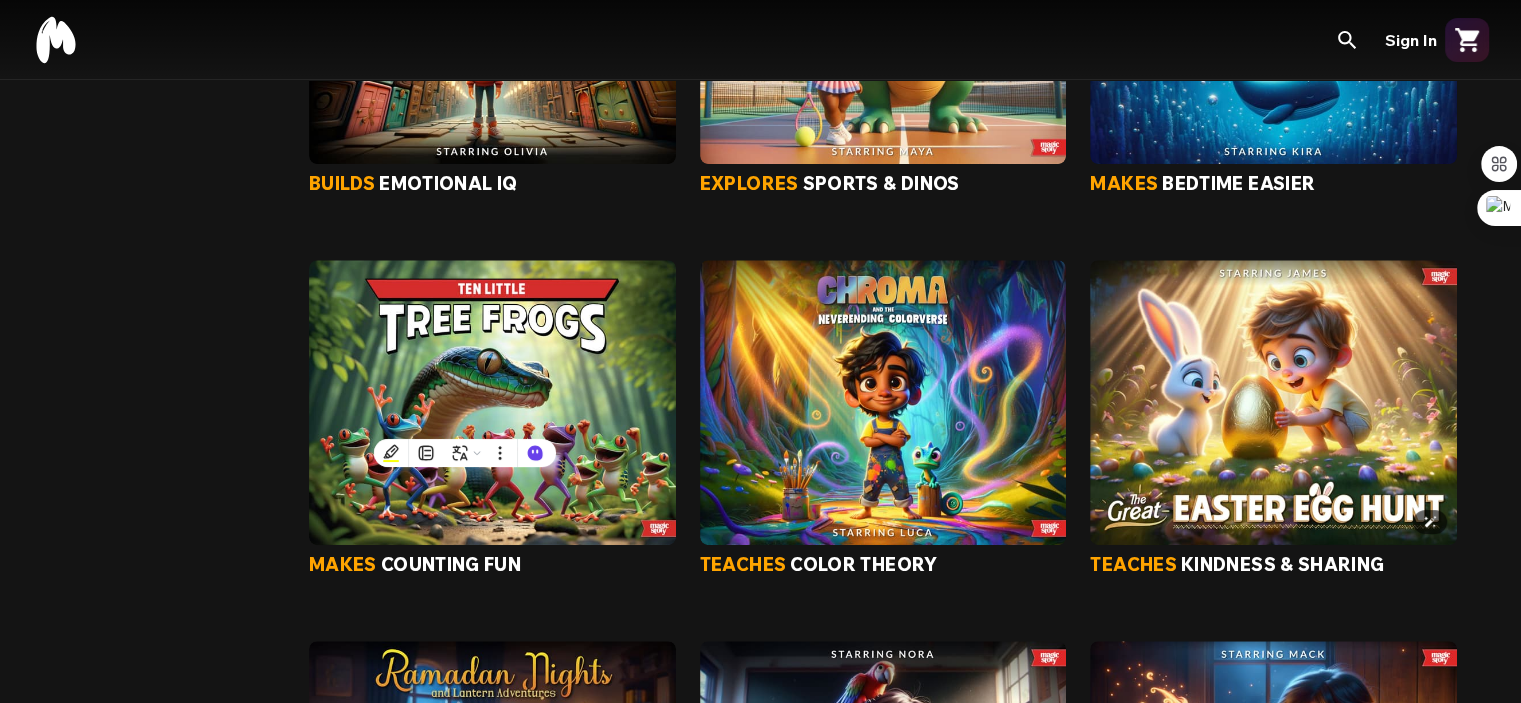 click at bounding box center (1273, 402) 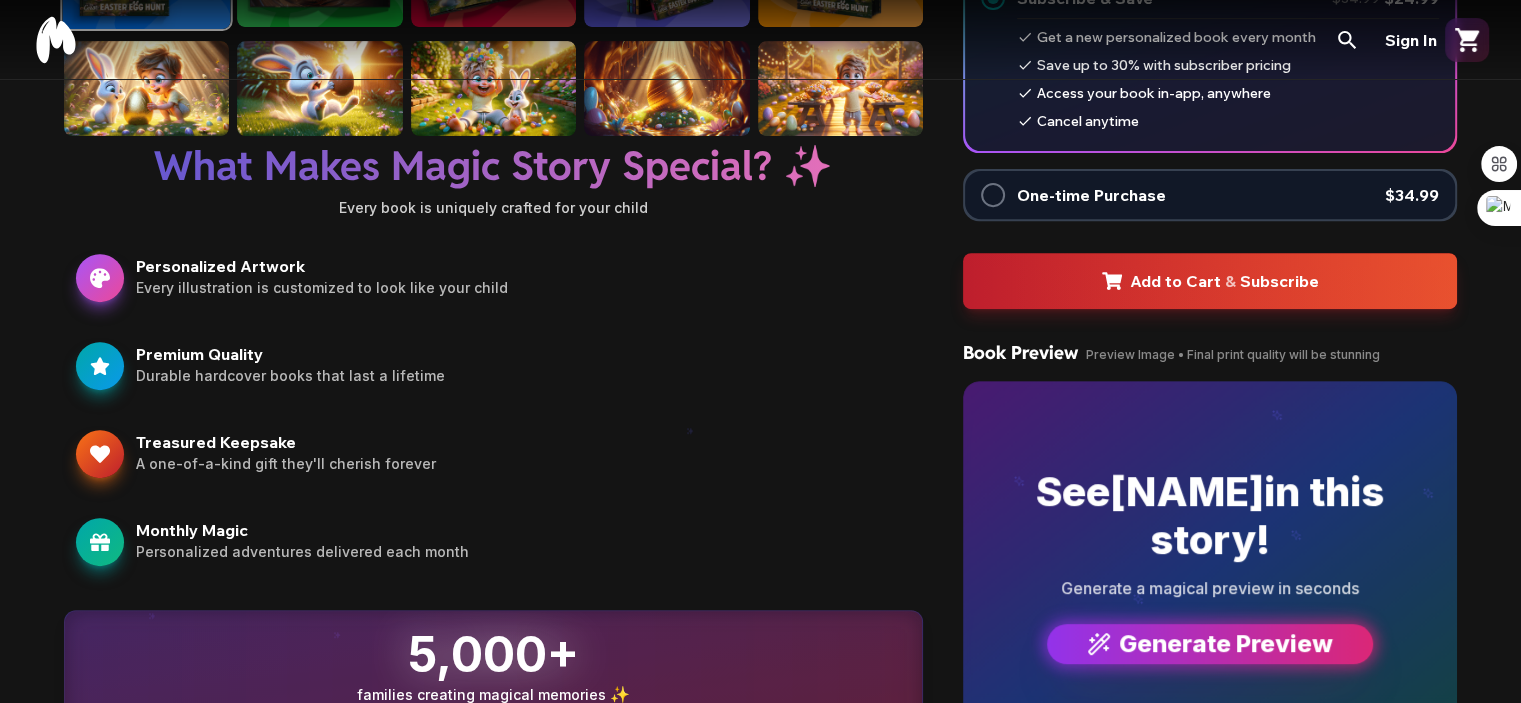 scroll, scrollTop: 0, scrollLeft: 0, axis: both 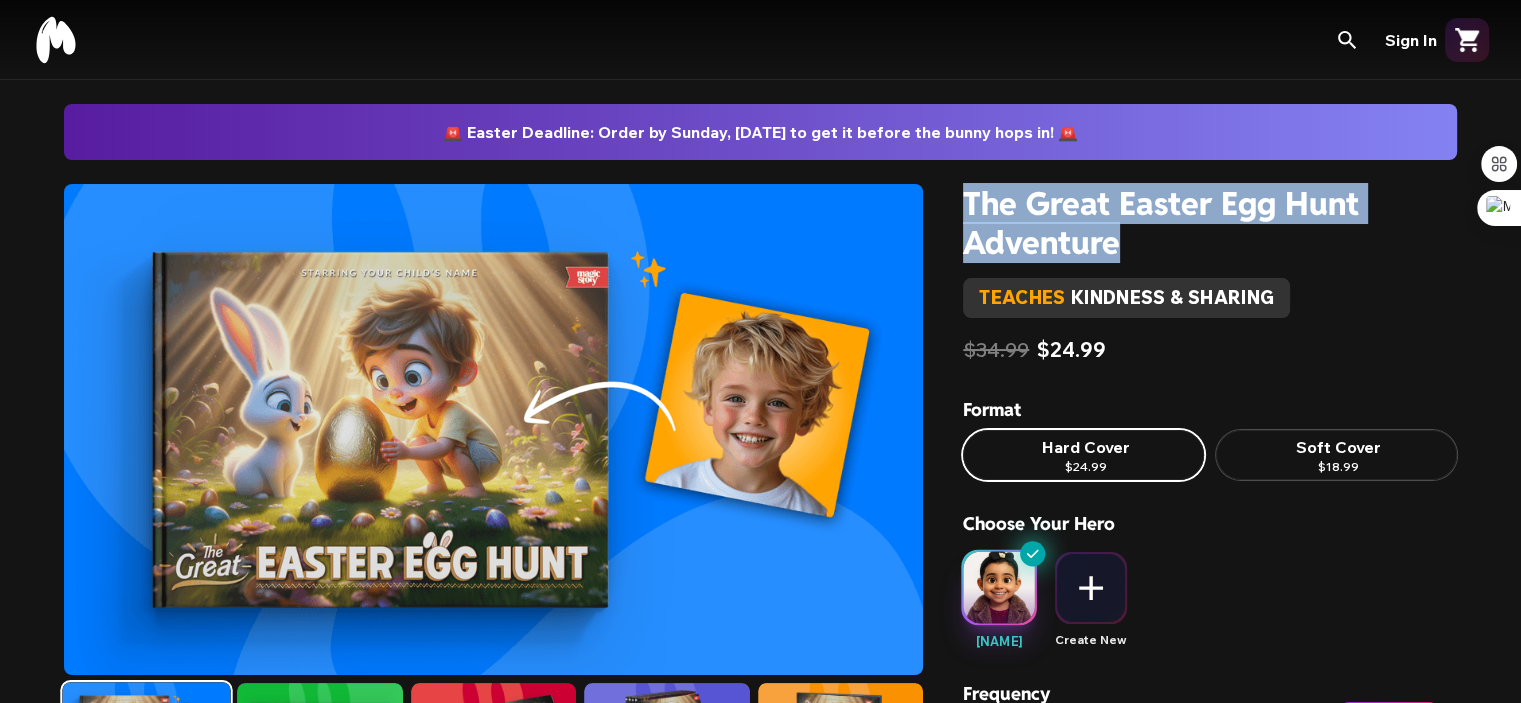 drag, startPoint x: 962, startPoint y: 207, endPoint x: 1127, endPoint y: 244, distance: 169.09761 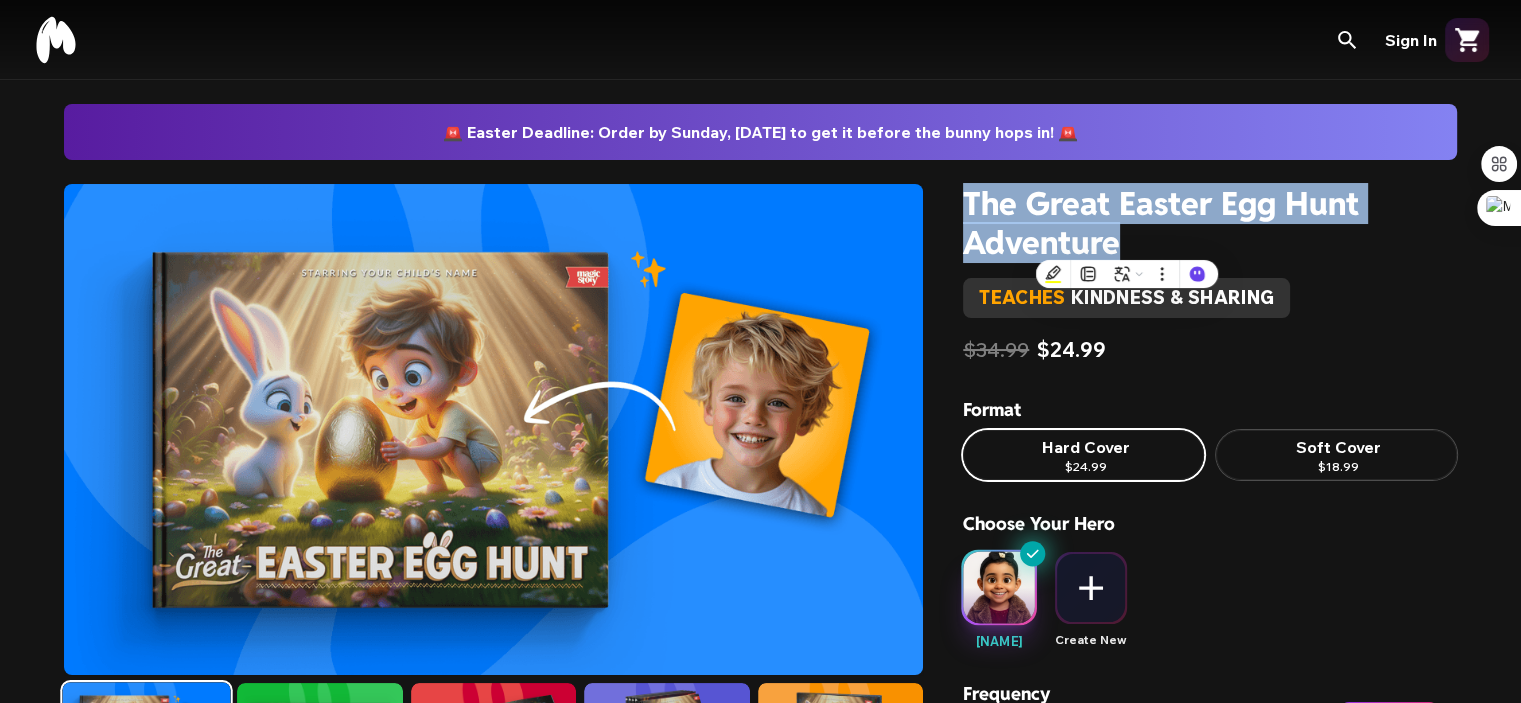 copy on "The Great Easter Egg Hunt Adventure" 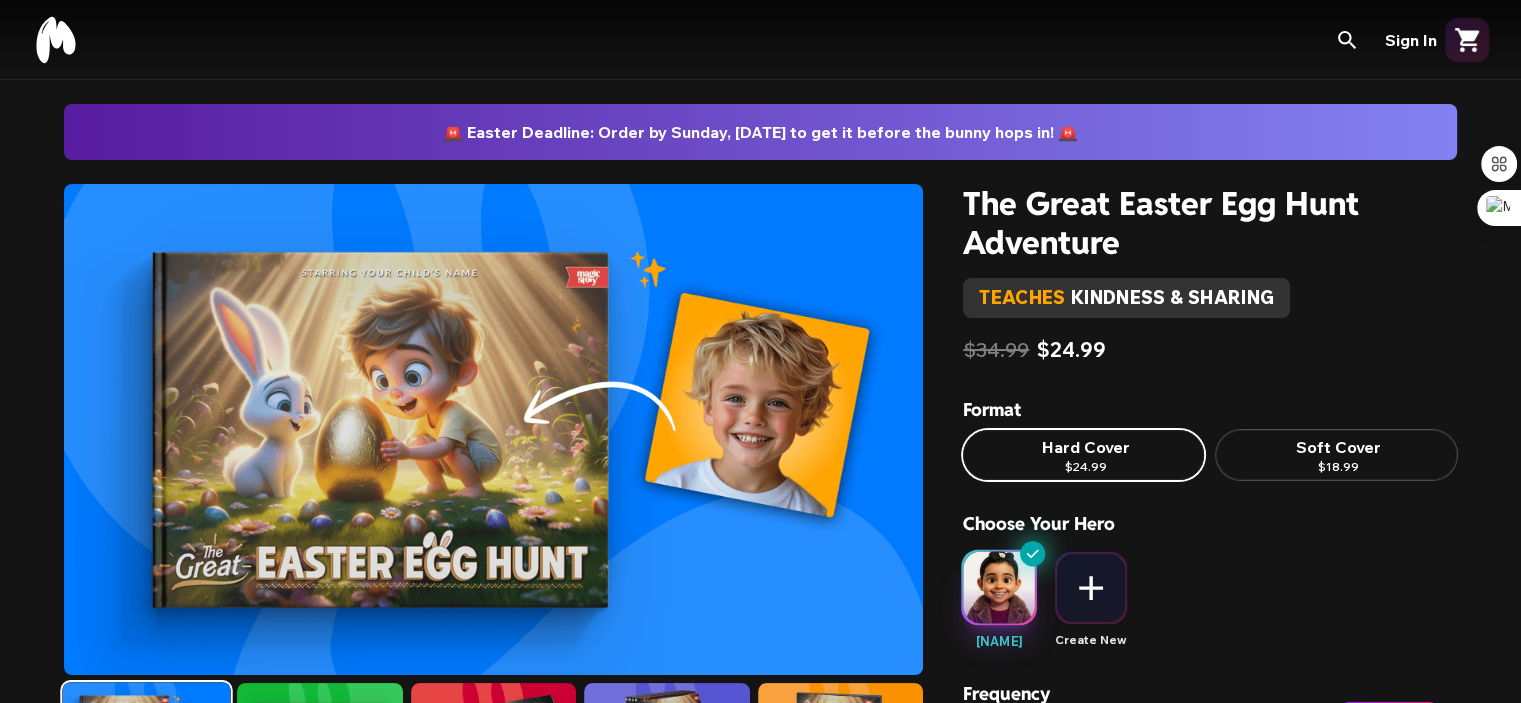 click on "The Great Easter Egg Hunt Adventure teaches kindness & sharing $34.99 $24.99 Format Hard Cover $24.99 Soft Cover $18.99 Choose Your Hero [NAME] Create New Frequency Best Value Subscribe & Save $34.99 $24.99 Get a new personalized book every month Save up to 30% with subscriber pricing Access your book in-app, anywhere Cancel anytime One-time Purchase $34.99 Add to Cart & Subscribe Book Preview Preview Image • Final print quality will be stunning See [NAME] in this story! Generate a magical preview in seconds Generate Preview Subscribed? Sign in to access your credits. Show more This Book Inspires Nurturing important values through storytelling Generosity Kindness Togetherness" at bounding box center [1210, 1039] 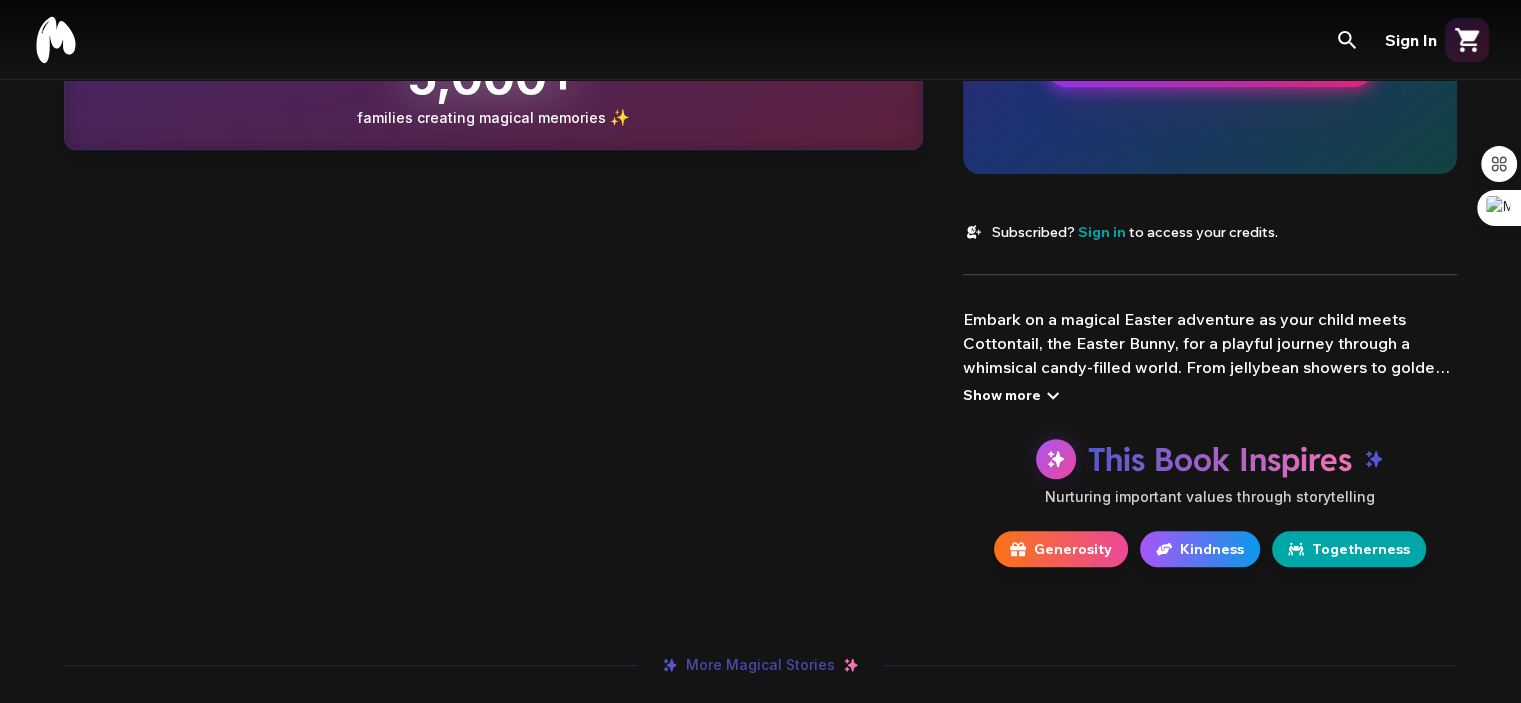 scroll, scrollTop: 1328, scrollLeft: 0, axis: vertical 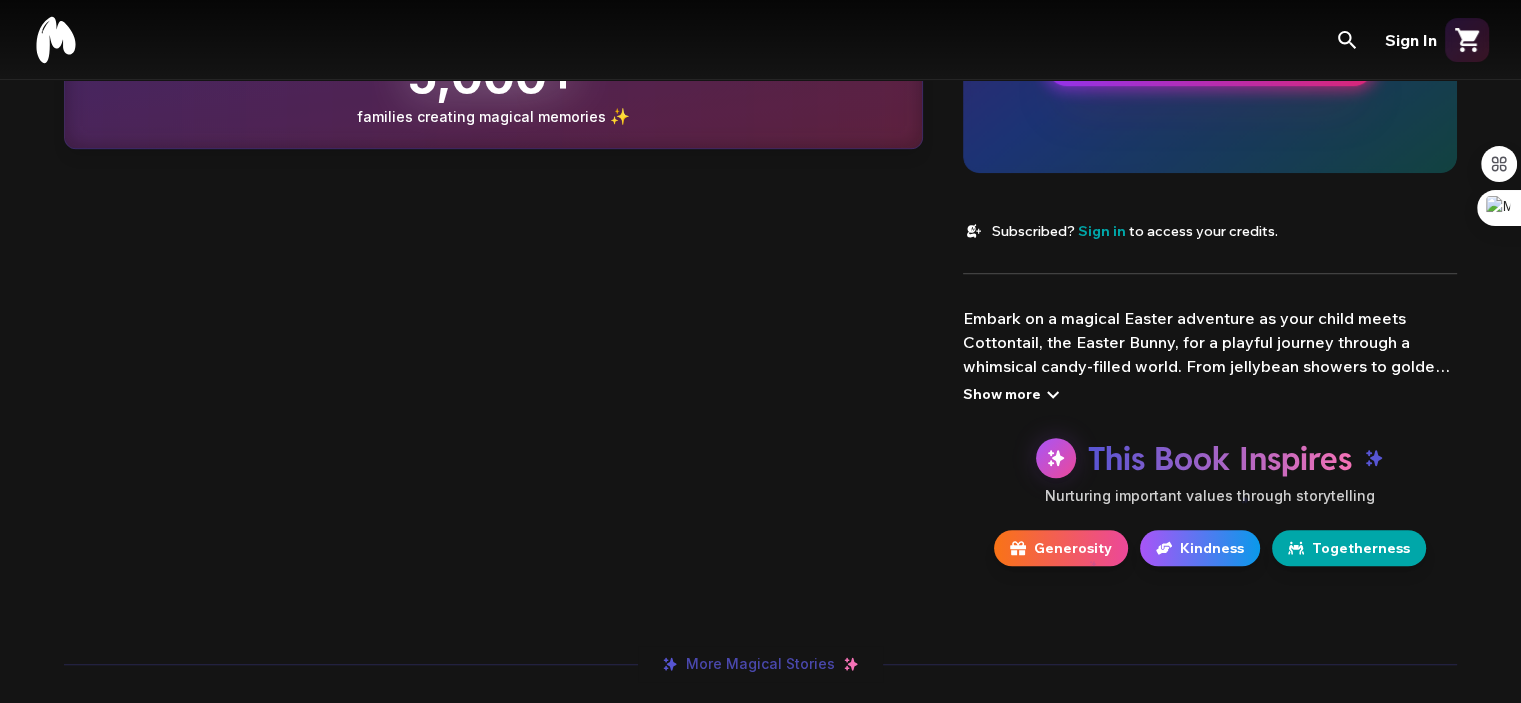 click on "Show more" at bounding box center [1014, 394] 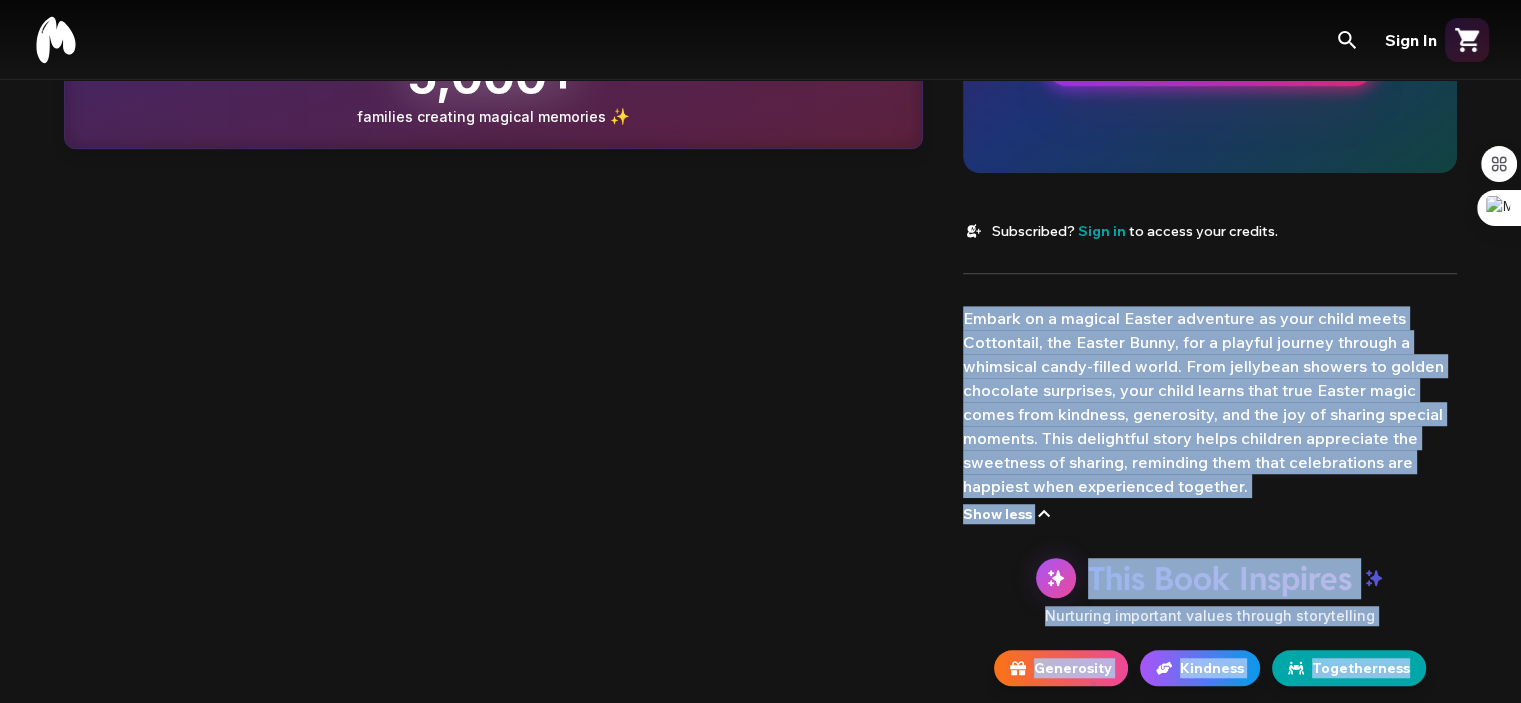 drag, startPoint x: 963, startPoint y: 323, endPoint x: 1427, endPoint y: 670, distance: 579.4006 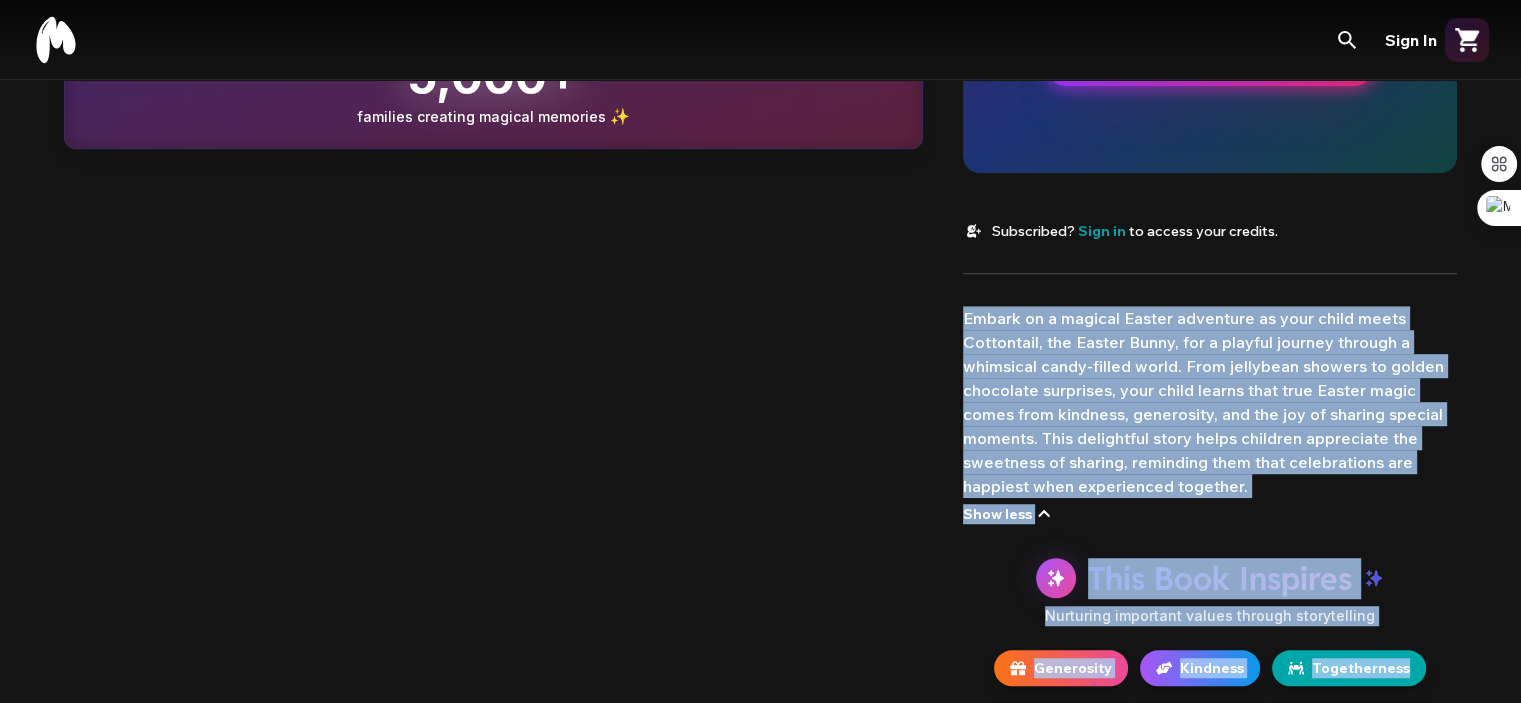 click on "The Great Easter Egg Hunt Adventure teaches kindness & sharing $34.99 $24.99 Format Hard Cover $24.99 Soft Cover $18.99 Choose Your Hero [NAME] Create New Frequency Best Value Subscribe & Save $34.99 $24.99 Get a new personalized book every month Save up to 30% with subscriber pricing Access your book in-app, anywhere Cancel anytime One-time Purchase $34.99 Add to Cart & Subscribe Book Preview Preview Image • Final print quality will be stunning See [NAME] in this story! Generate a magical preview in seconds Generate Preview Subscribed? Sign in to access your credits. Show more This Book Inspires Nurturing important values through storytelling Generosity Kindness Togetherness" at bounding box center [1210, -229] 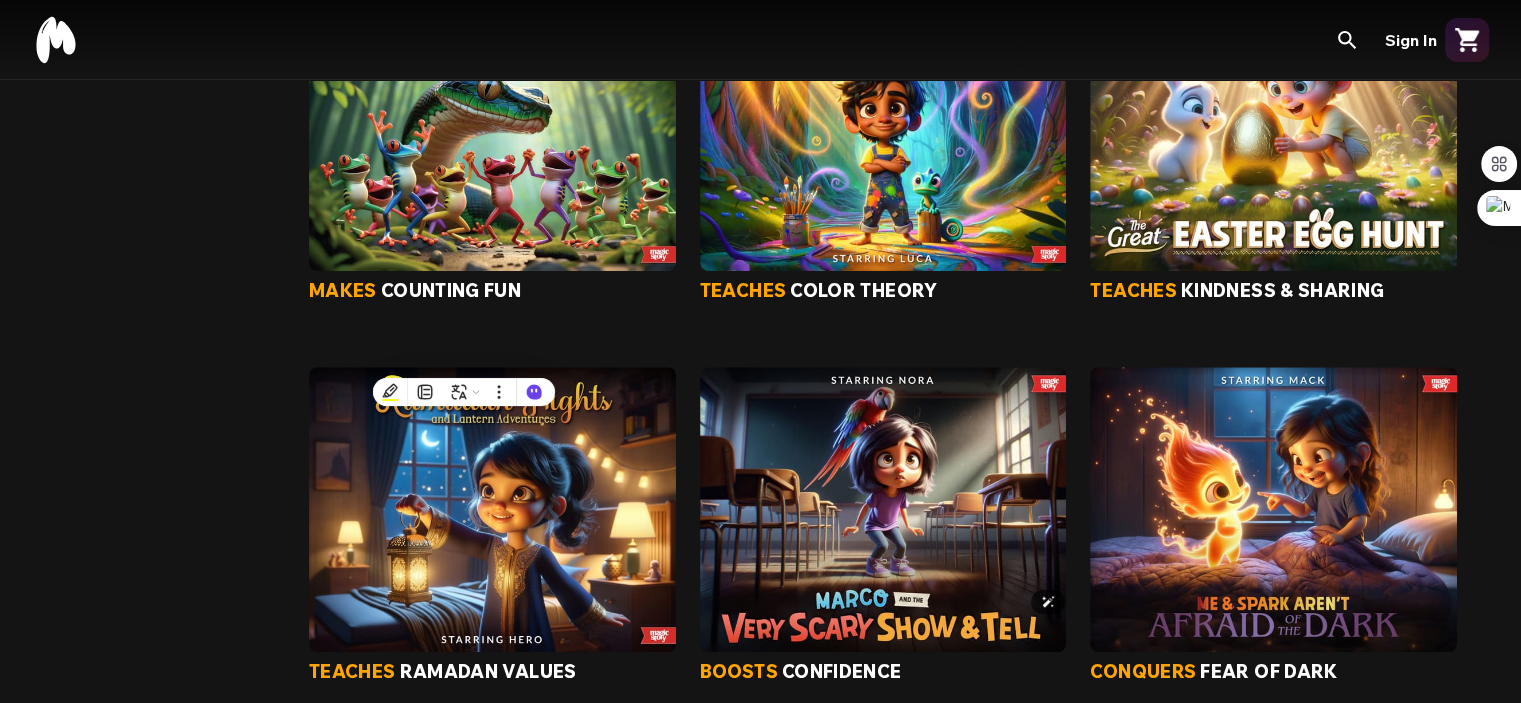 scroll, scrollTop: 1063, scrollLeft: 0, axis: vertical 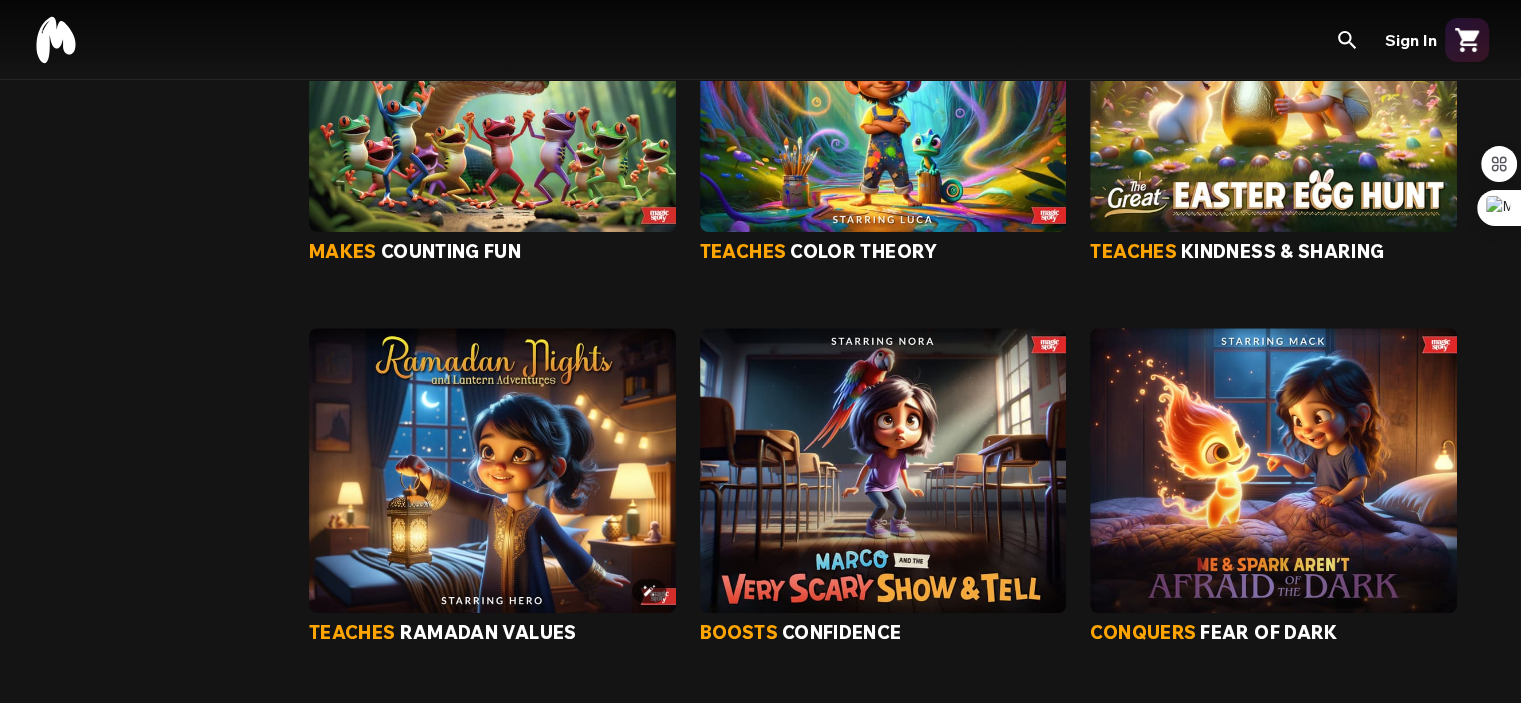 click at bounding box center [492, 470] 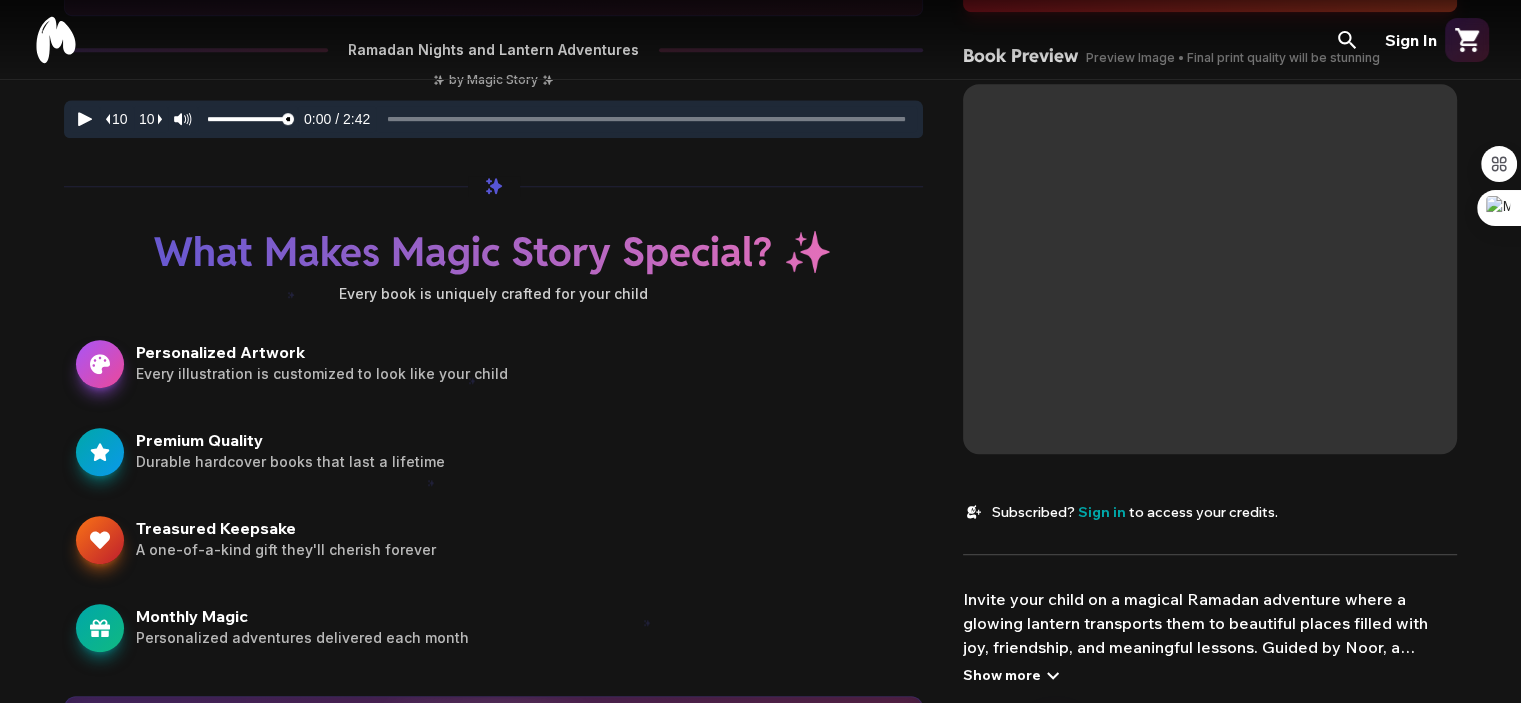 scroll, scrollTop: 0, scrollLeft: 0, axis: both 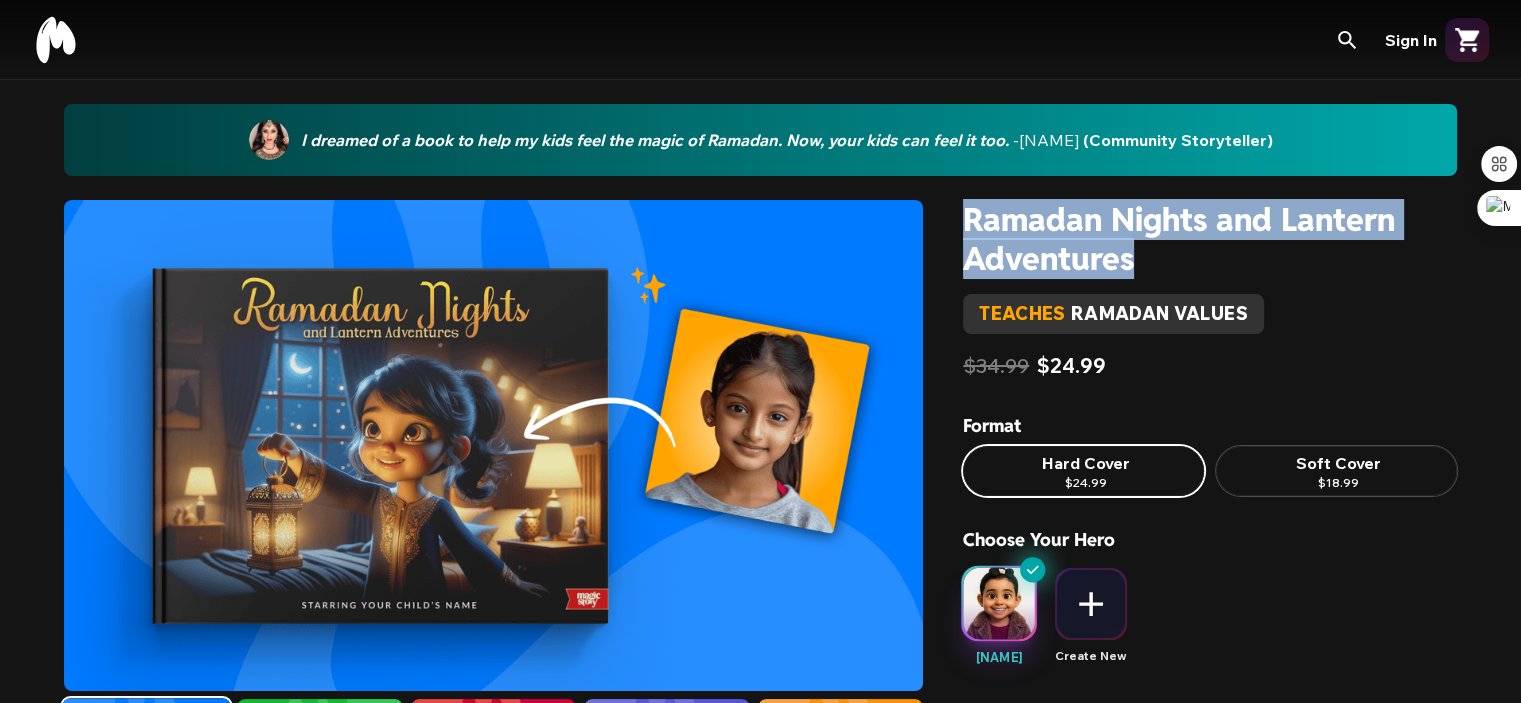 drag, startPoint x: 956, startPoint y: 222, endPoint x: 1156, endPoint y: 264, distance: 204.36243 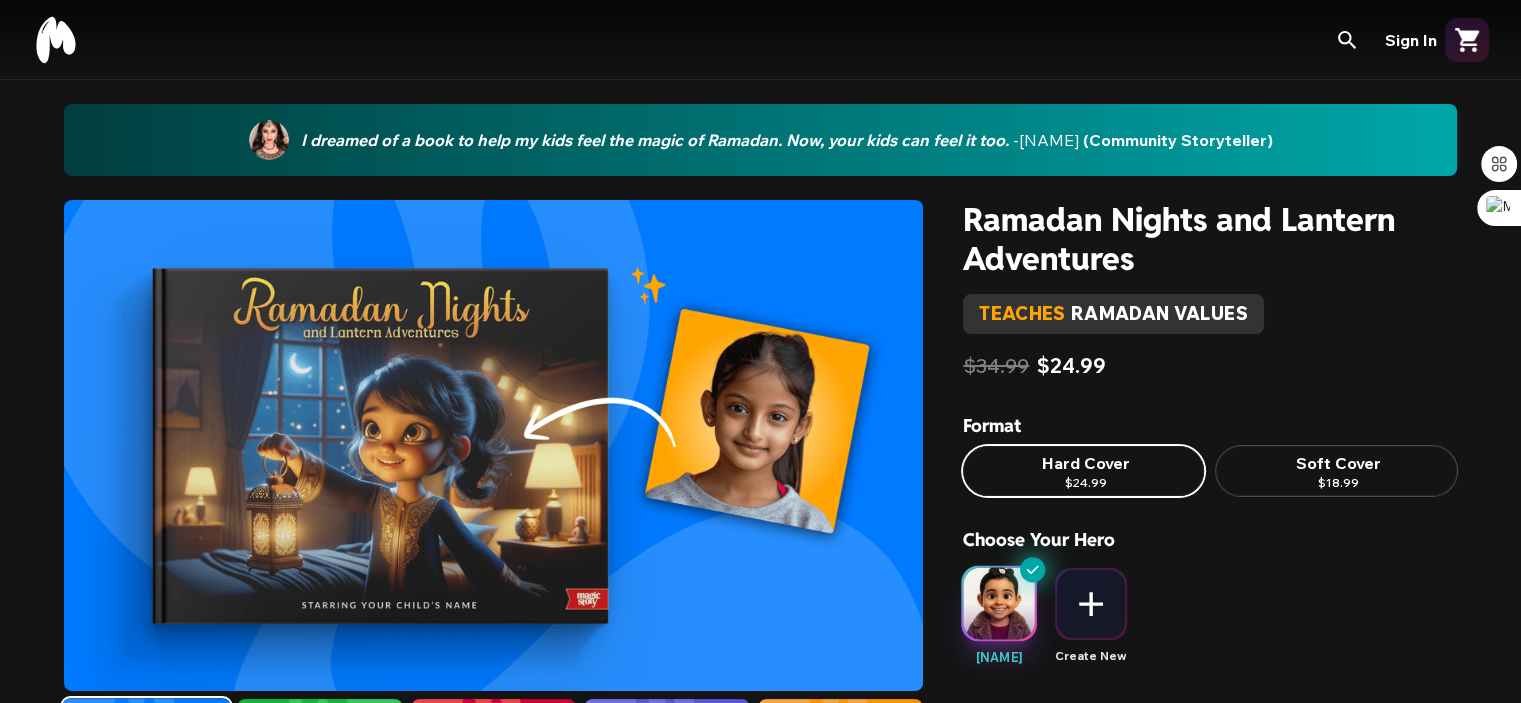 click on "$34.99 $24.99" at bounding box center (1210, 366) 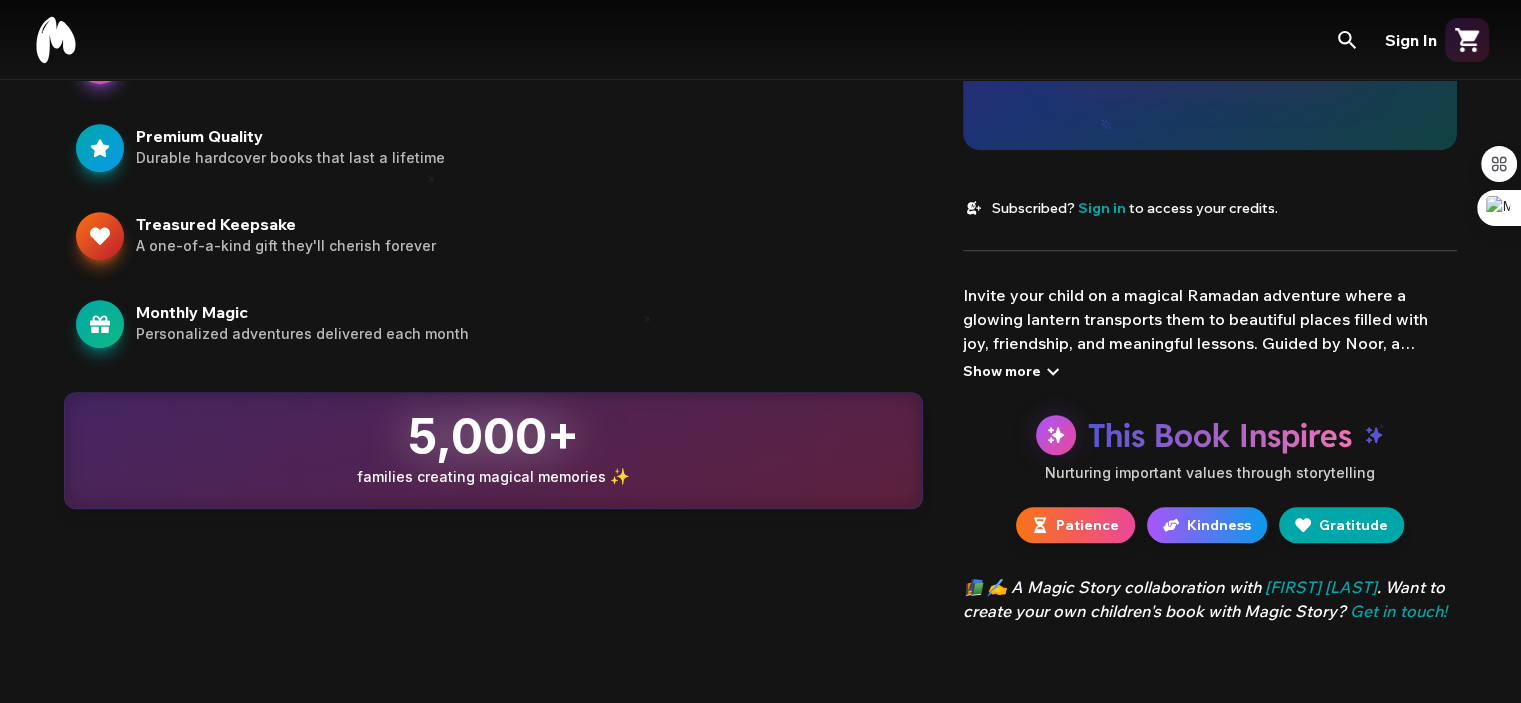 scroll, scrollTop: 1371, scrollLeft: 0, axis: vertical 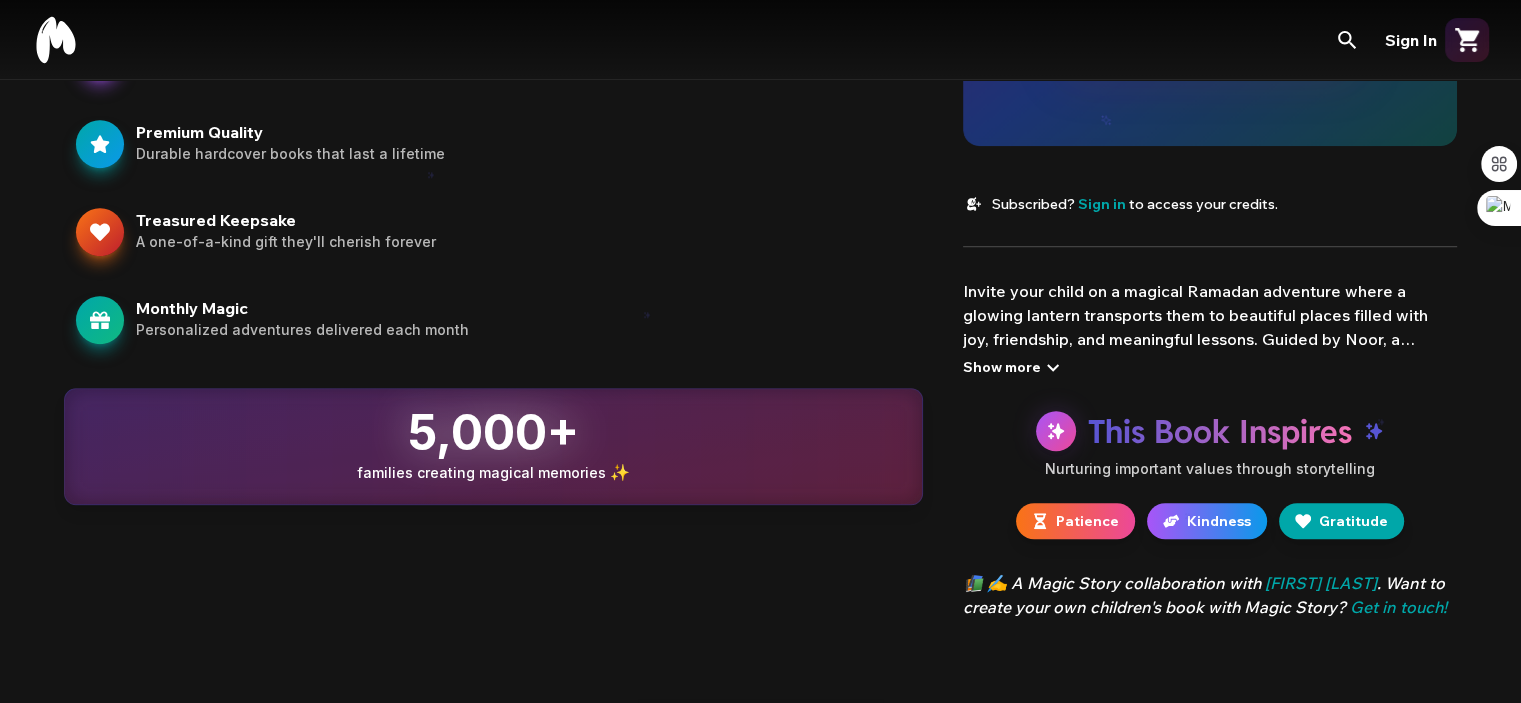 click on "Show more" at bounding box center [1014, 367] 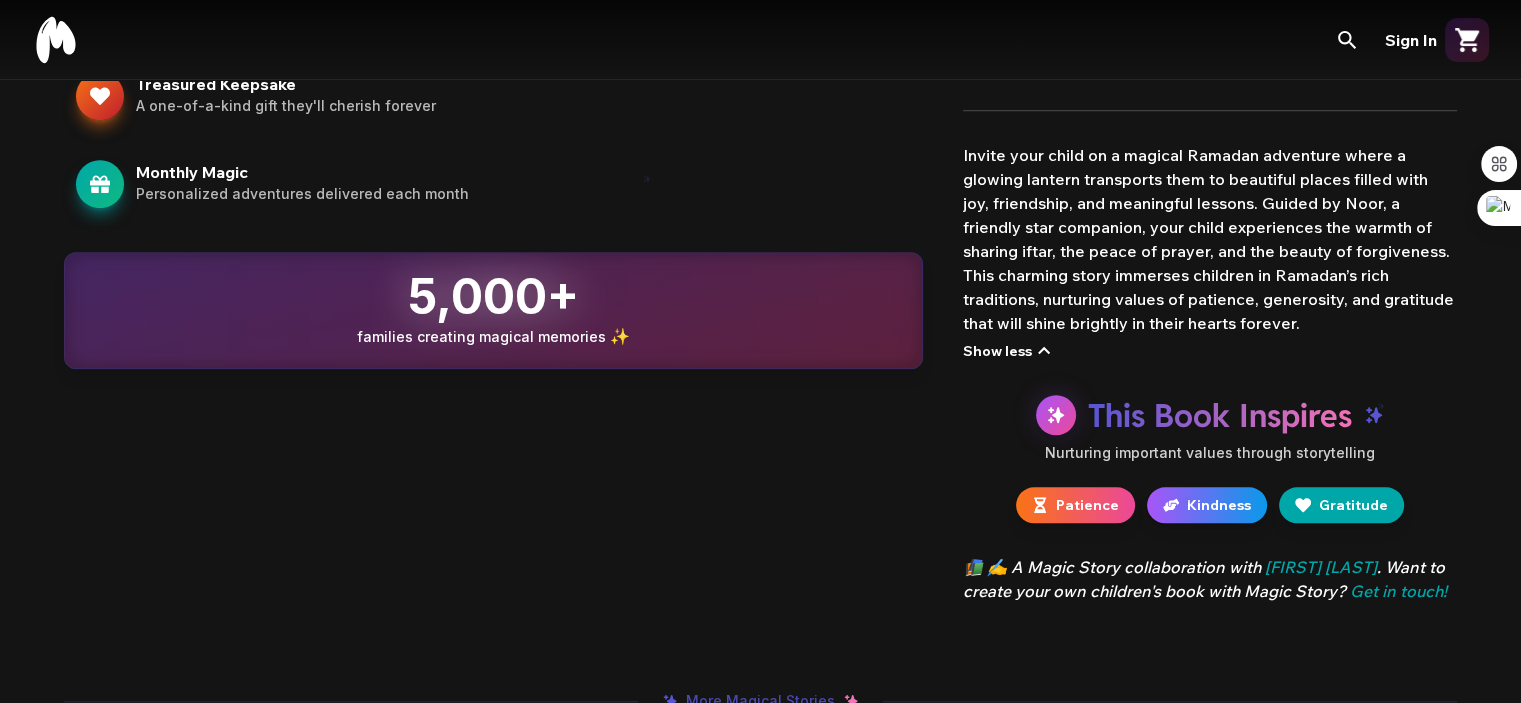 scroll, scrollTop: 1511, scrollLeft: 0, axis: vertical 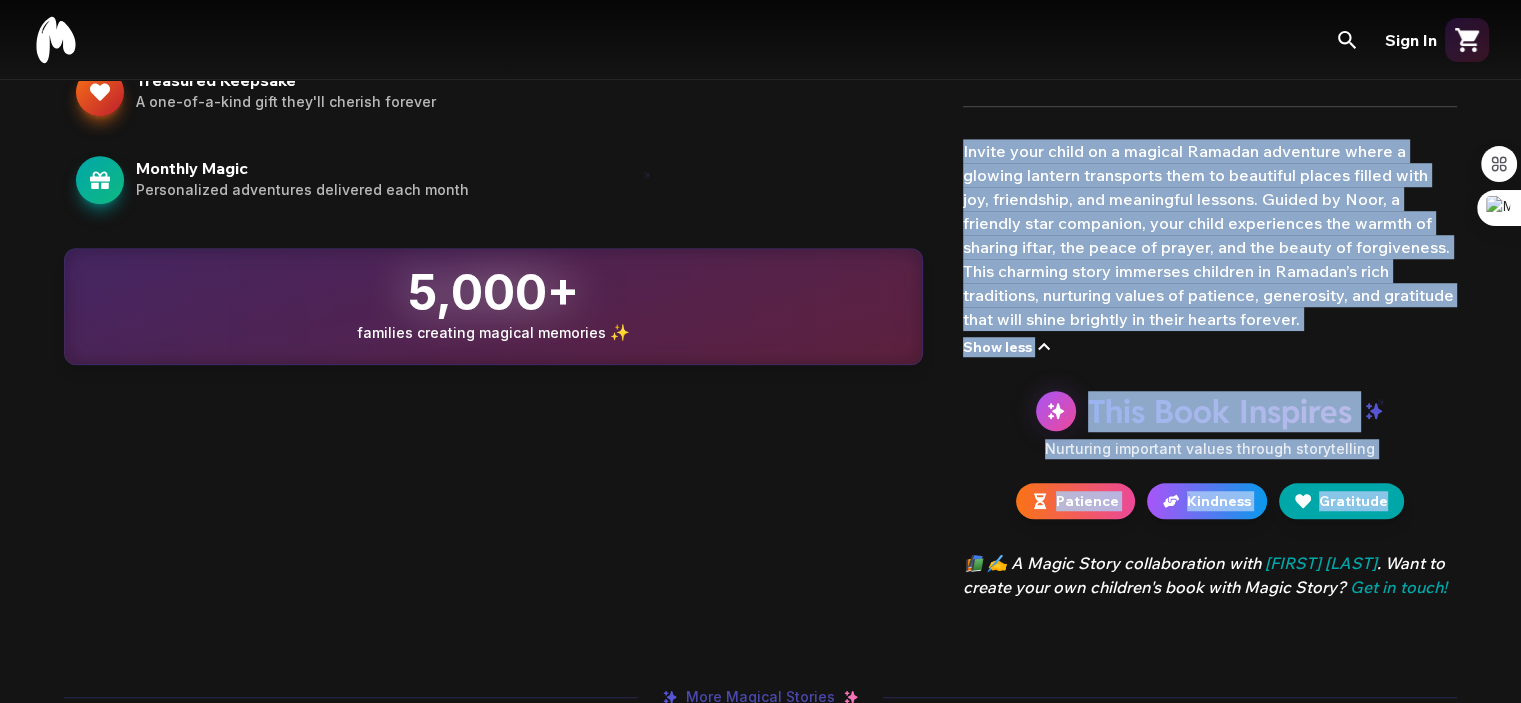 drag, startPoint x: 963, startPoint y: 155, endPoint x: 1407, endPoint y: 508, distance: 567.2257 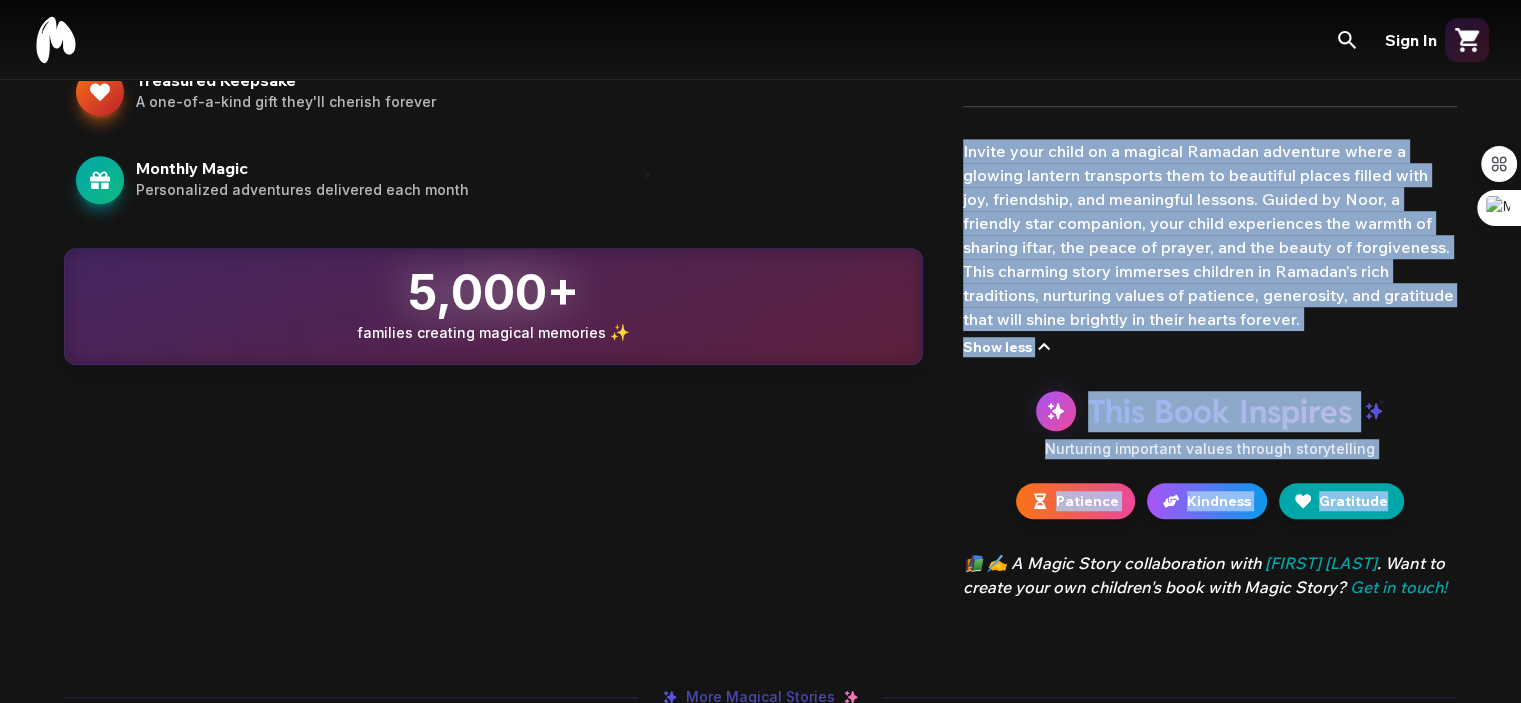 click on "Ramadan Nights and Lantern Adventures teaches ramadan values $34.99 $24.99 Format Hard Cover $24.99 Soft Cover $18.99 Choose Your Hero [NAME] Create New Frequency Best Value Subscribe & Save $34.99 $24.99 Get a new personalized book every month Save up to 30% with subscriber pricing Access your book in-app, anywhere Cancel anytime One-time Purchase $34.99 Add to Cart & Subscribe Book Preview Preview Image • Final print quality will be stunning See [NAME] in this story! Generate a magical preview in seconds Generate Preview Subscribed? Sign in to access your credits. Show less This Book Inspires Nurturing important values through storytelling Patience Kindness Gratitude 📚 ✍️ A Magic Story collaboration with [NAME]. Want to create your own children's book with Magic Story? Get in touch!" at bounding box center (1210, -356) 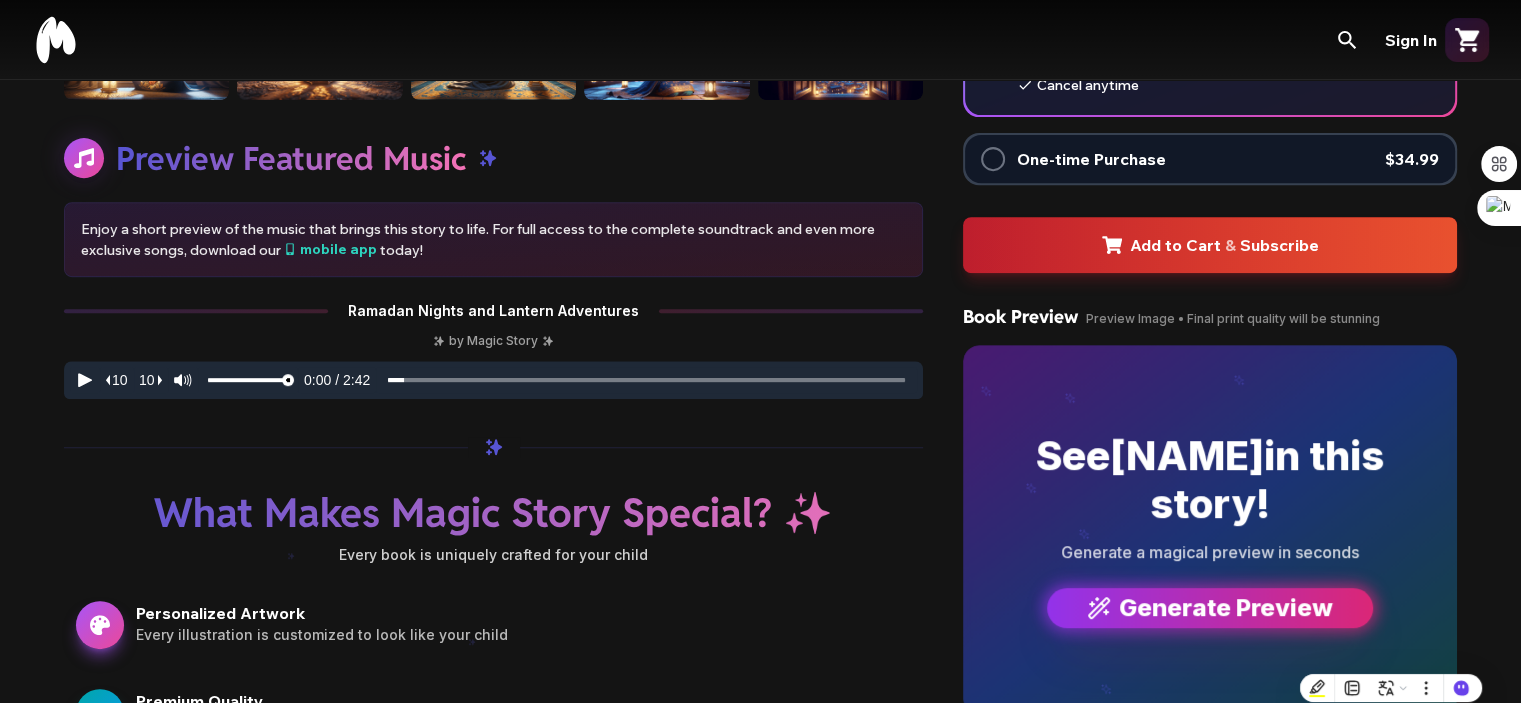 scroll, scrollTop: 836, scrollLeft: 0, axis: vertical 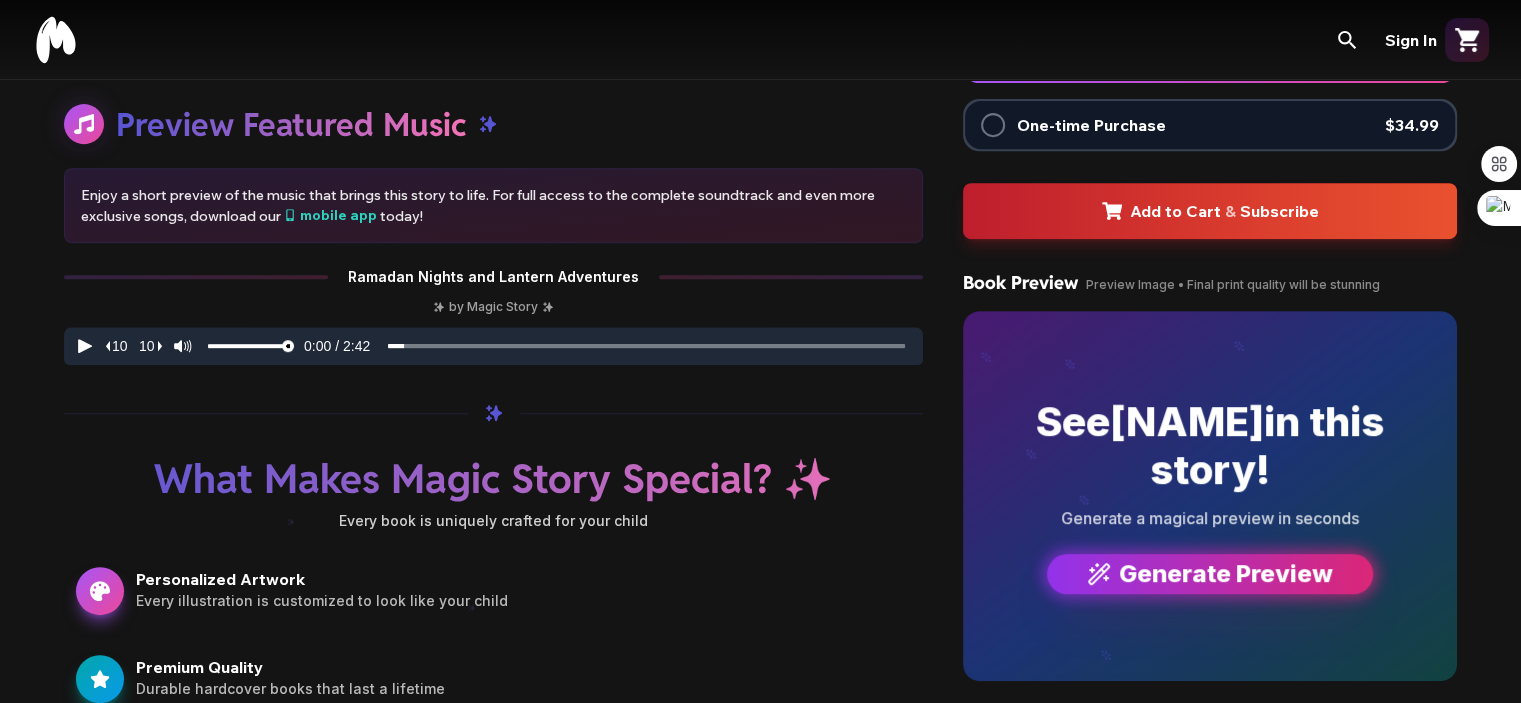 click on "Generate Preview" at bounding box center (1210, 574) 